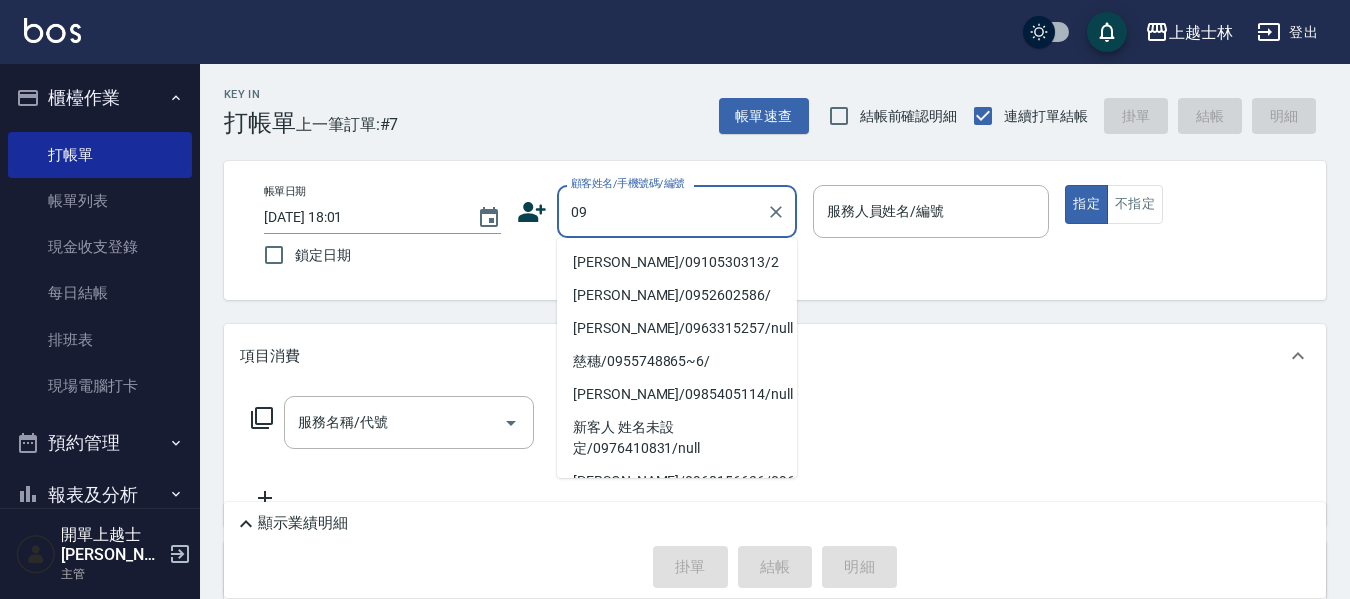 scroll, scrollTop: 0, scrollLeft: 0, axis: both 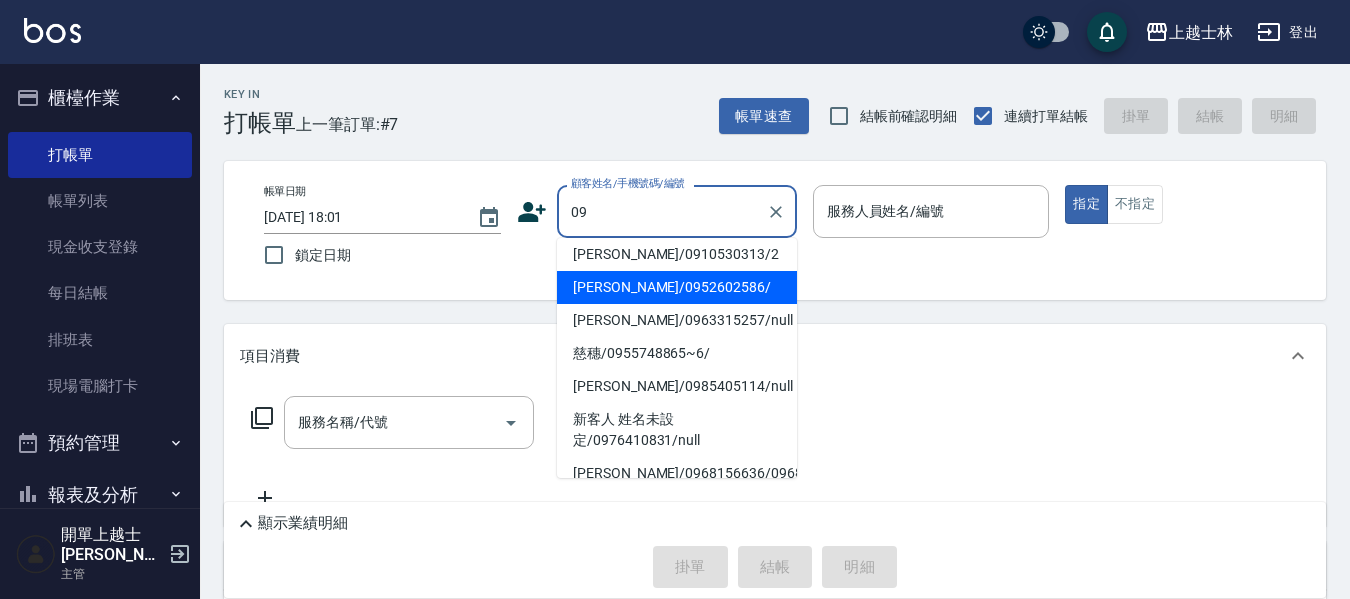 type on "[PERSON_NAME]/0952602586/" 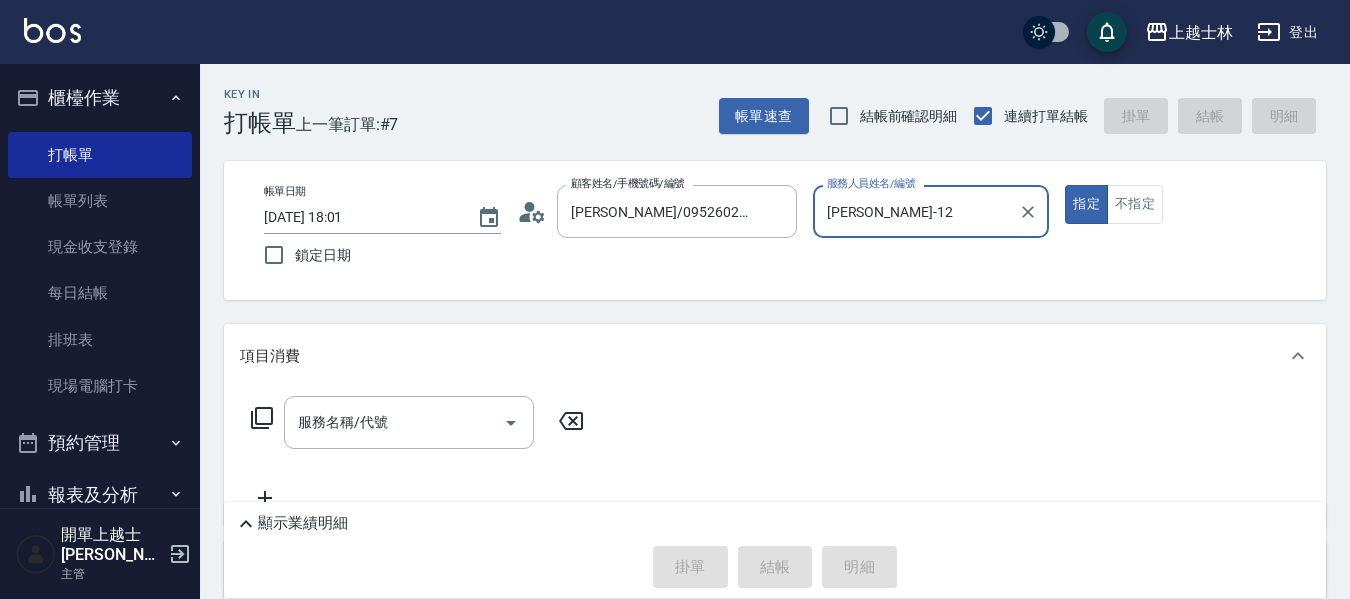 type on "[PERSON_NAME]-12" 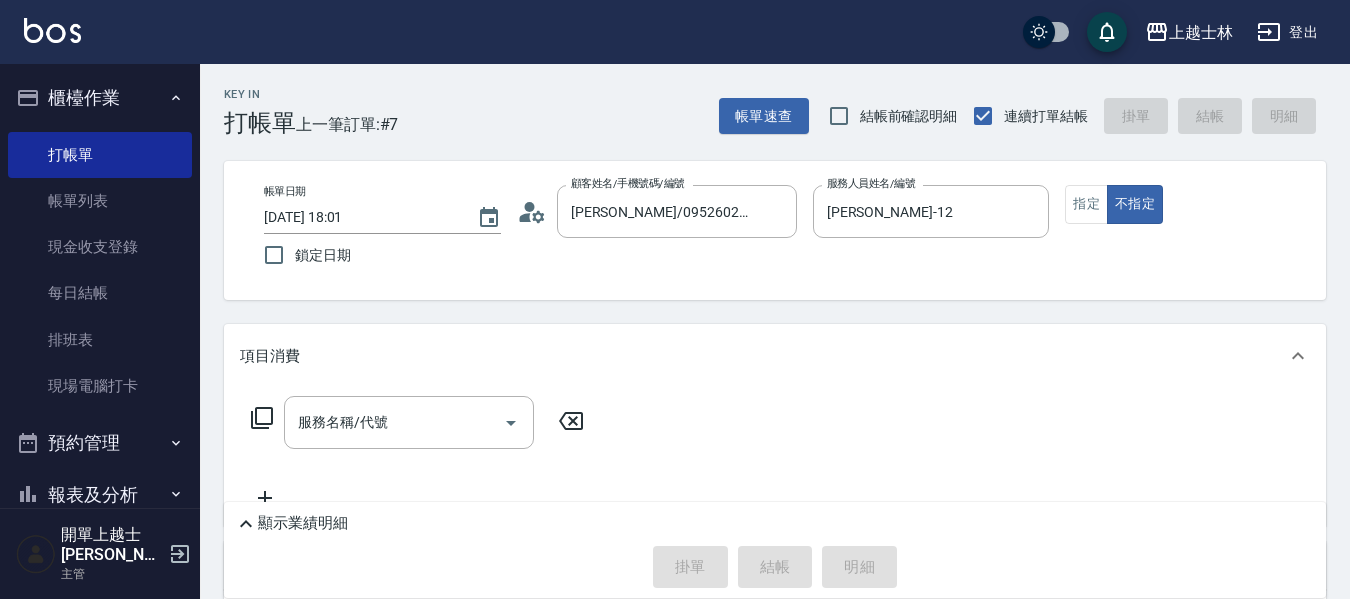 scroll, scrollTop: 100, scrollLeft: 0, axis: vertical 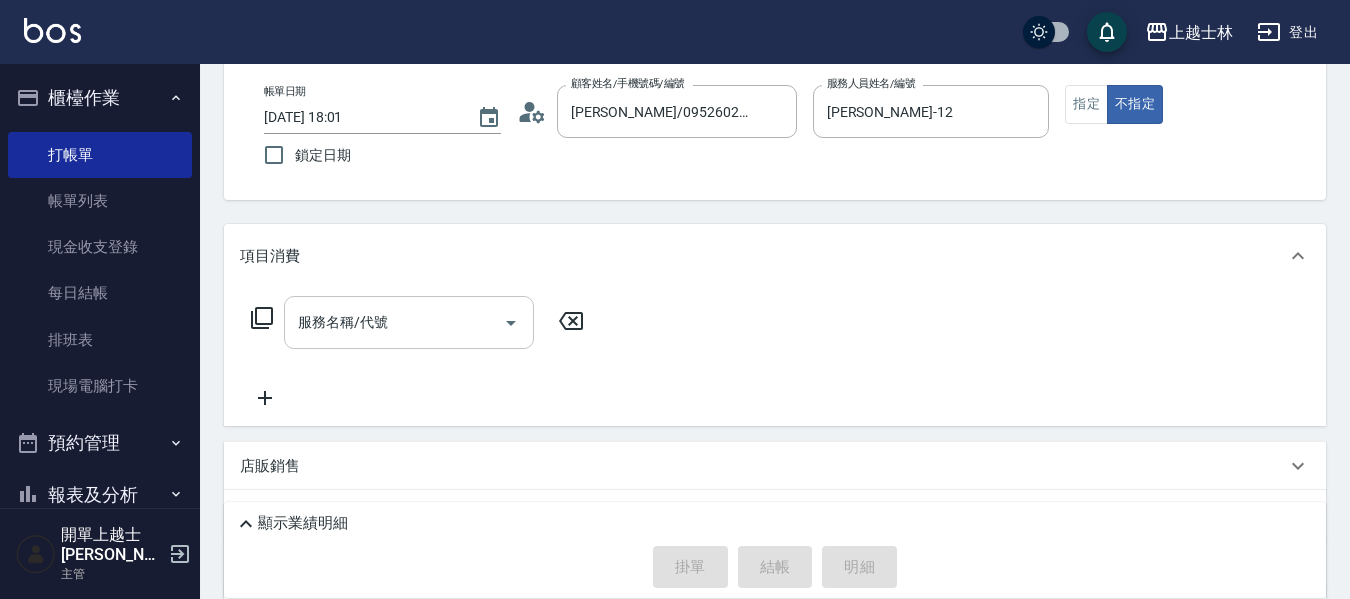 click on "服務名稱/代號 服務名稱/代號" at bounding box center (409, 322) 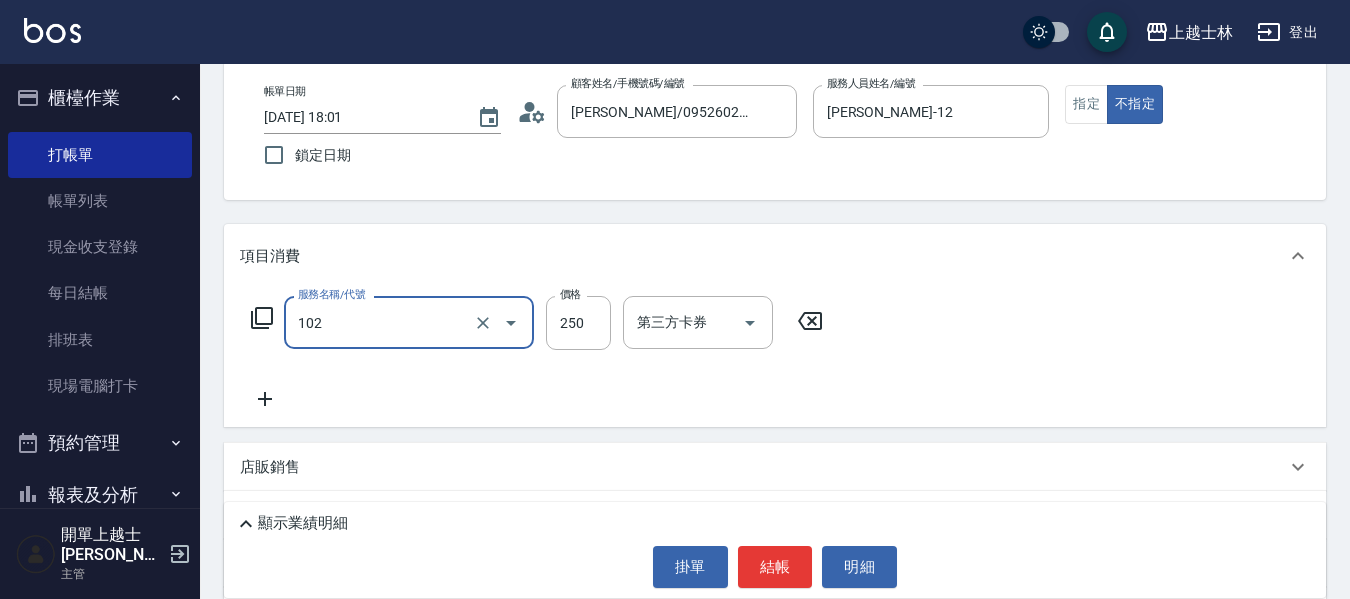type on "精油洗髮(102)" 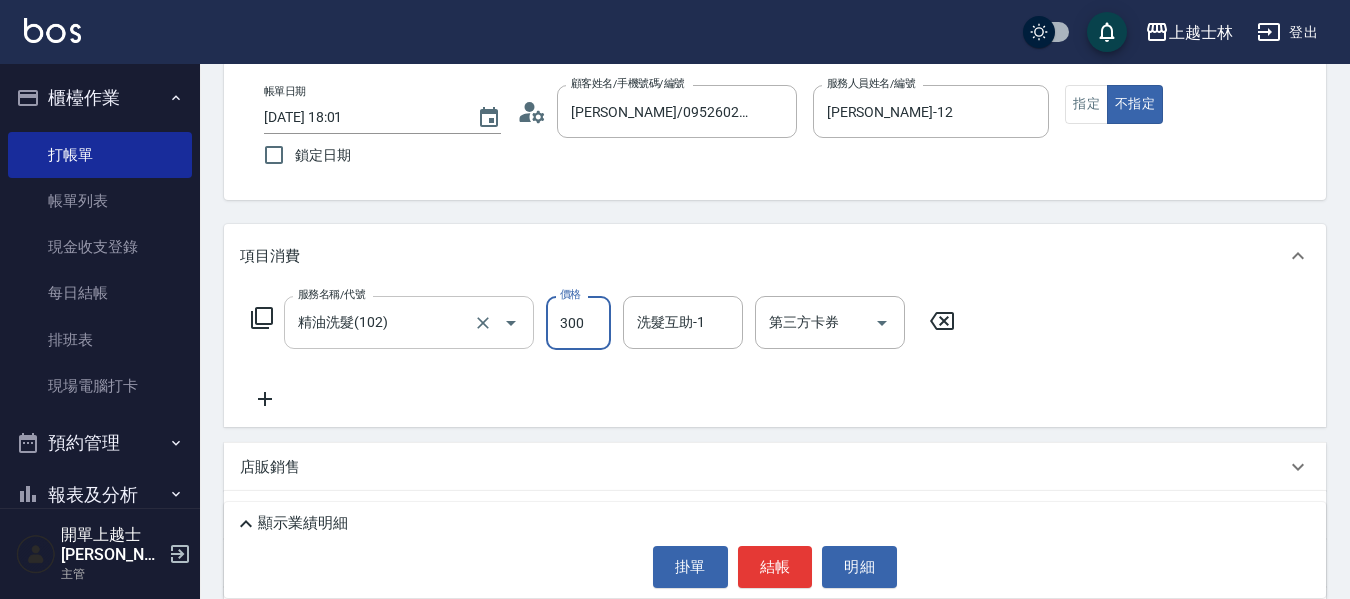 type on "300" 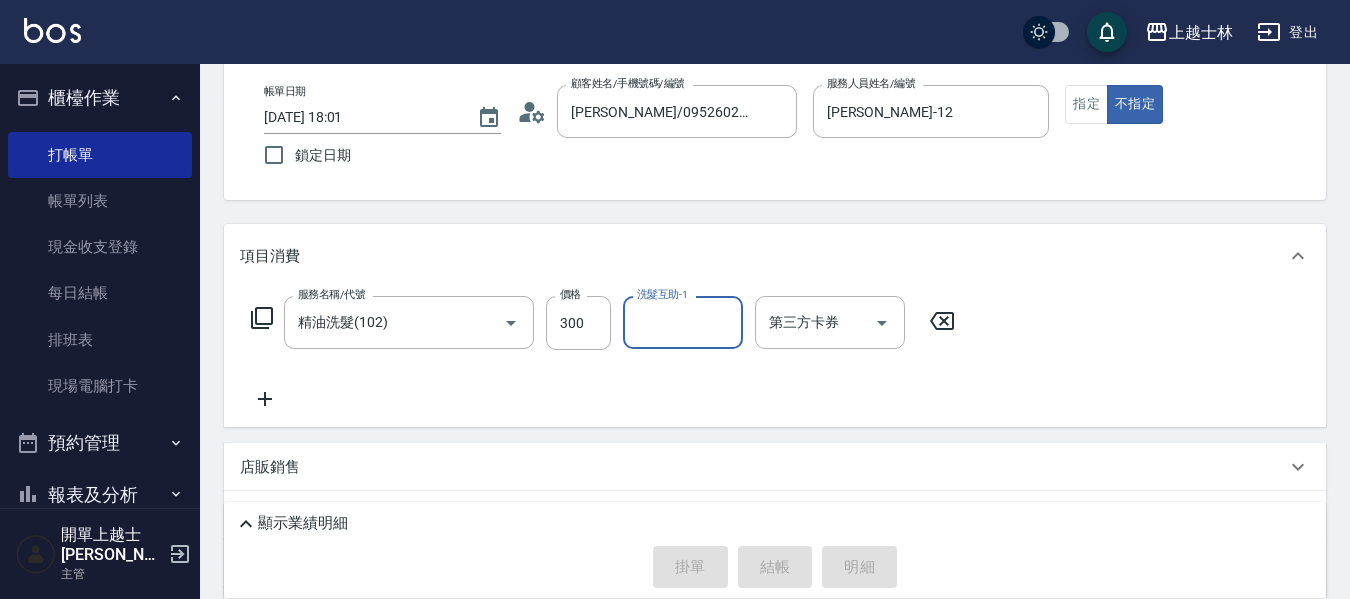 type on "[DATE] 20:07" 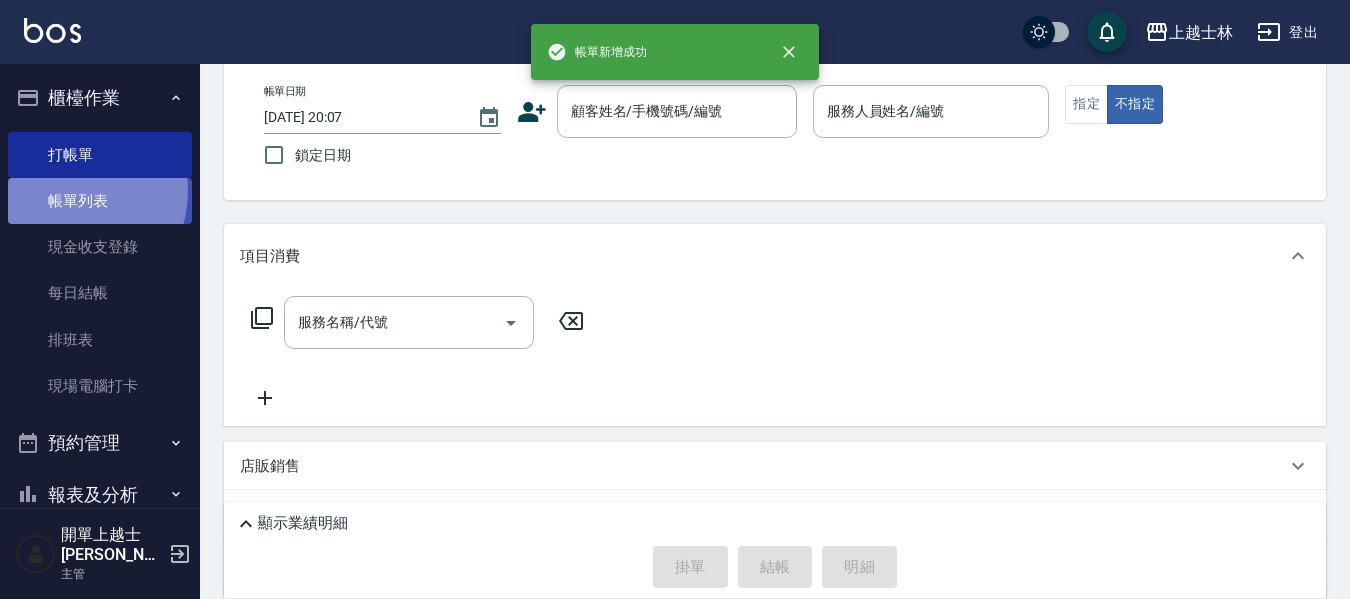 click on "帳單列表" at bounding box center (100, 201) 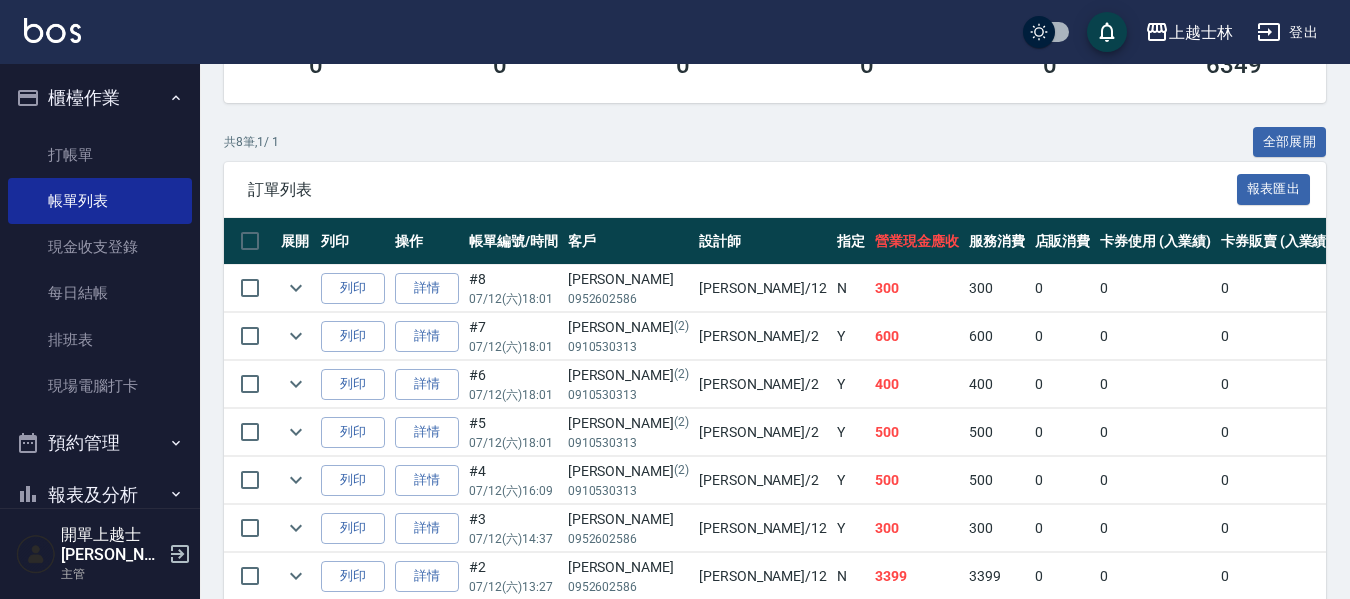 scroll, scrollTop: 500, scrollLeft: 0, axis: vertical 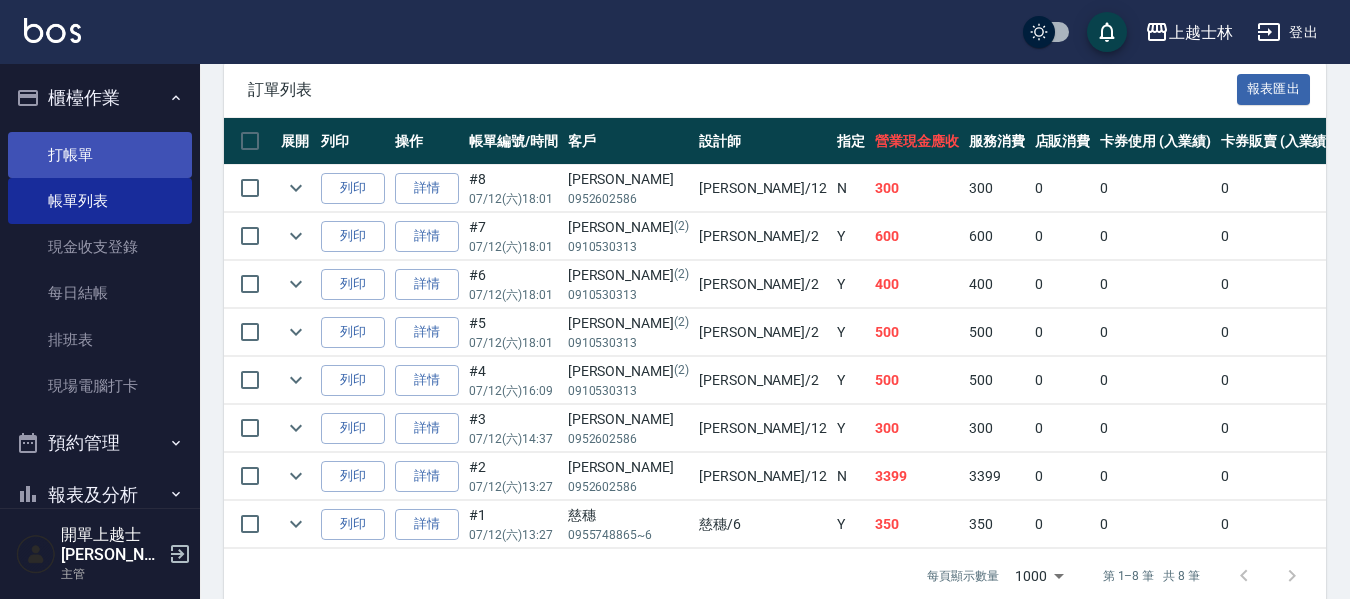 click on "打帳單" at bounding box center (100, 155) 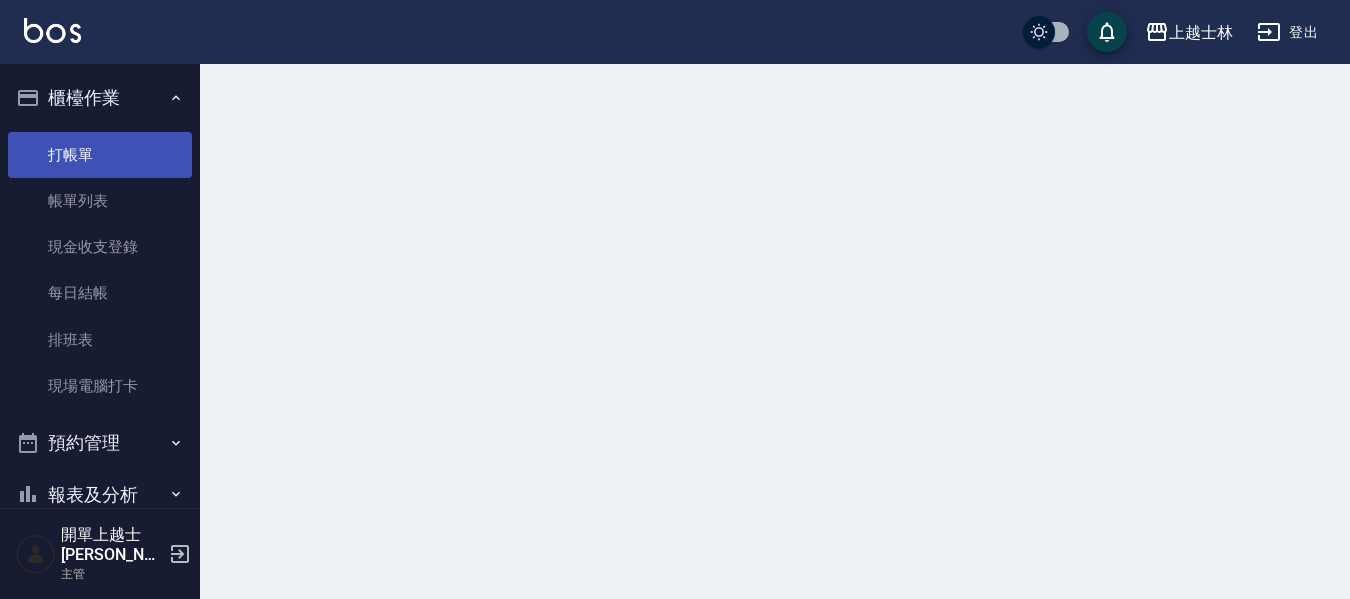 scroll, scrollTop: 0, scrollLeft: 0, axis: both 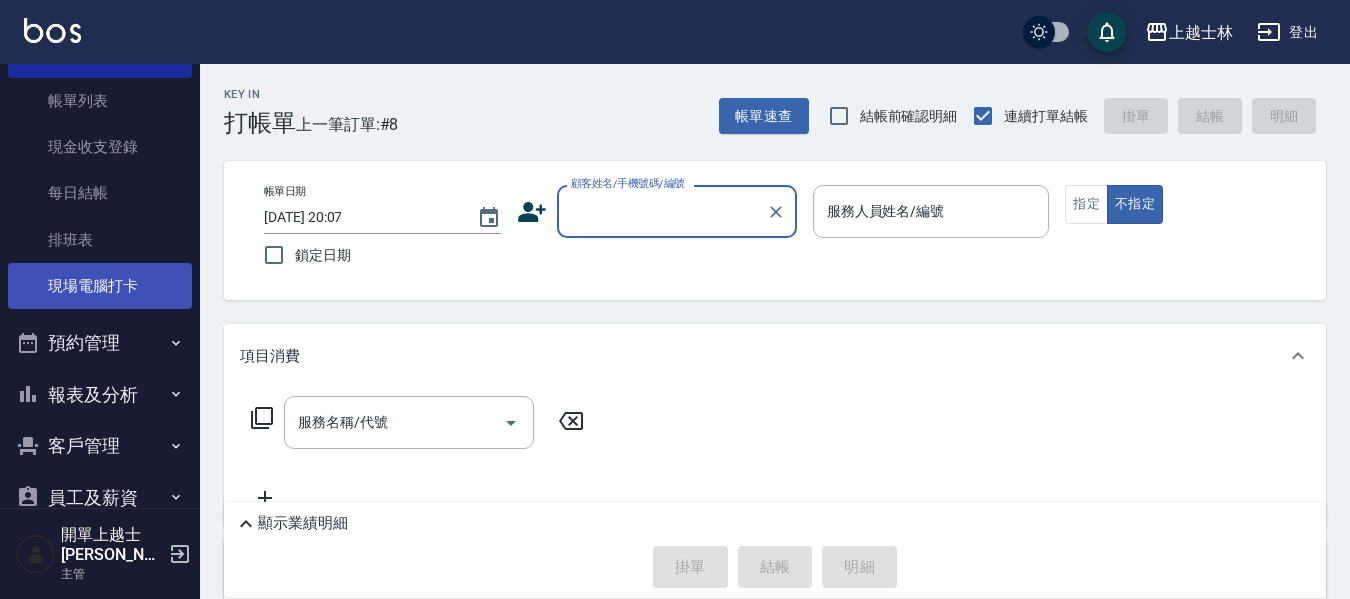 click on "現場電腦打卡" at bounding box center (100, 286) 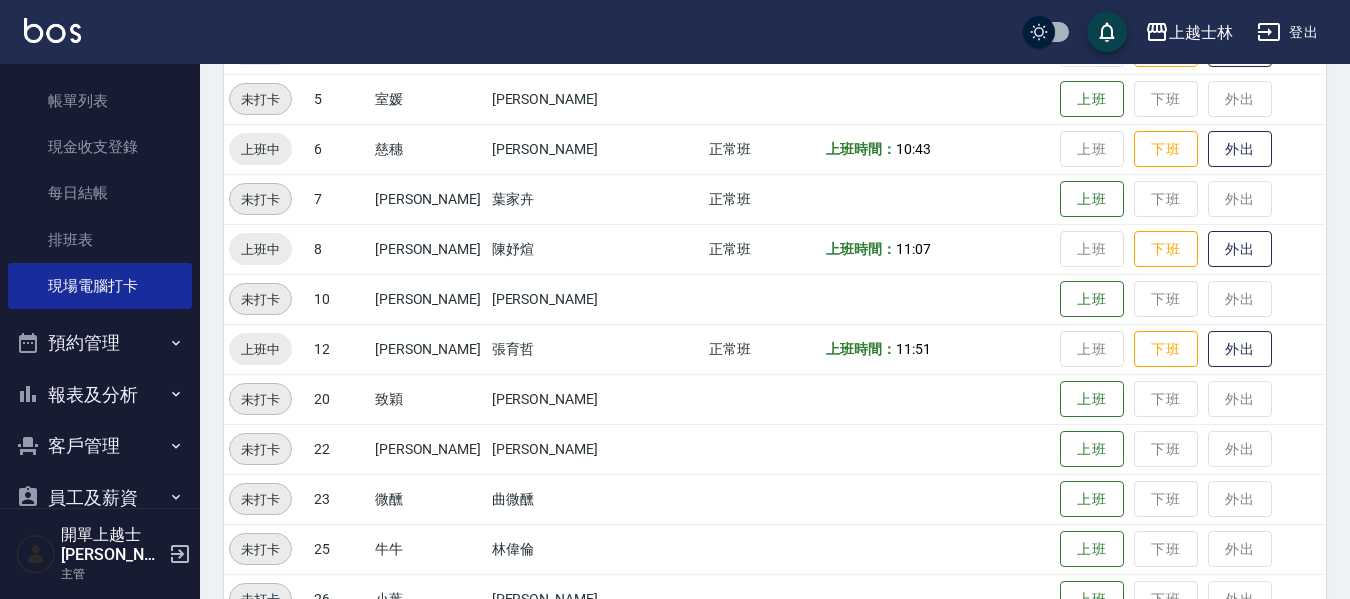 scroll, scrollTop: 300, scrollLeft: 0, axis: vertical 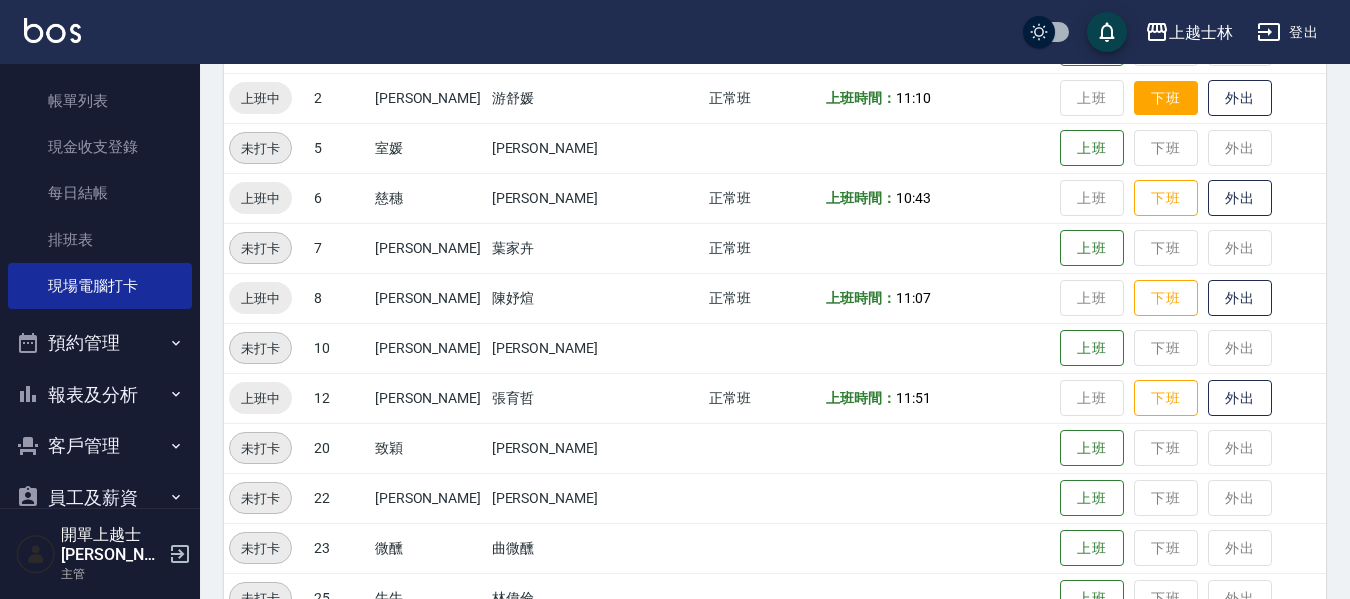 click on "下班" at bounding box center (1166, 98) 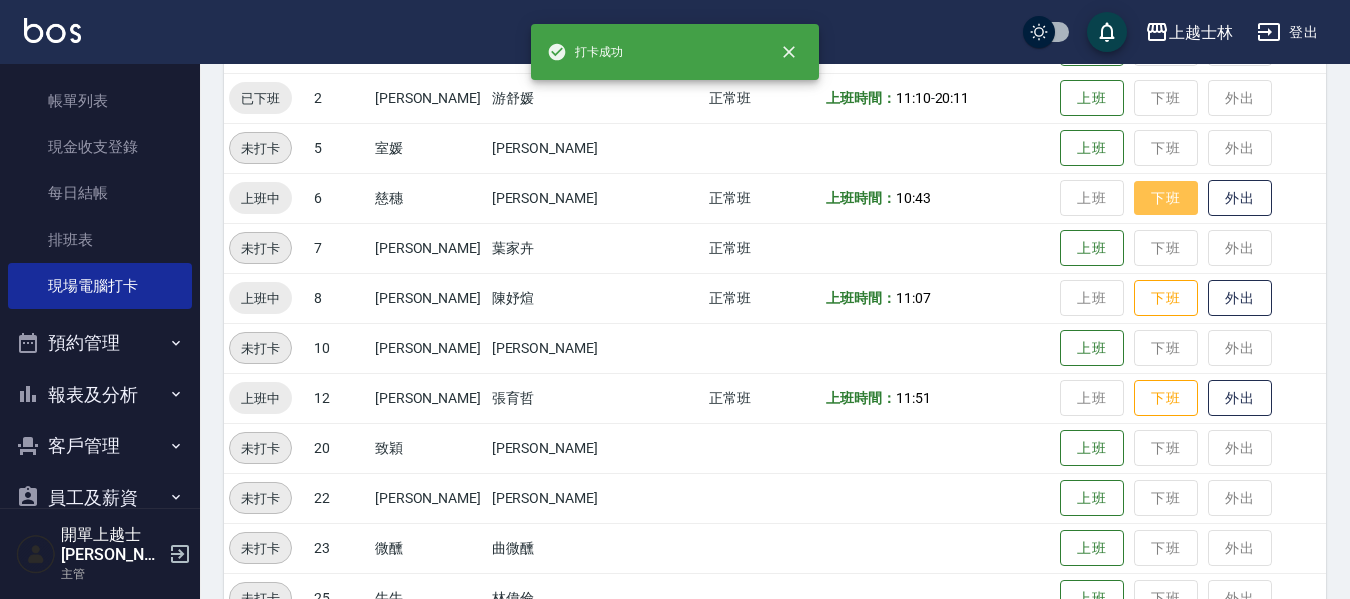 click on "下班" at bounding box center [1166, 198] 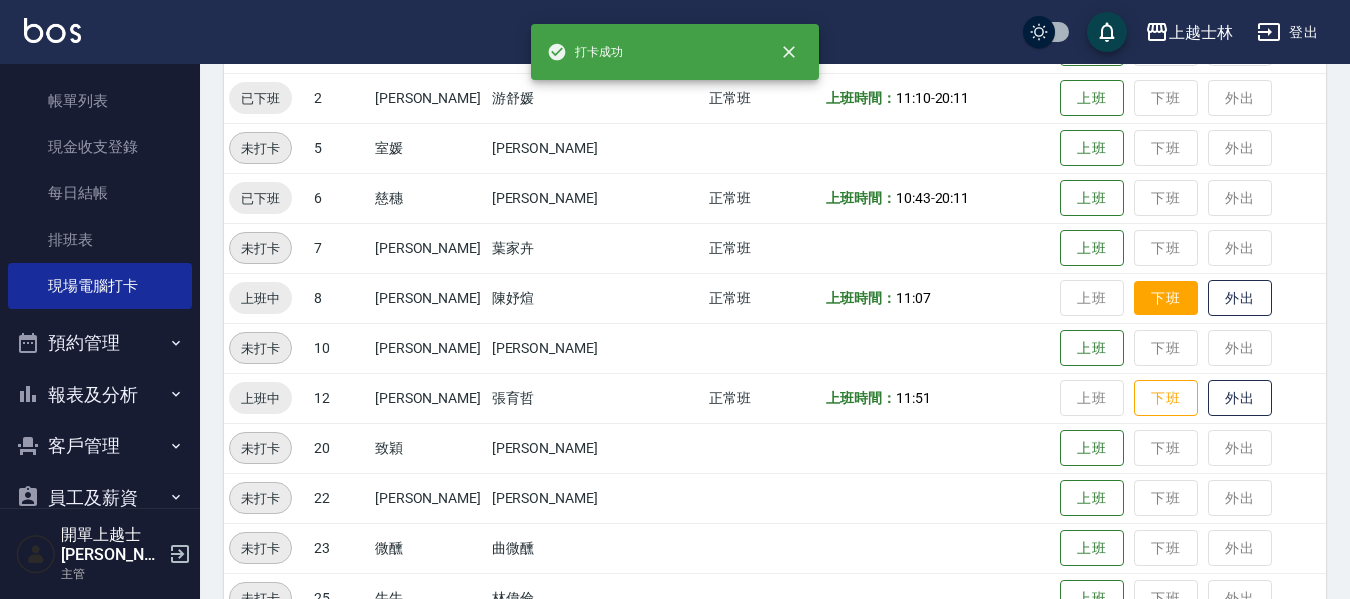 click on "下班" at bounding box center (1166, 298) 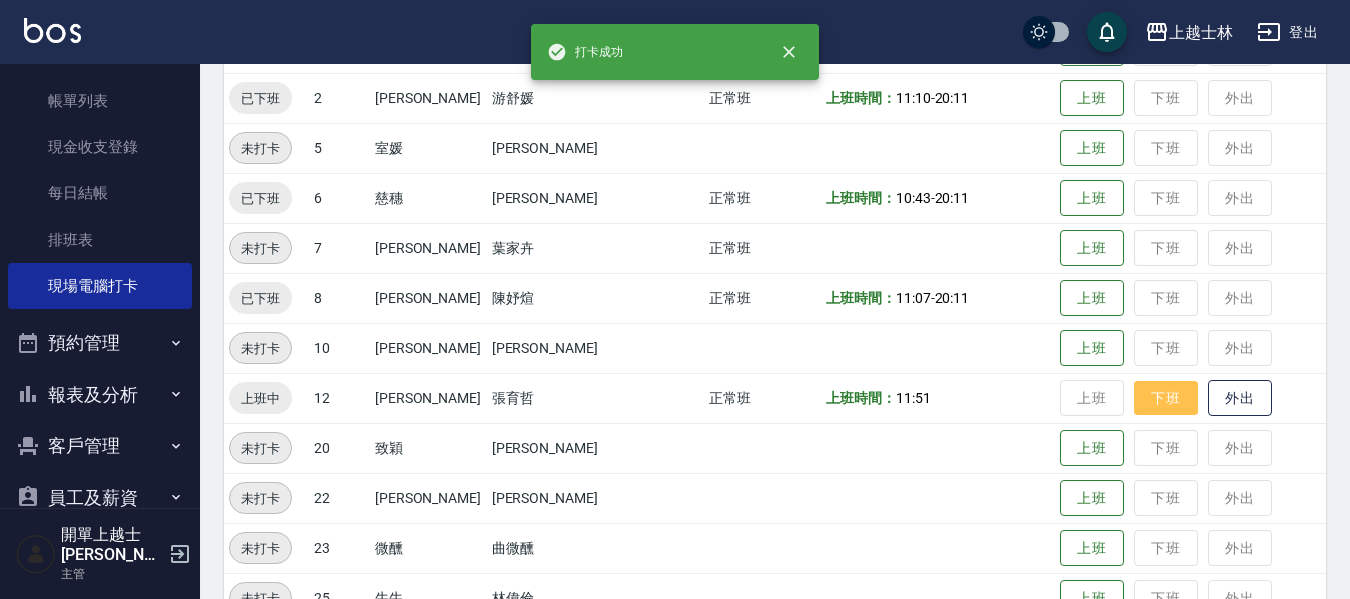 click on "下班" at bounding box center (1166, 398) 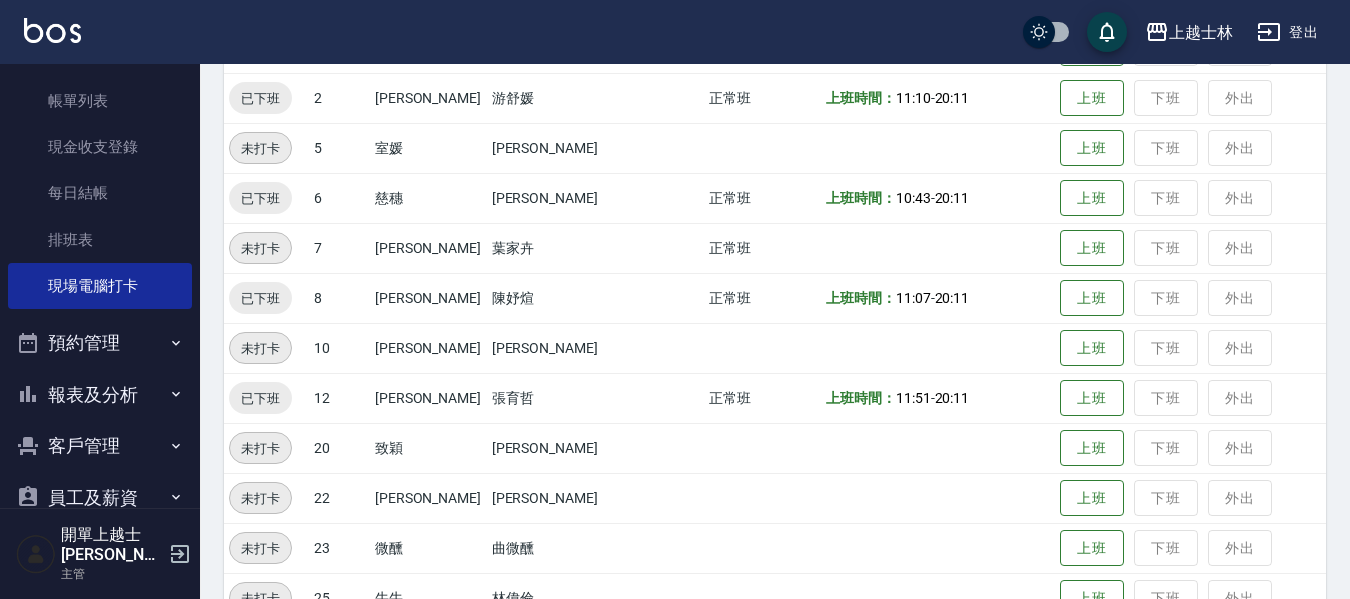 drag, startPoint x: 1098, startPoint y: 195, endPoint x: 443, endPoint y: 244, distance: 656.83026 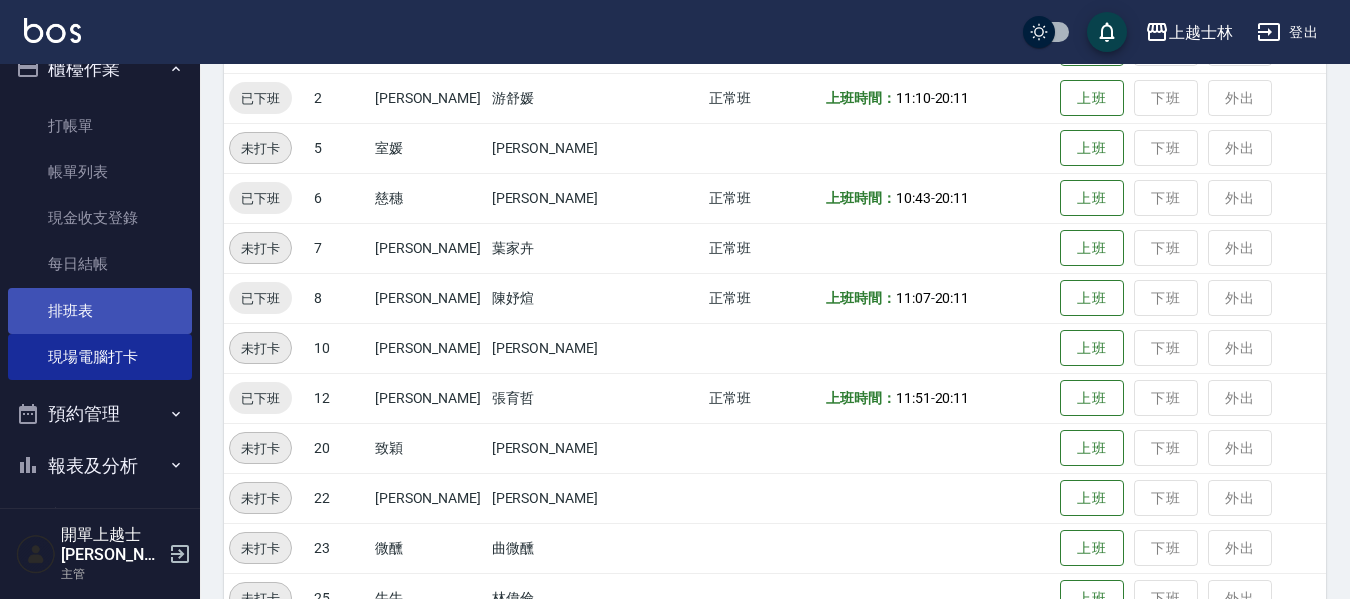 scroll, scrollTop: 0, scrollLeft: 0, axis: both 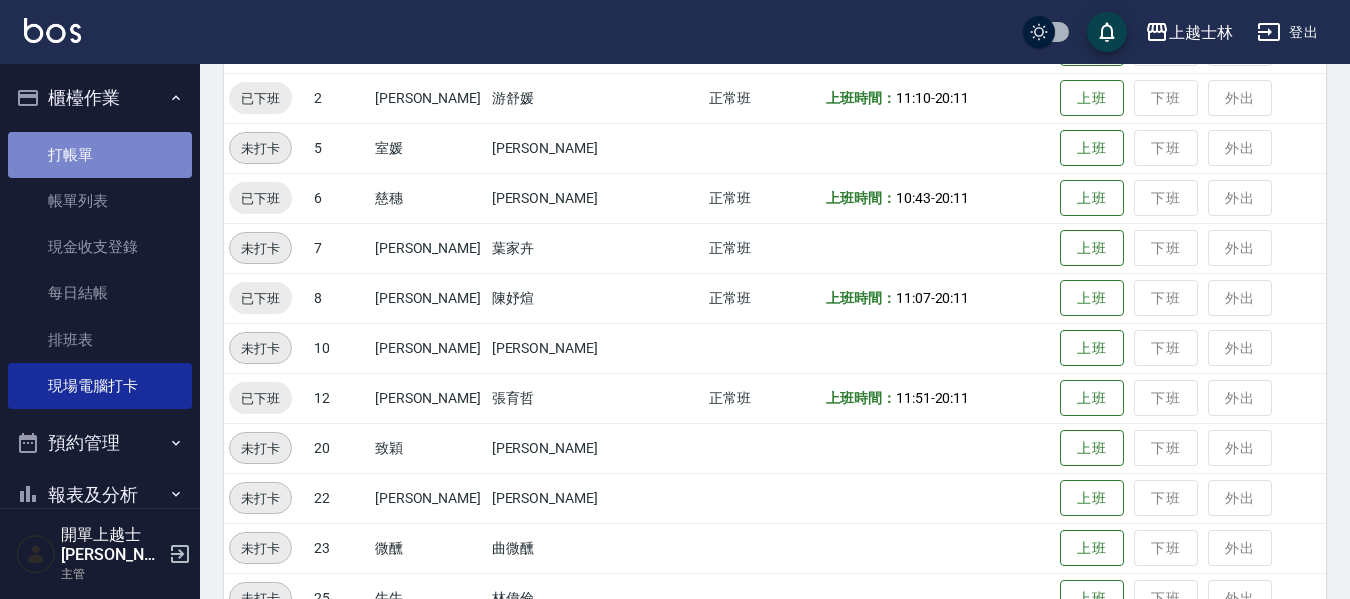 click on "打帳單" at bounding box center [100, 155] 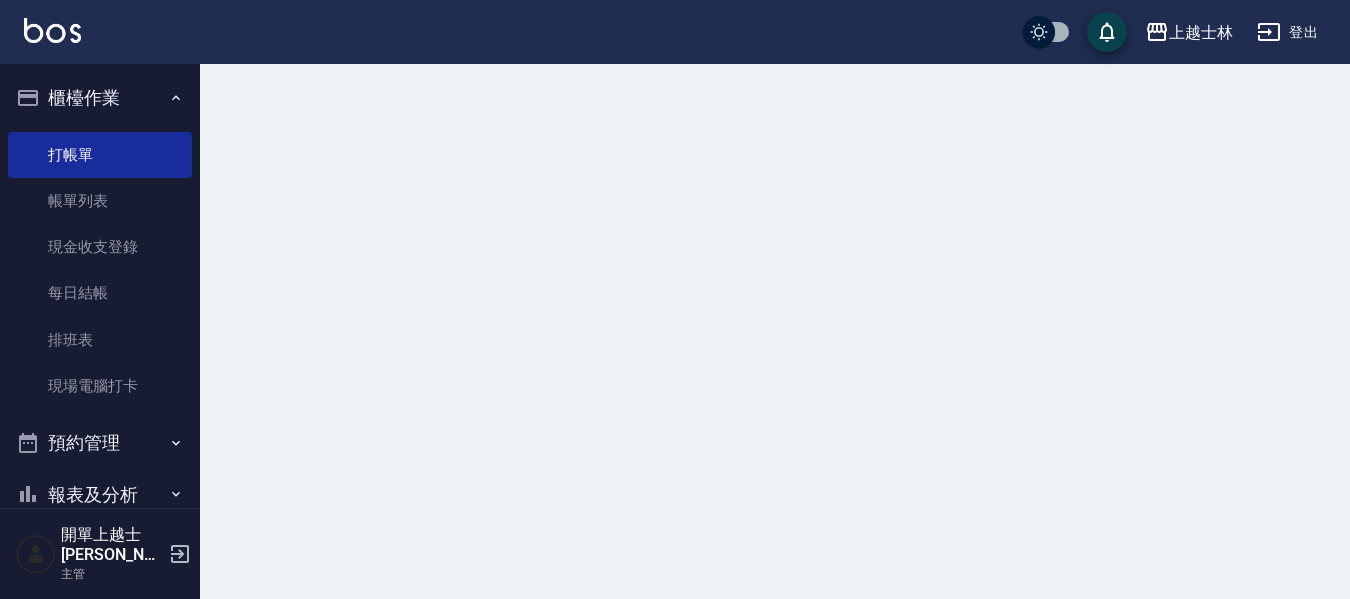scroll, scrollTop: 0, scrollLeft: 0, axis: both 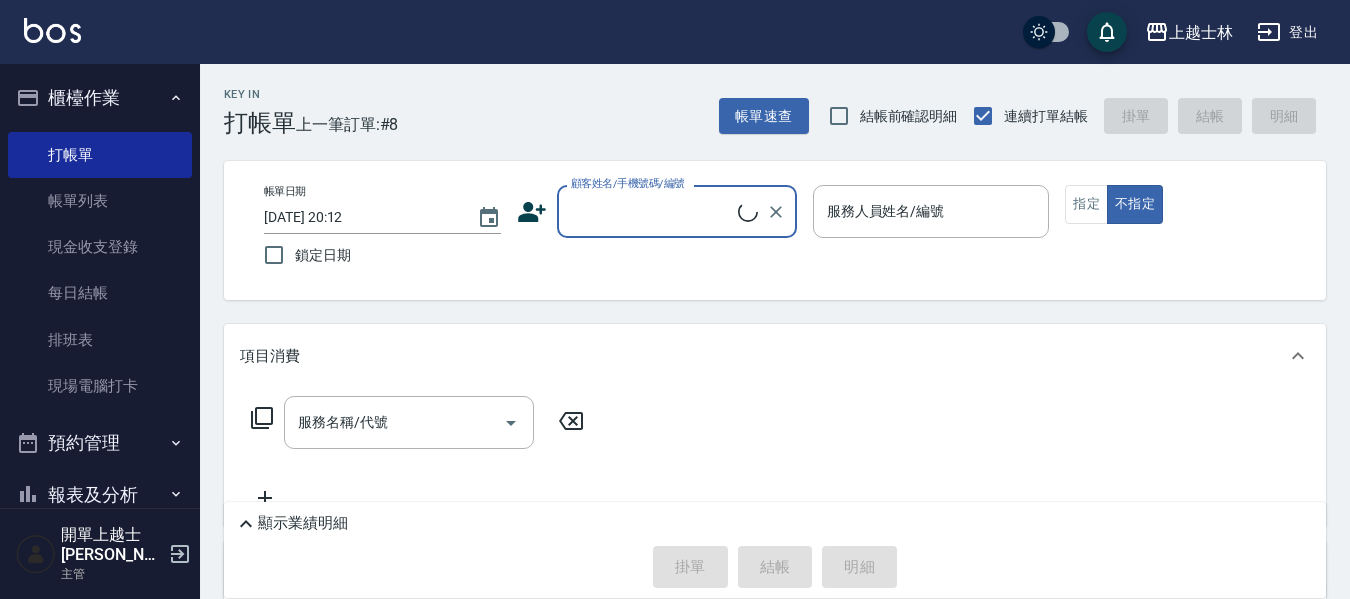 click on "顧客姓名/手機號碼/編號" at bounding box center (652, 211) 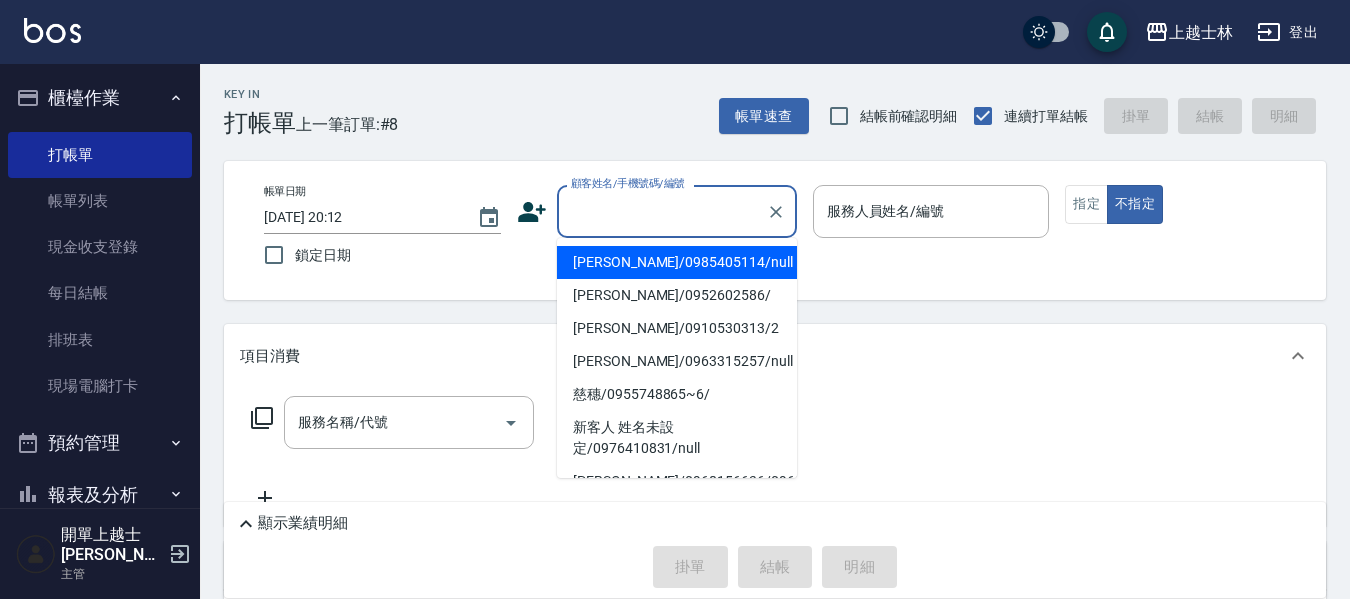 click on "[PERSON_NAME]/0985405114/null" at bounding box center [677, 262] 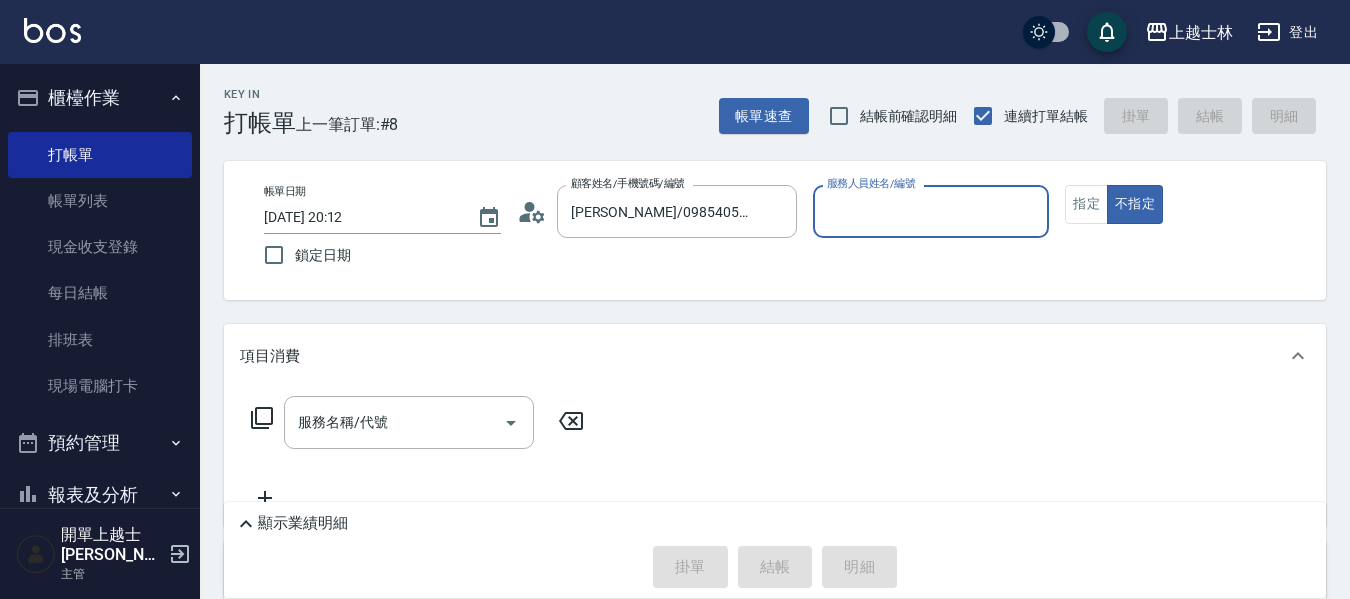 type on "[PERSON_NAME]-8" 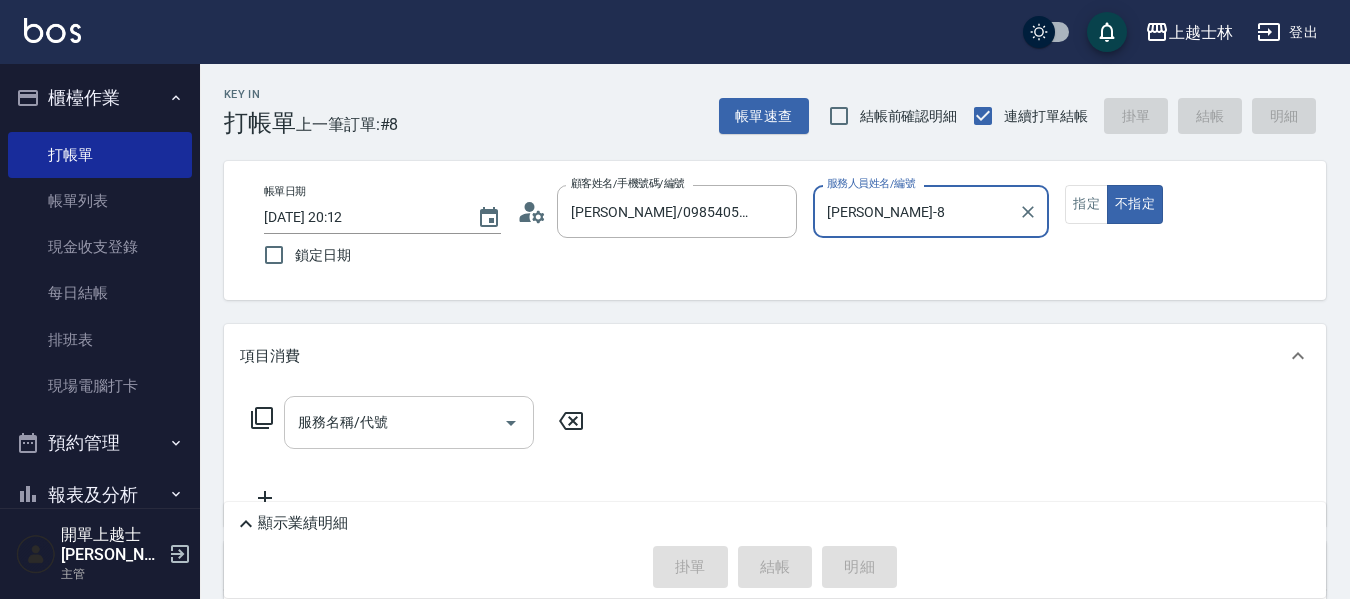 click on "服務名稱/代號 服務名稱/代號" at bounding box center (409, 422) 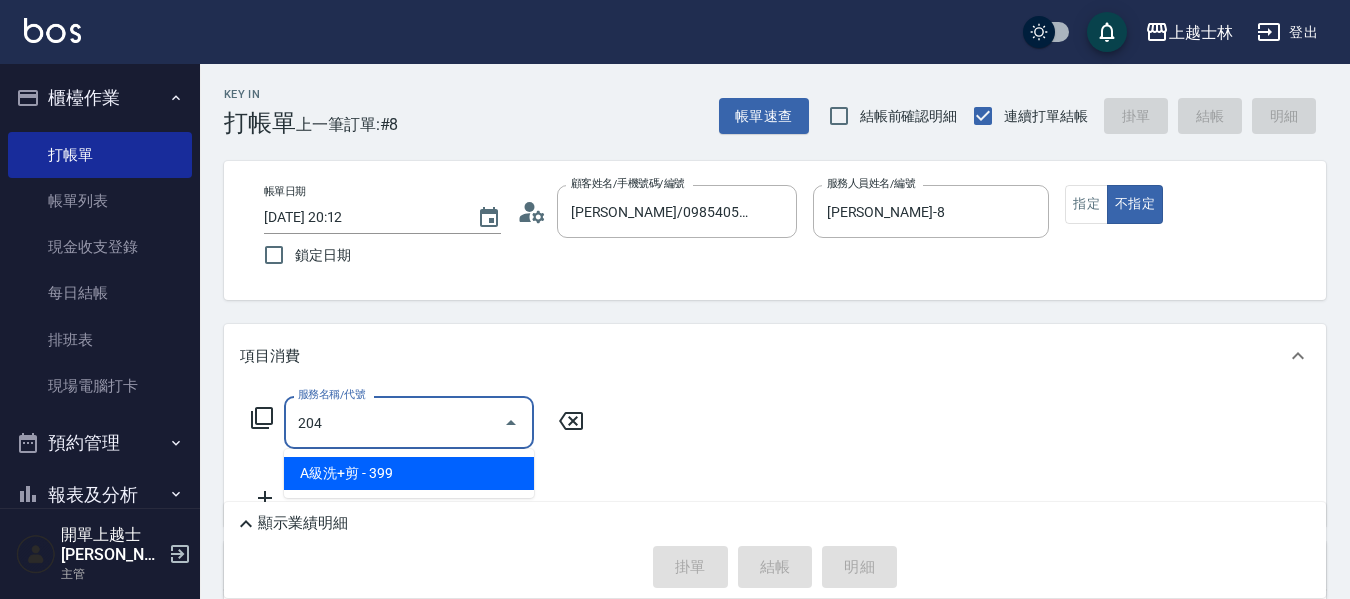 type on "A級洗+剪(204)" 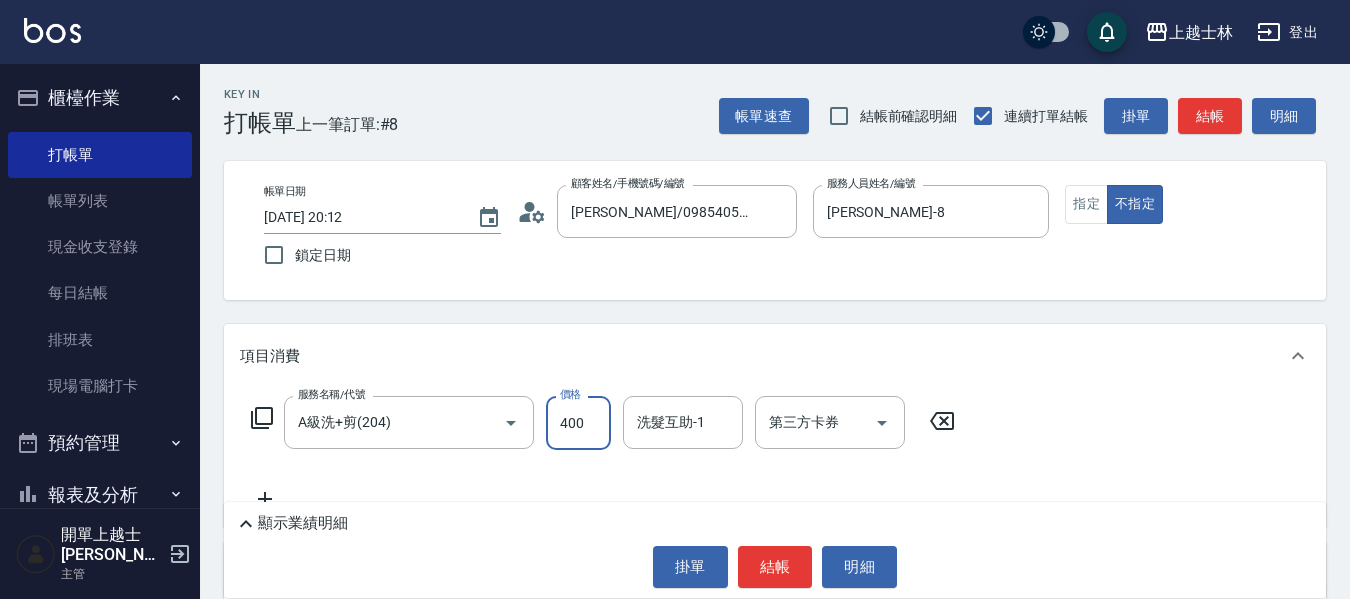 type on "400" 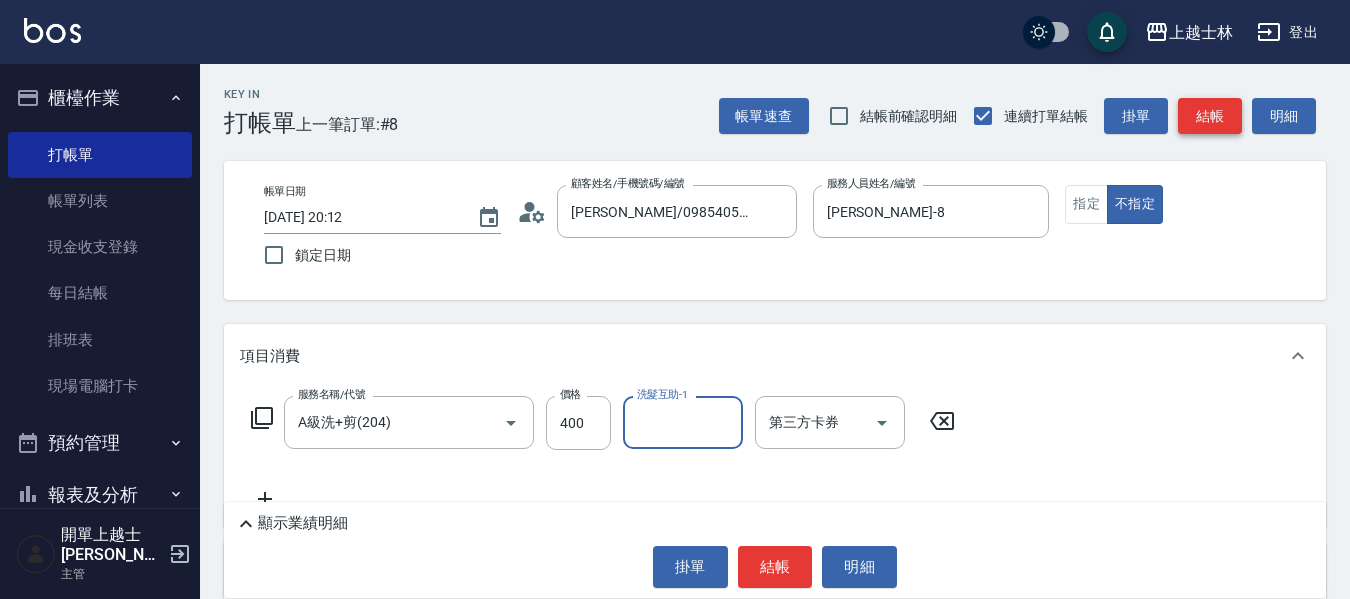 click on "結帳" at bounding box center [1210, 116] 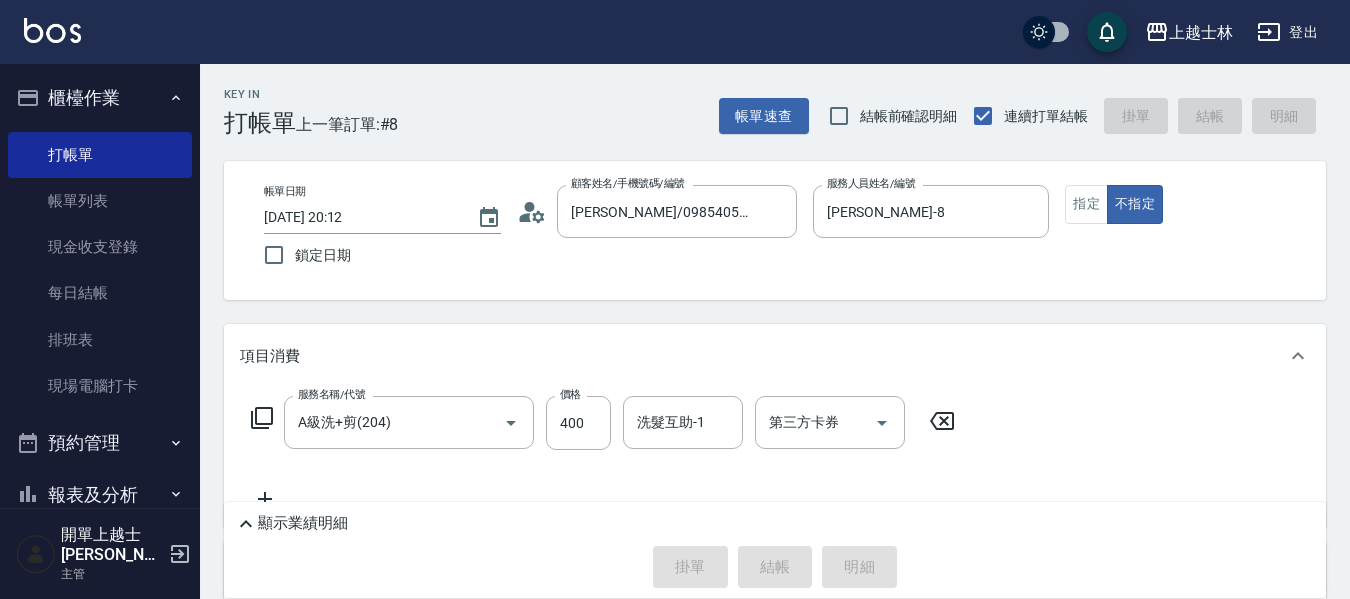 type 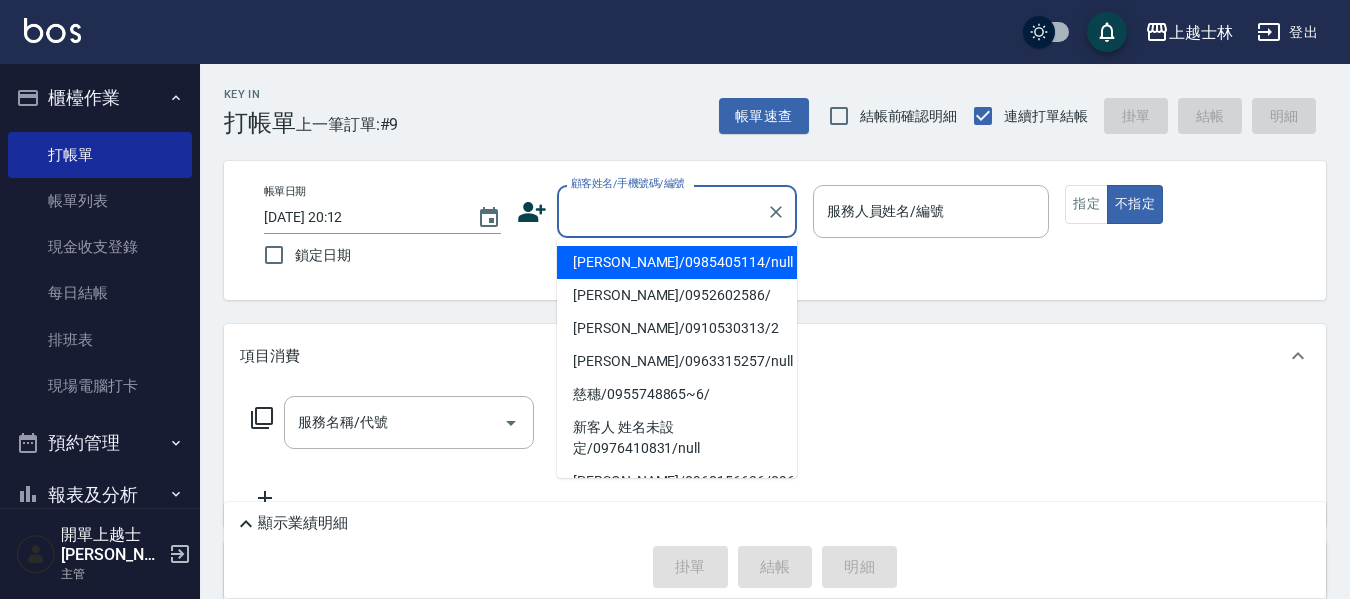 click on "顧客姓名/手機號碼/編號" at bounding box center [662, 211] 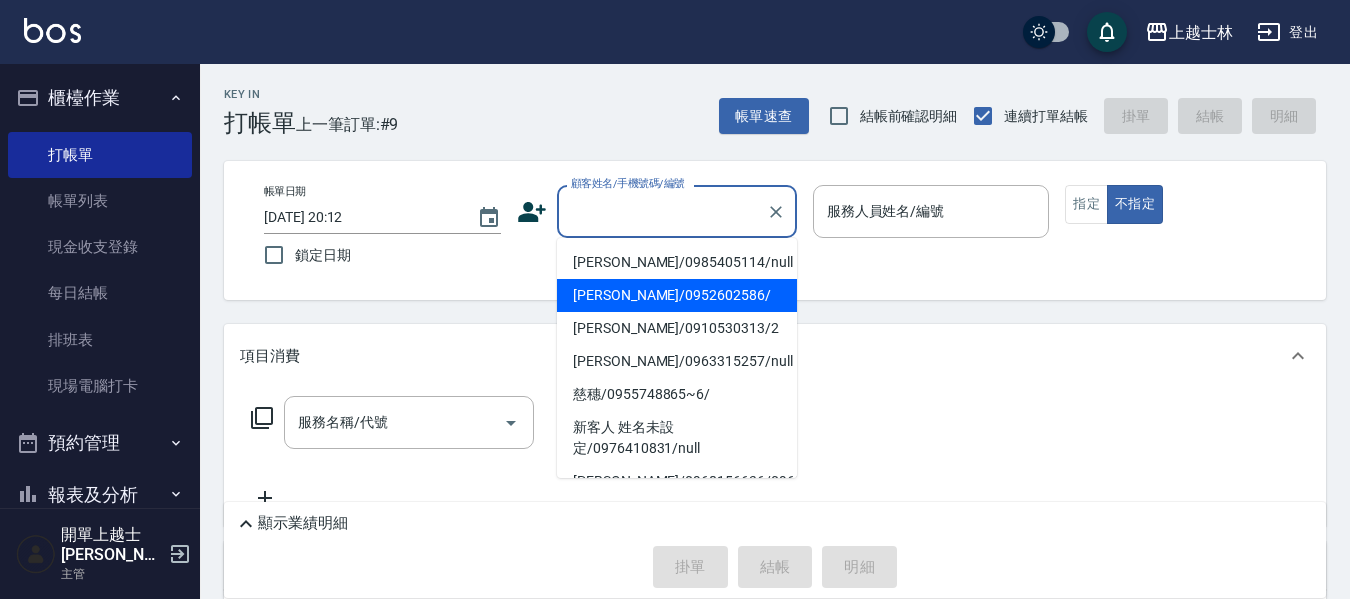 click on "[PERSON_NAME]/0985405114/[PERSON_NAME]/0952602586/ [PERSON_NAME]/0910530313/2 [PERSON_NAME]/0963315257/null 慈穗/0955748865~6/ 新客人 姓名未設定/0976410831/null [PERSON_NAME]/0968156636/0968156636 [PERSON_NAME]/0910930629/0910930629 [PERSON_NAME]/0970617971/0970617971 [PERSON_NAME]/0915927029/0915927029 [PERSON_NAME]/0905101853/0905101853 [PERSON_NAME]/0968894022/0968894022 [PERSON_NAME]/0971578139/0971578139 新客人 姓名未設定/091053013/null [PERSON_NAME]/0963790820/0963790820 [PERSON_NAME]/0918966878/0918966878 [PERSON_NAME]/0987342256/0987342256 苑陵/0922941174/0922941174 [PERSON_NAME]/0952275156/null [PERSON_NAME]/0926931203/0926931203" at bounding box center (677, 358) 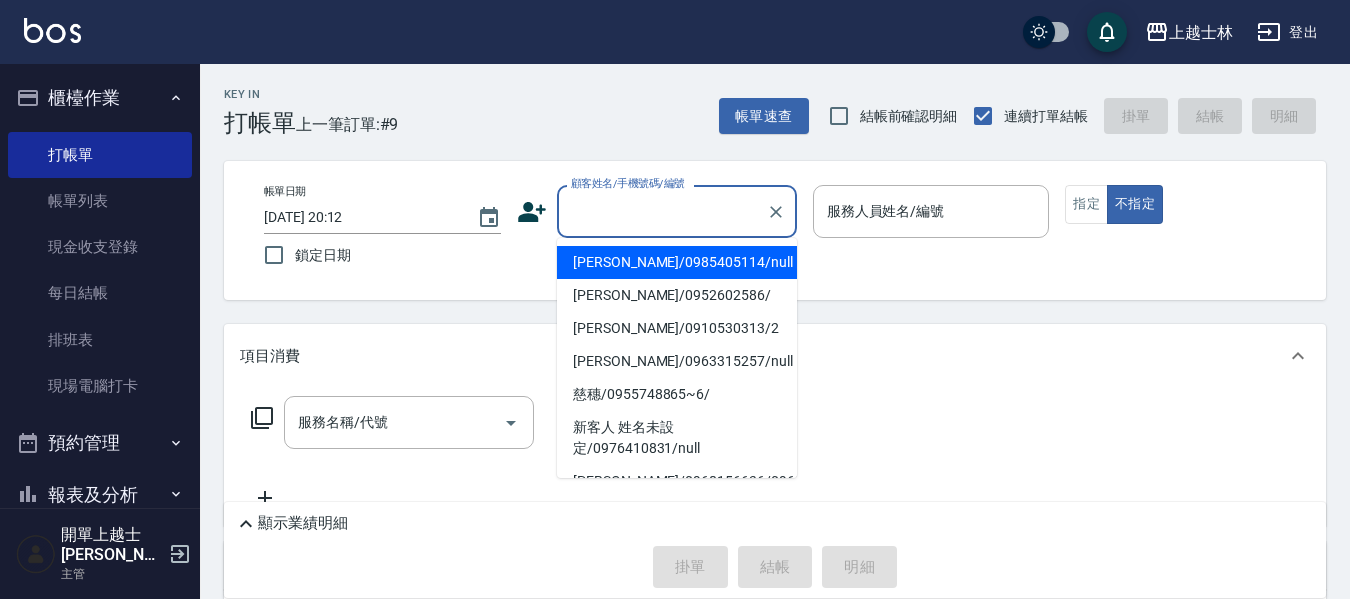 click on "[PERSON_NAME]/0985405114/null" at bounding box center (677, 262) 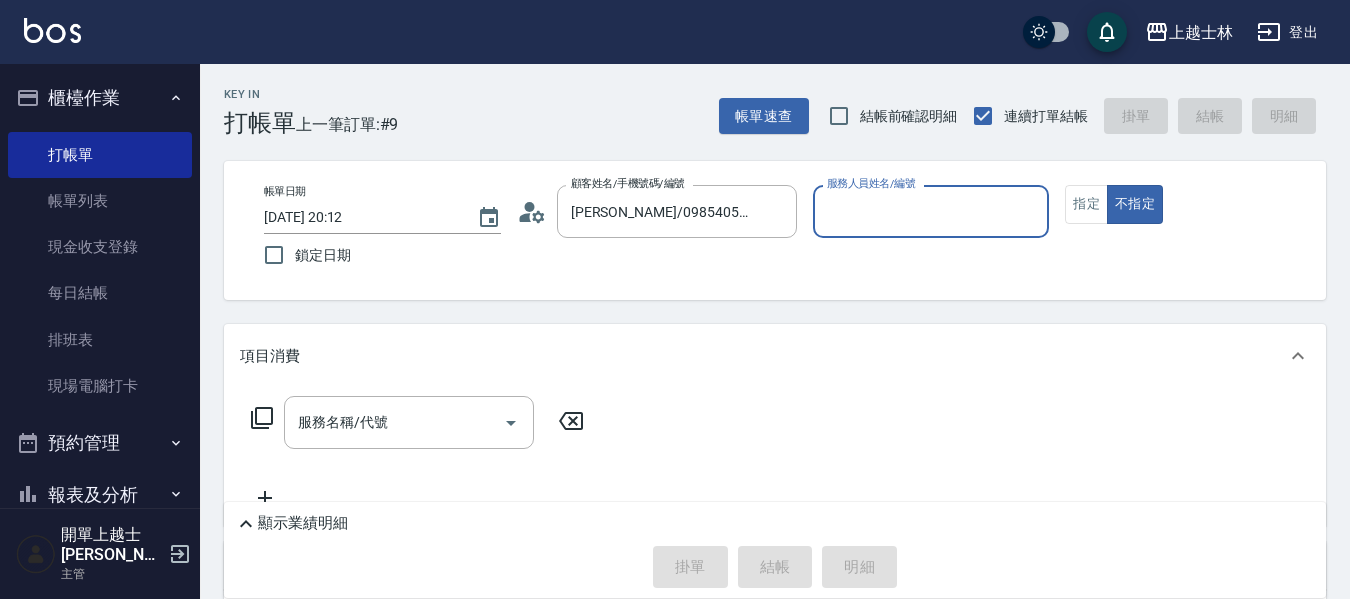 type on "[PERSON_NAME]-8" 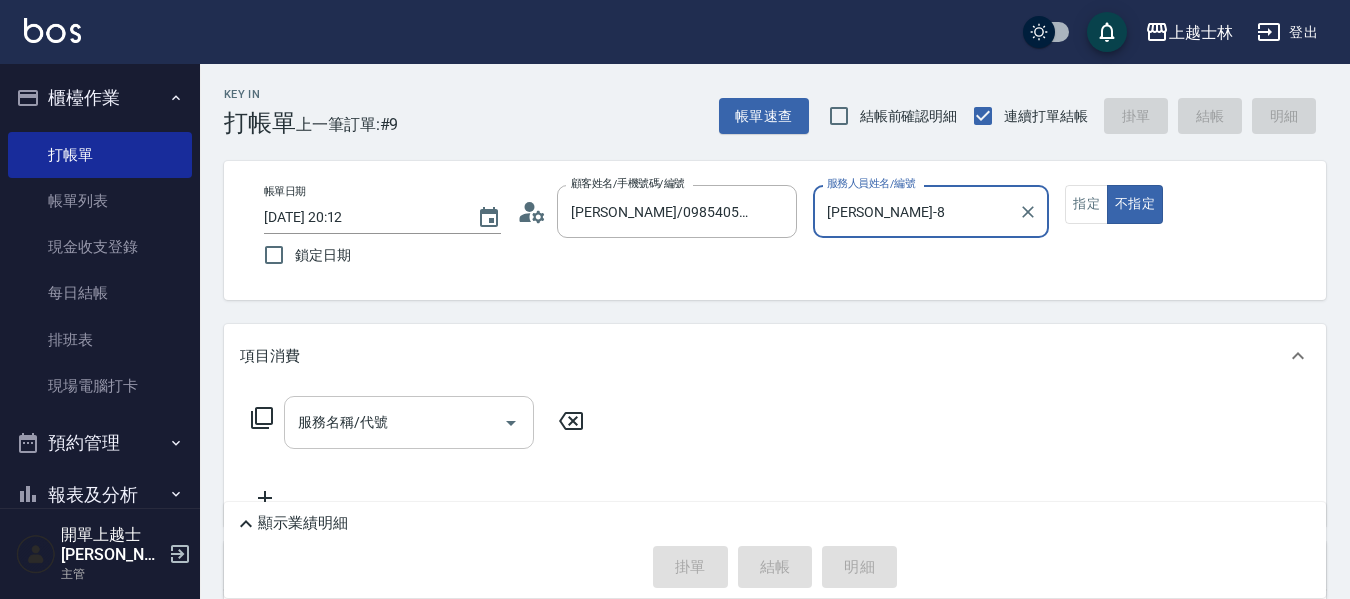 click on "服務名稱/代號" at bounding box center [409, 422] 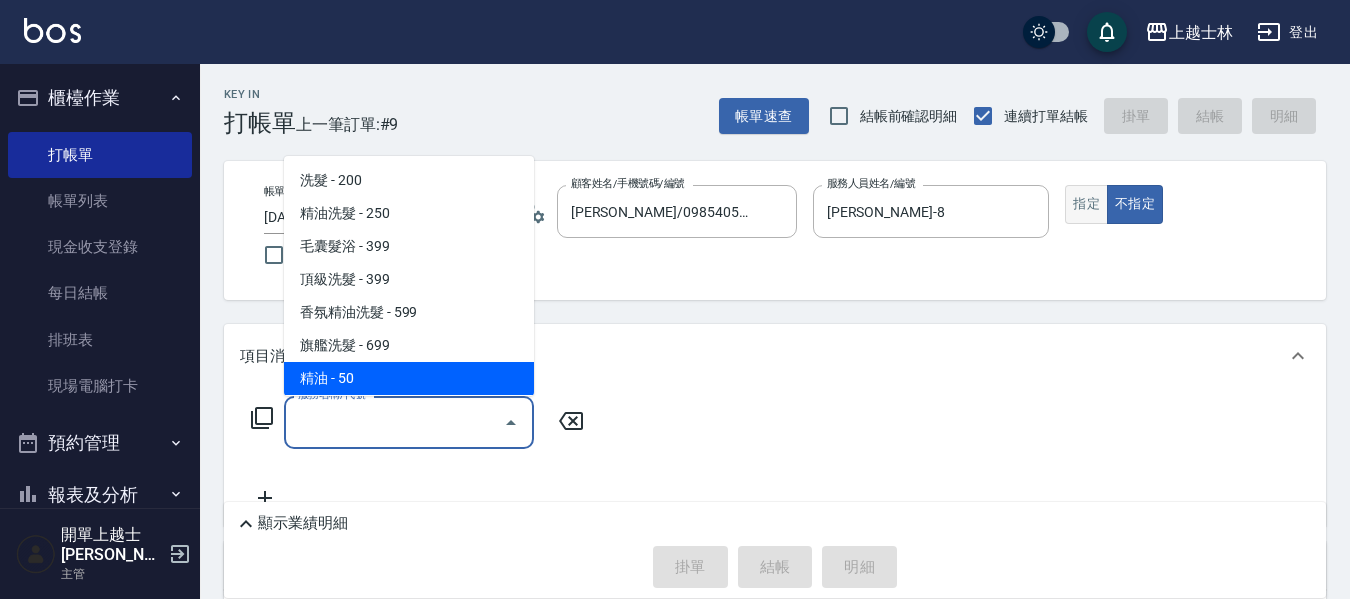 click on "指定" at bounding box center [1086, 204] 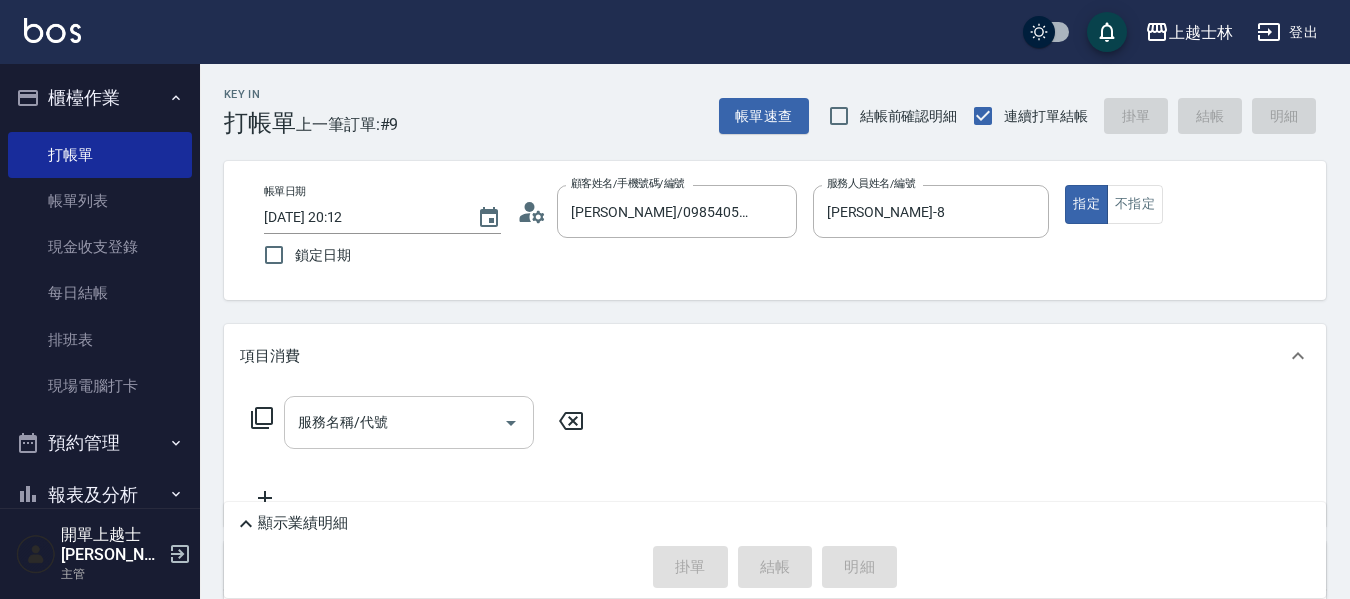 click on "服務名稱/代號 服務名稱/代號" at bounding box center (409, 422) 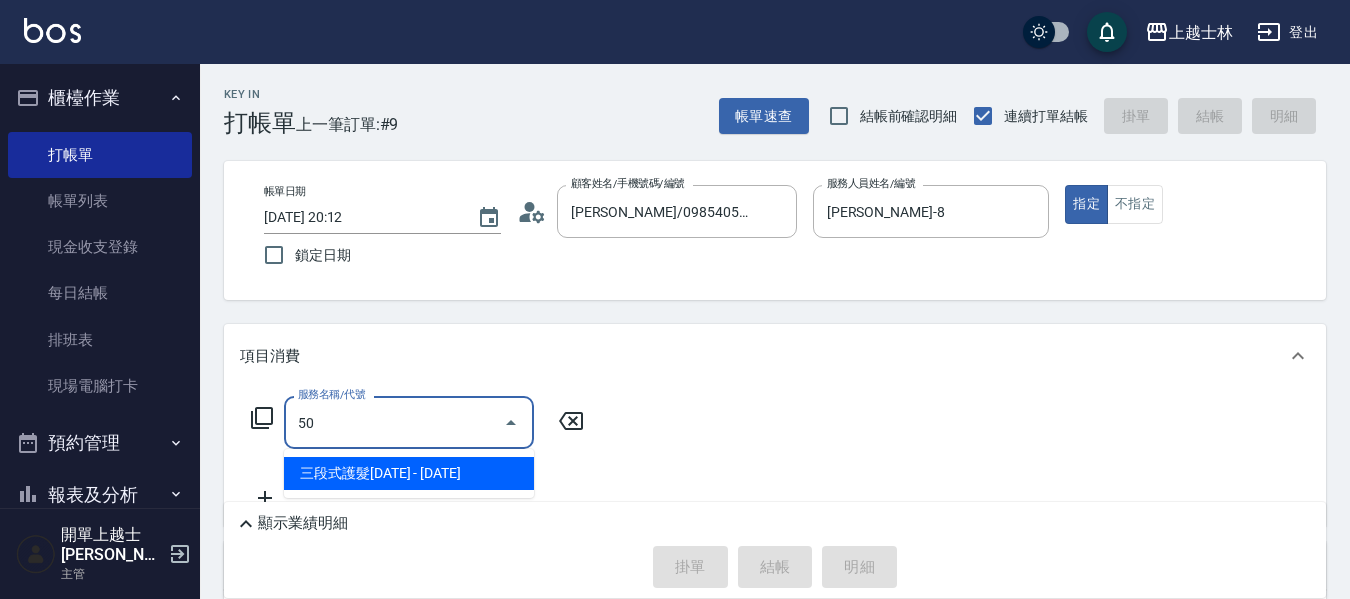 type on "5" 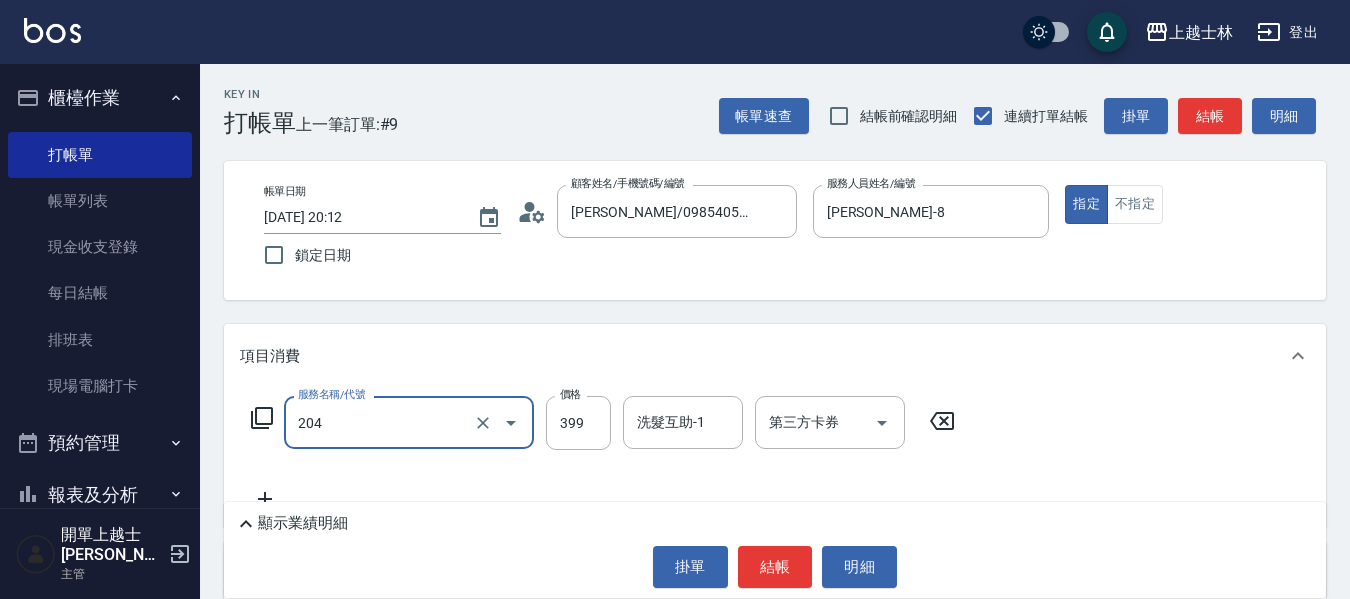 type on "A級洗+剪(204)" 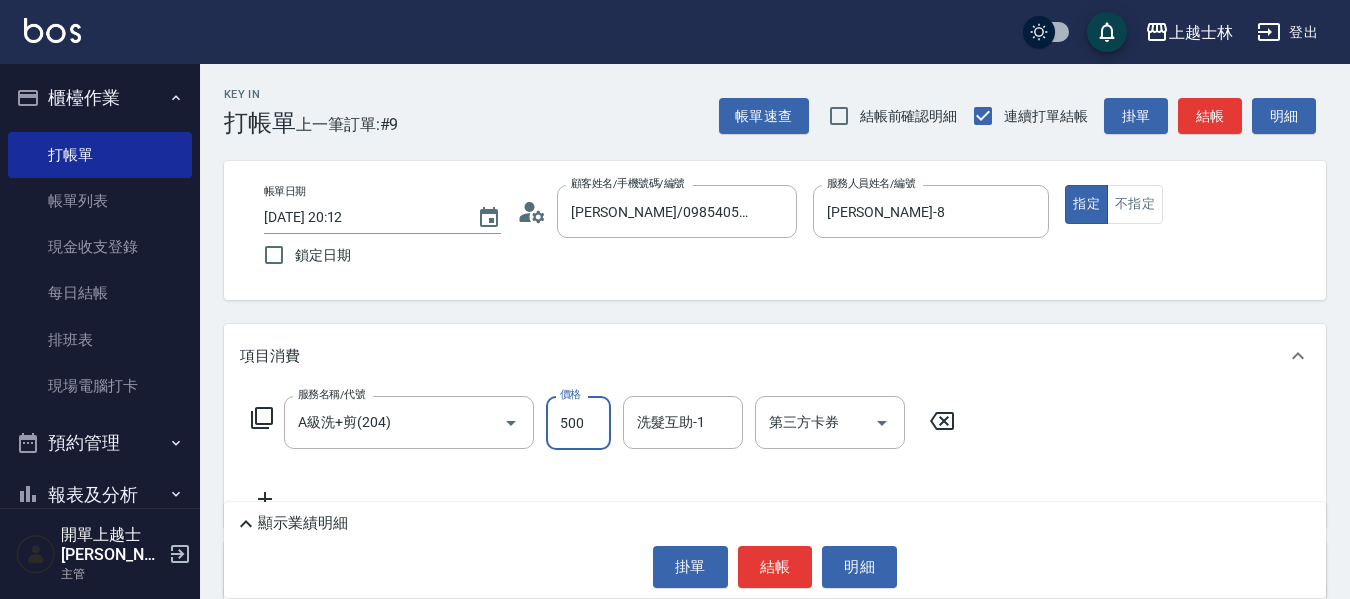 type on "500" 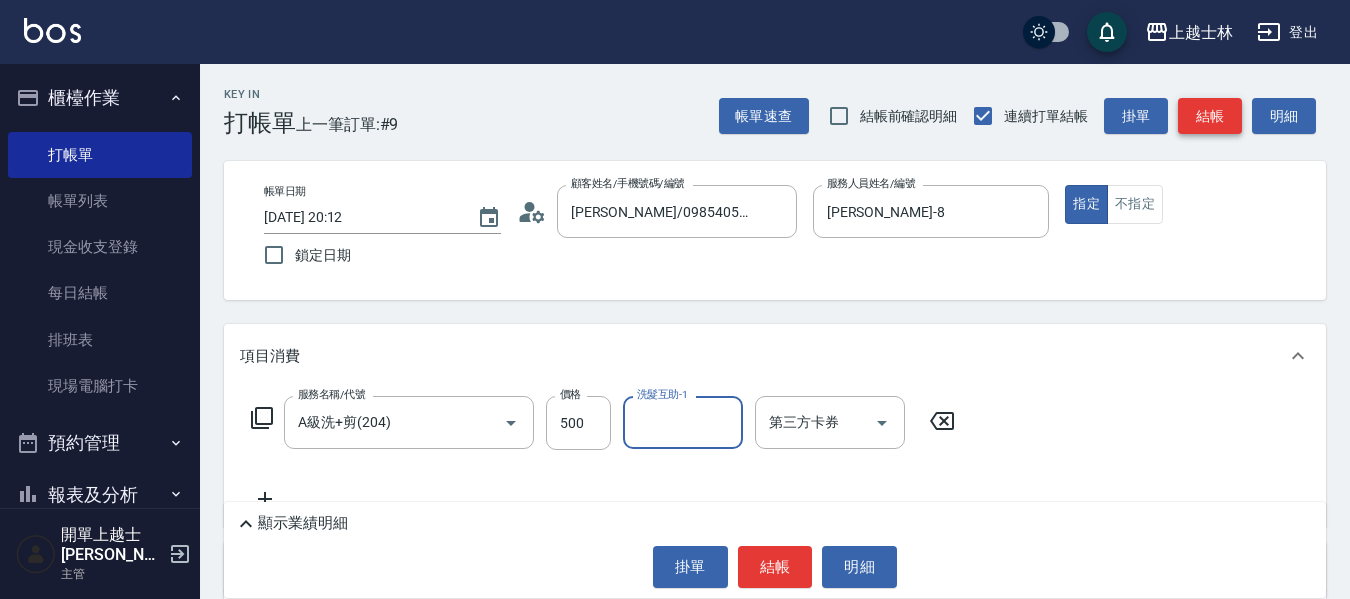 click on "結帳" at bounding box center [1210, 116] 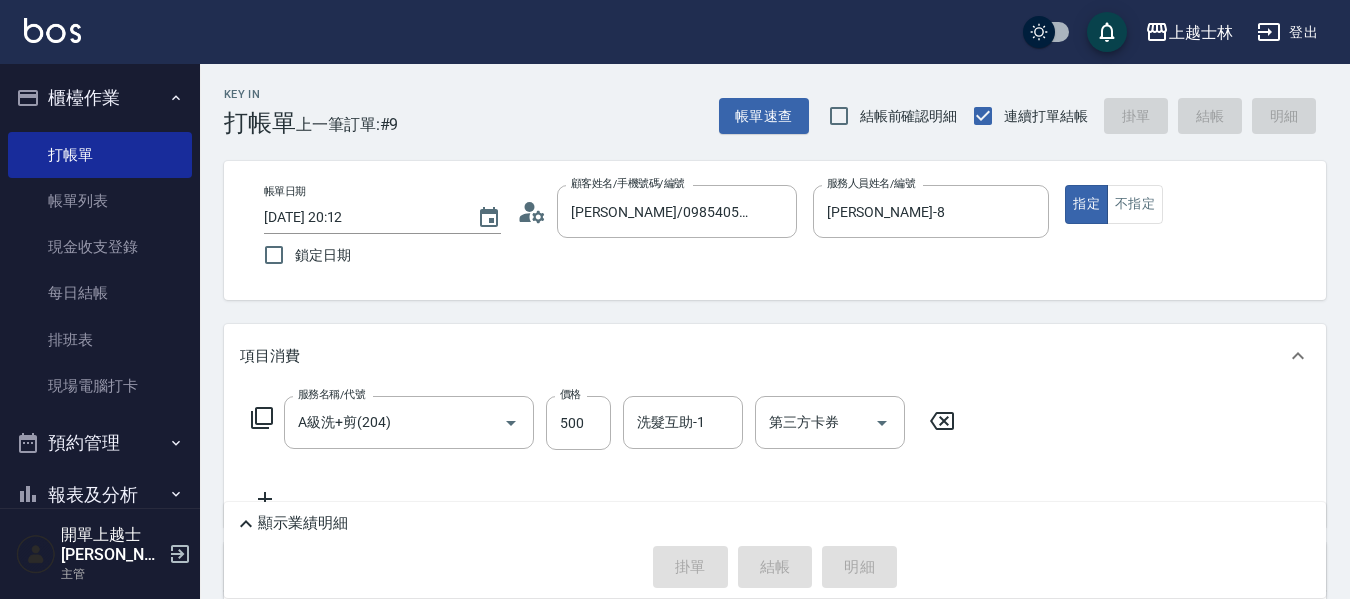 type on "[DATE] 20:13" 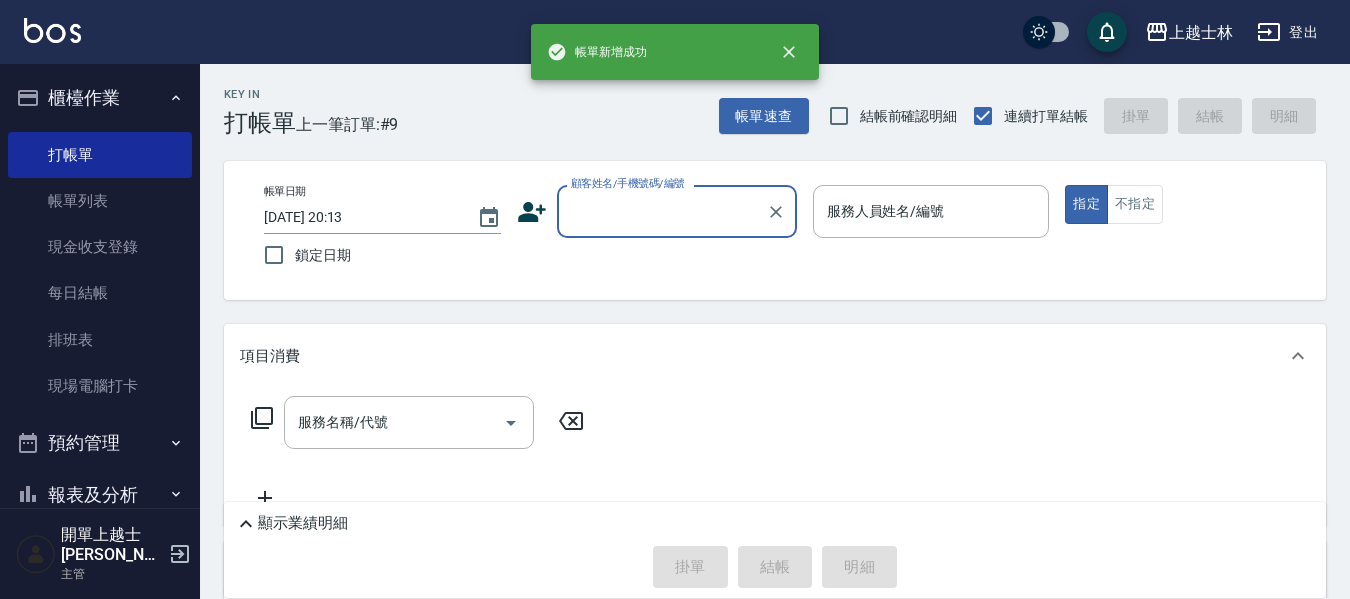 click on "顧客姓名/手機號碼/編號" at bounding box center (662, 211) 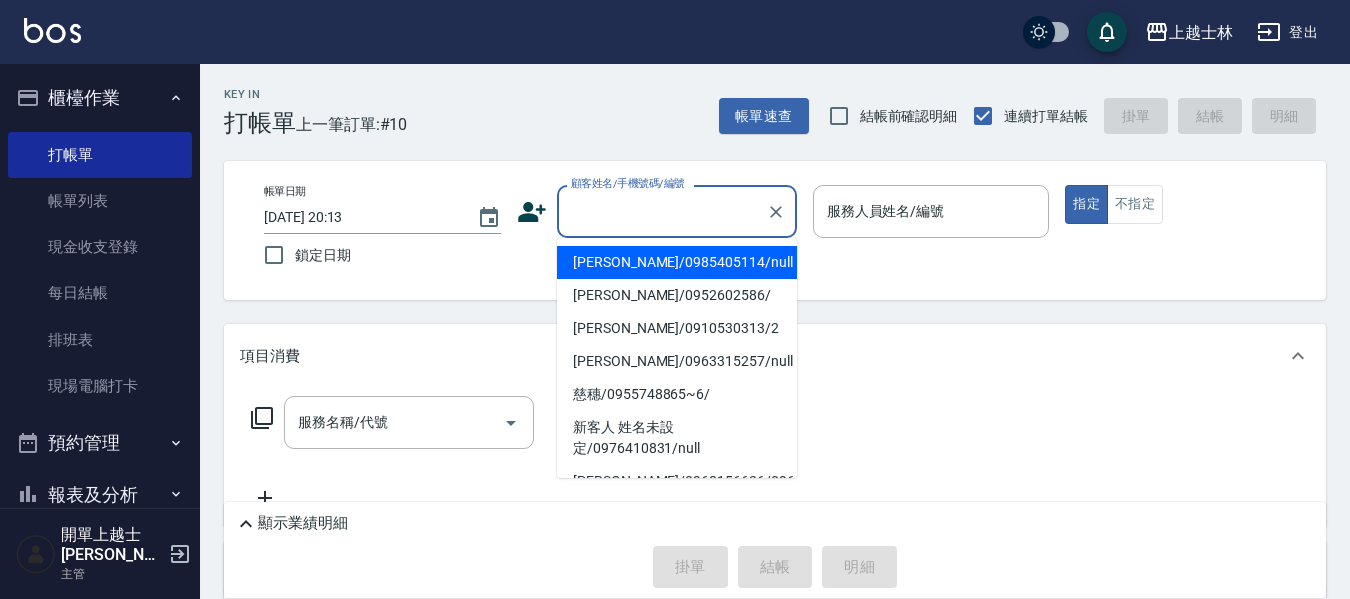 click on "[PERSON_NAME]/0985405114/null" at bounding box center [677, 262] 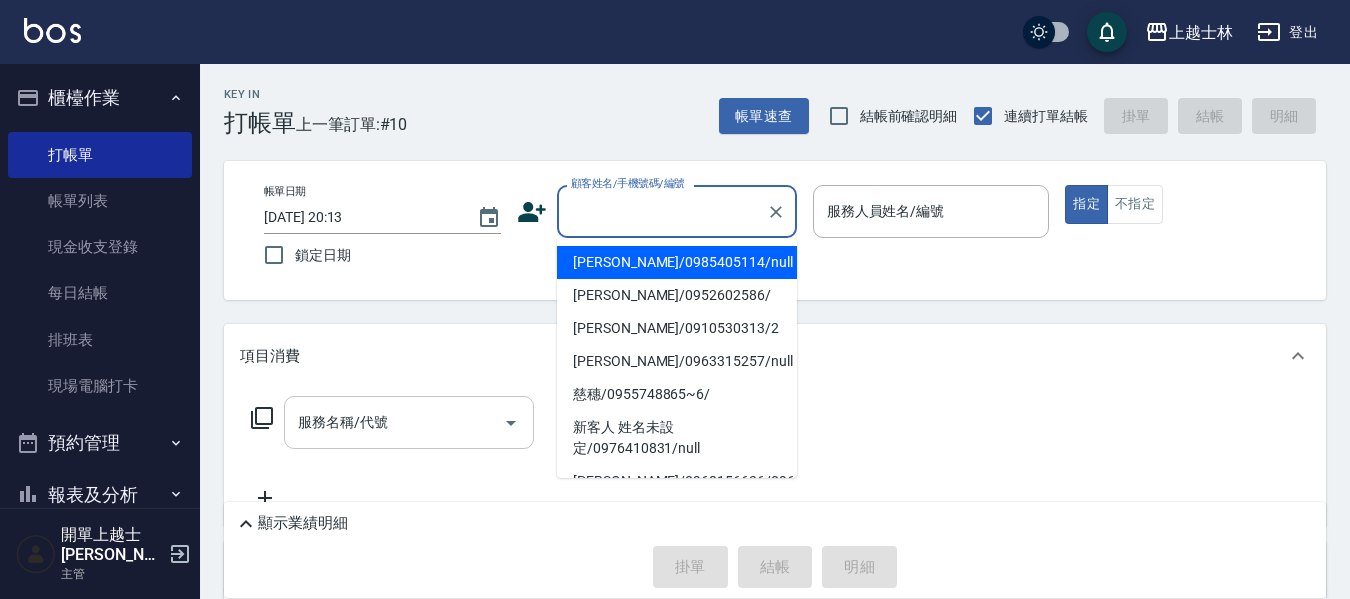 type on "[PERSON_NAME]/0985405114/null" 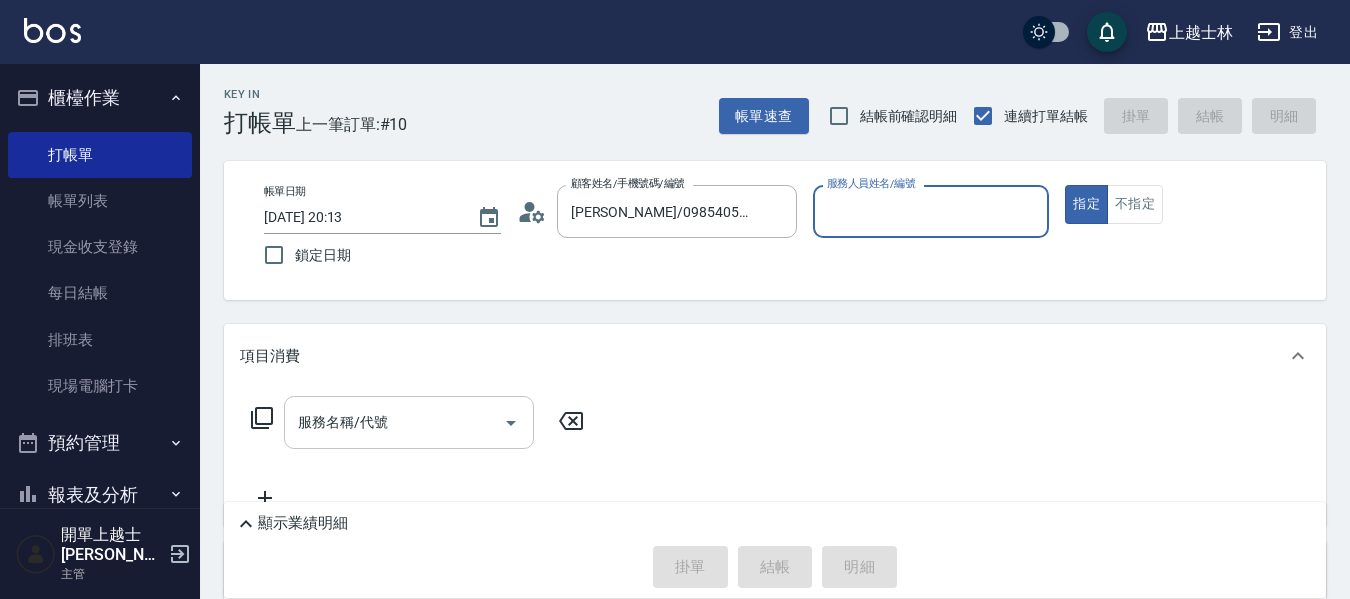 click on "服務名稱/代號" at bounding box center (394, 422) 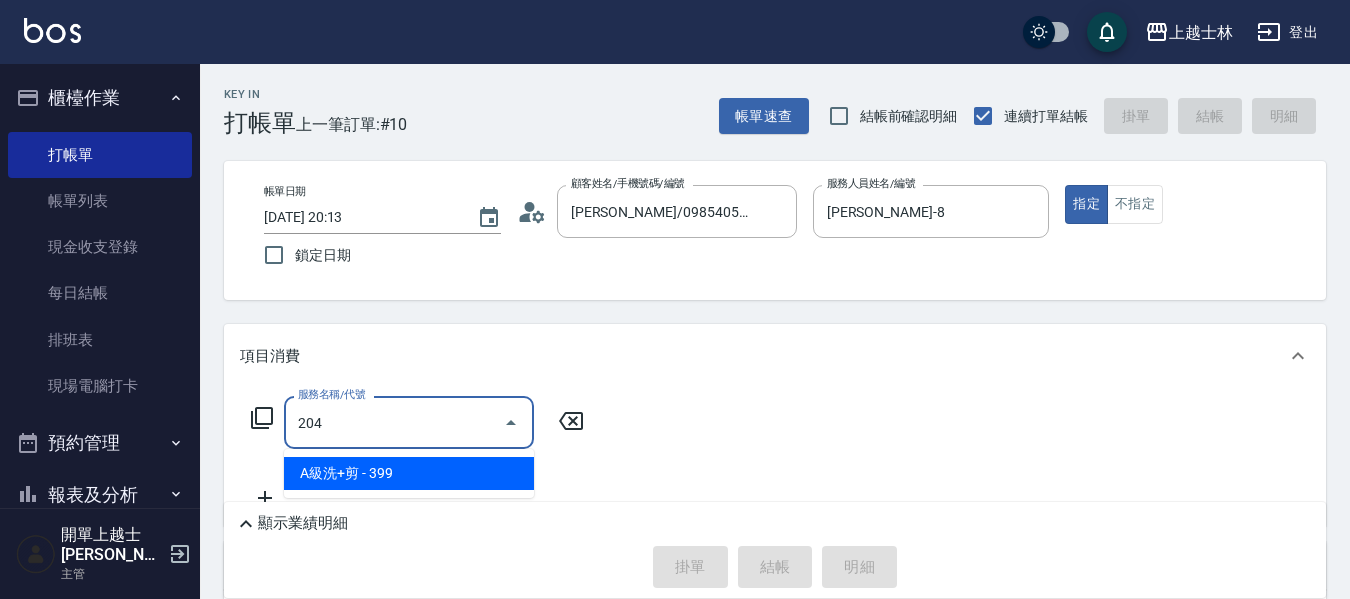type on "A級洗+剪(204)" 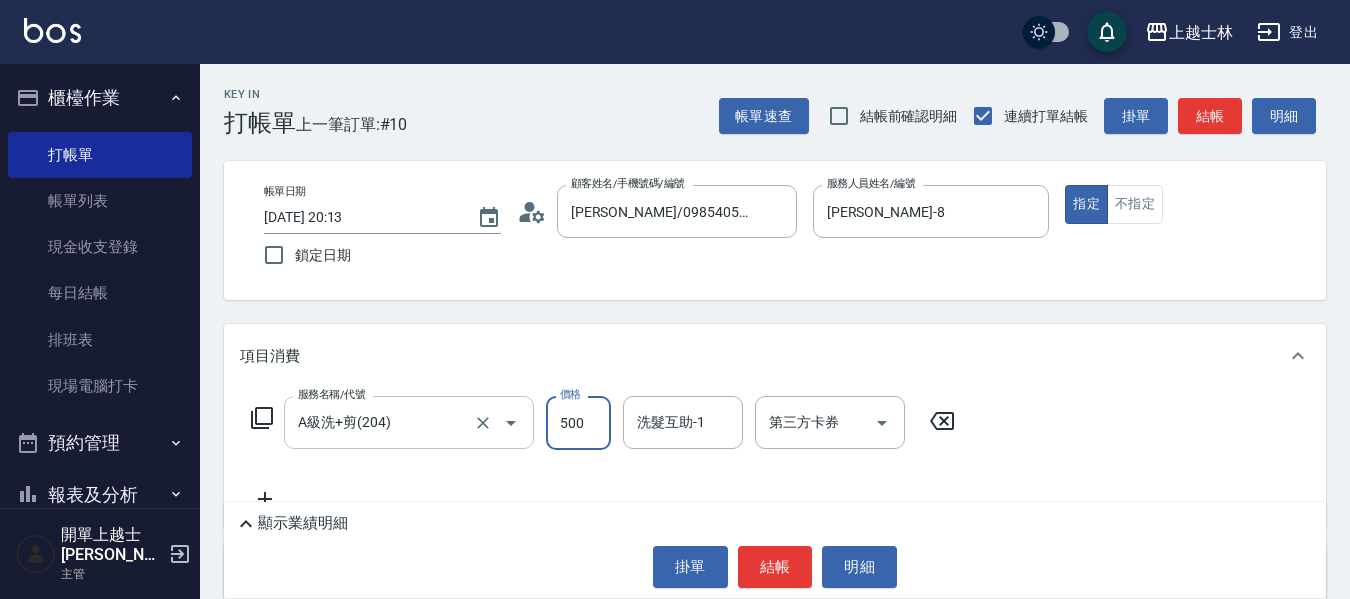 type on "500" 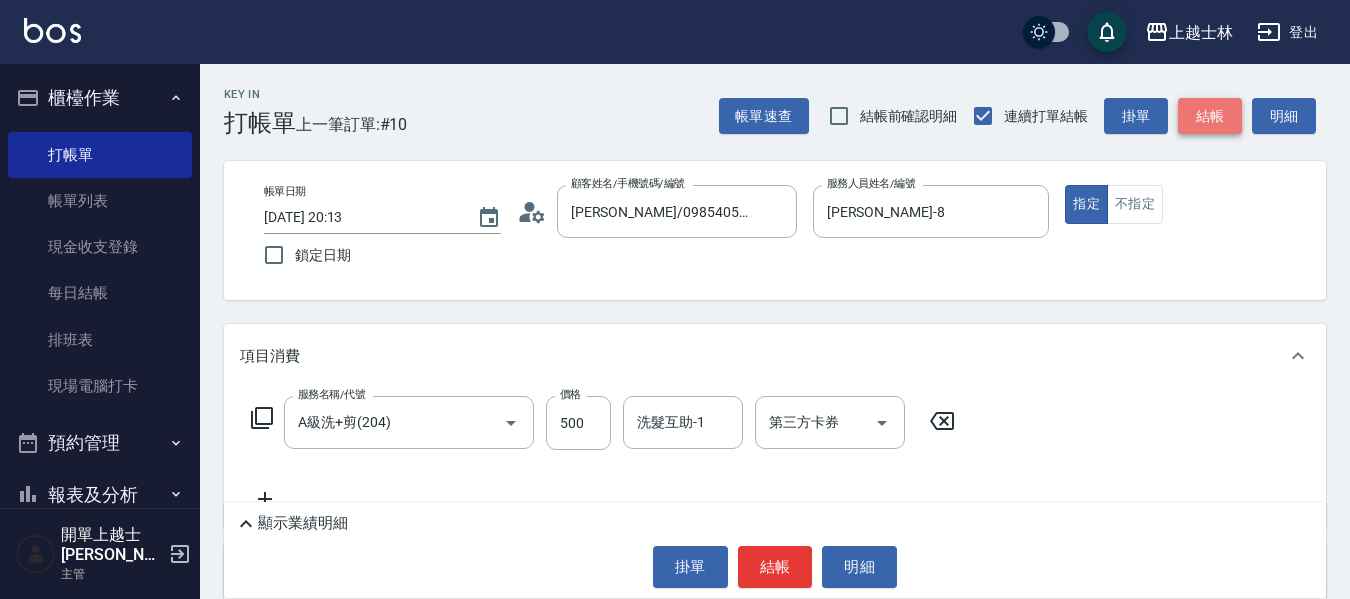 click on "結帳" at bounding box center (1210, 116) 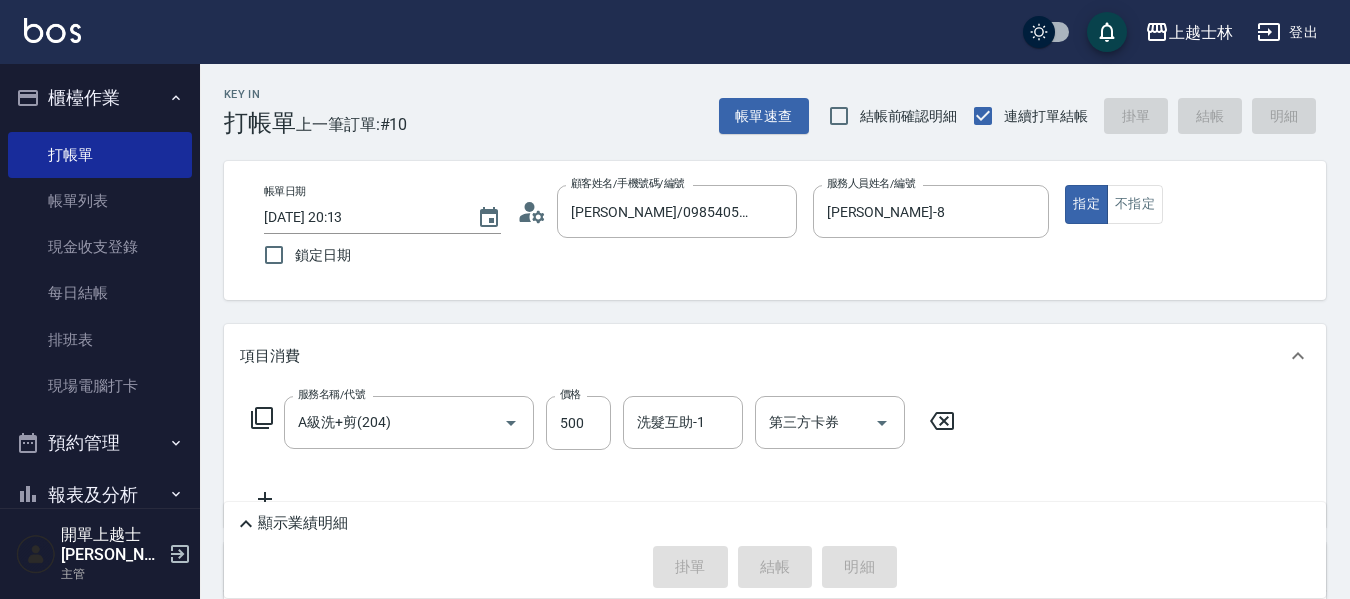 type 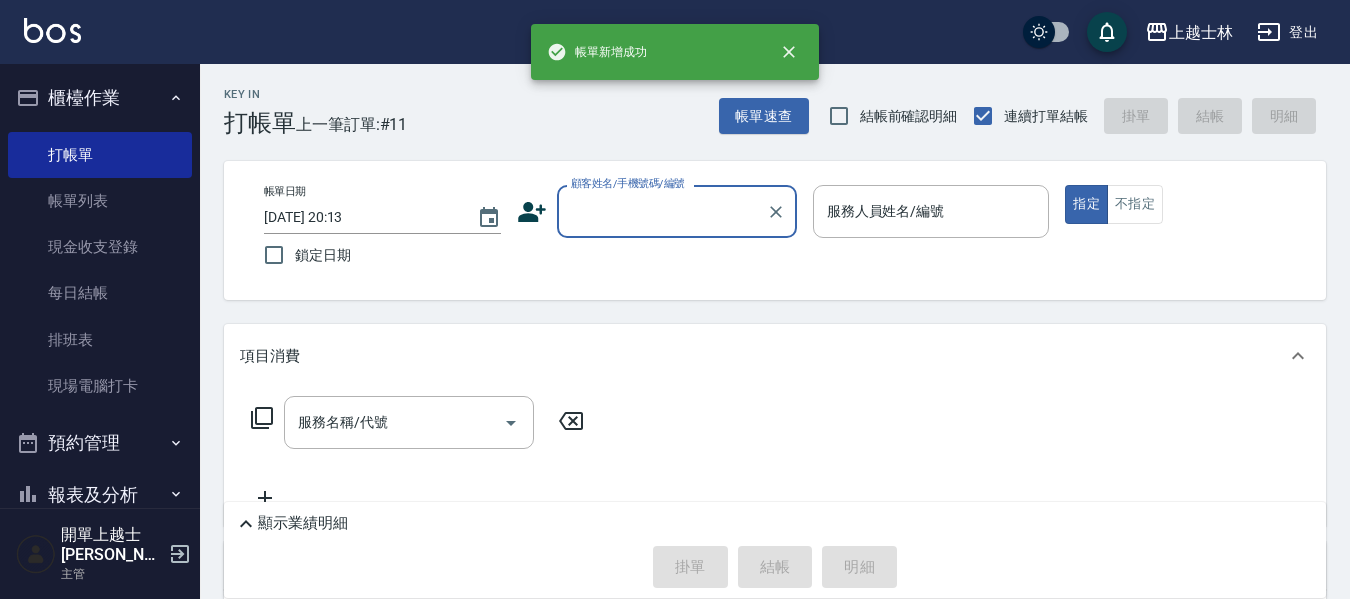 click on "顧客姓名/手機號碼/編號" at bounding box center (662, 211) 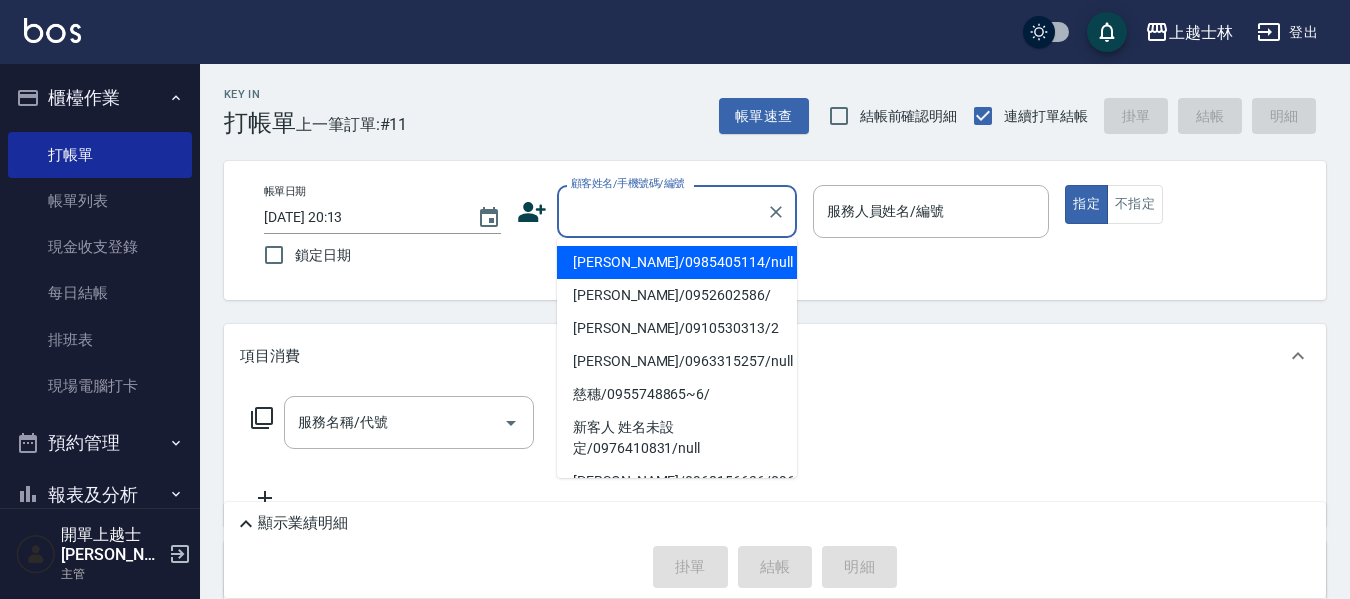click on "[PERSON_NAME]/0985405114/null" at bounding box center [677, 262] 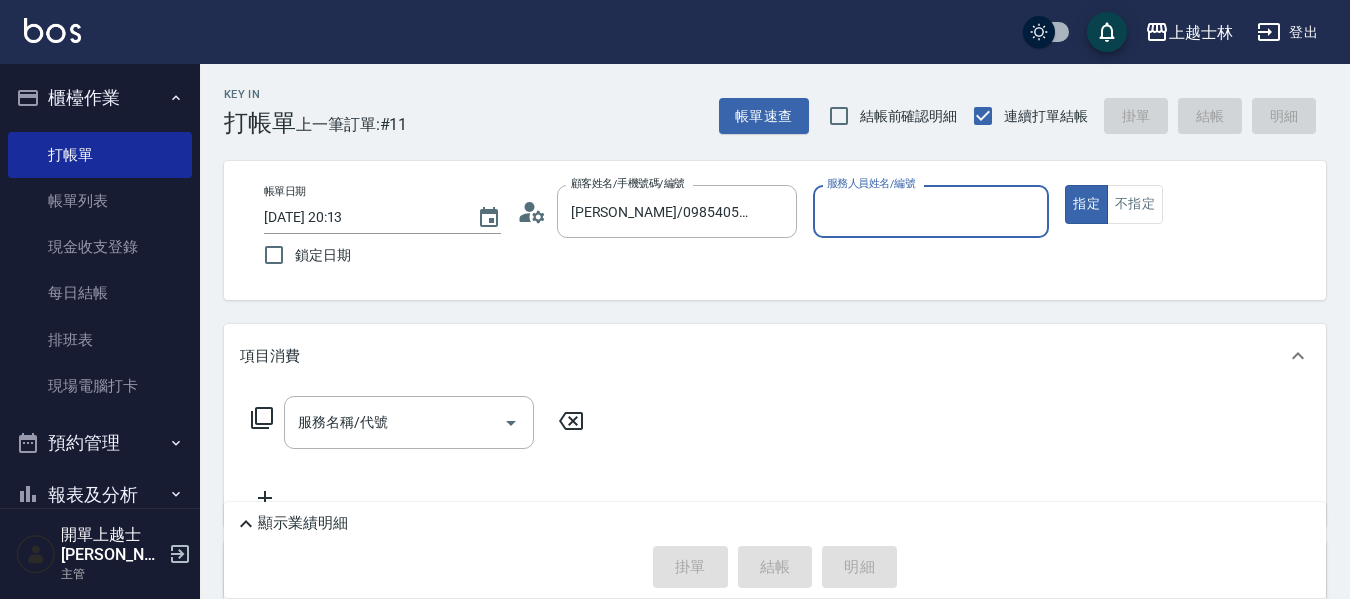 type on "[PERSON_NAME]-8" 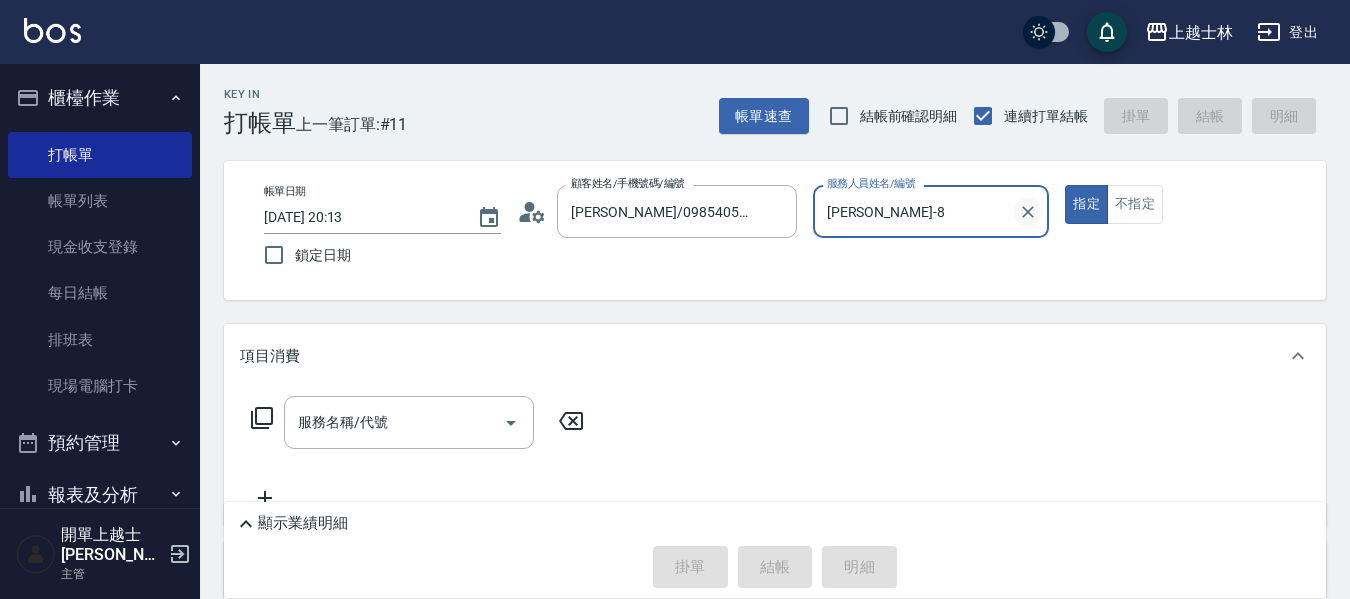 click 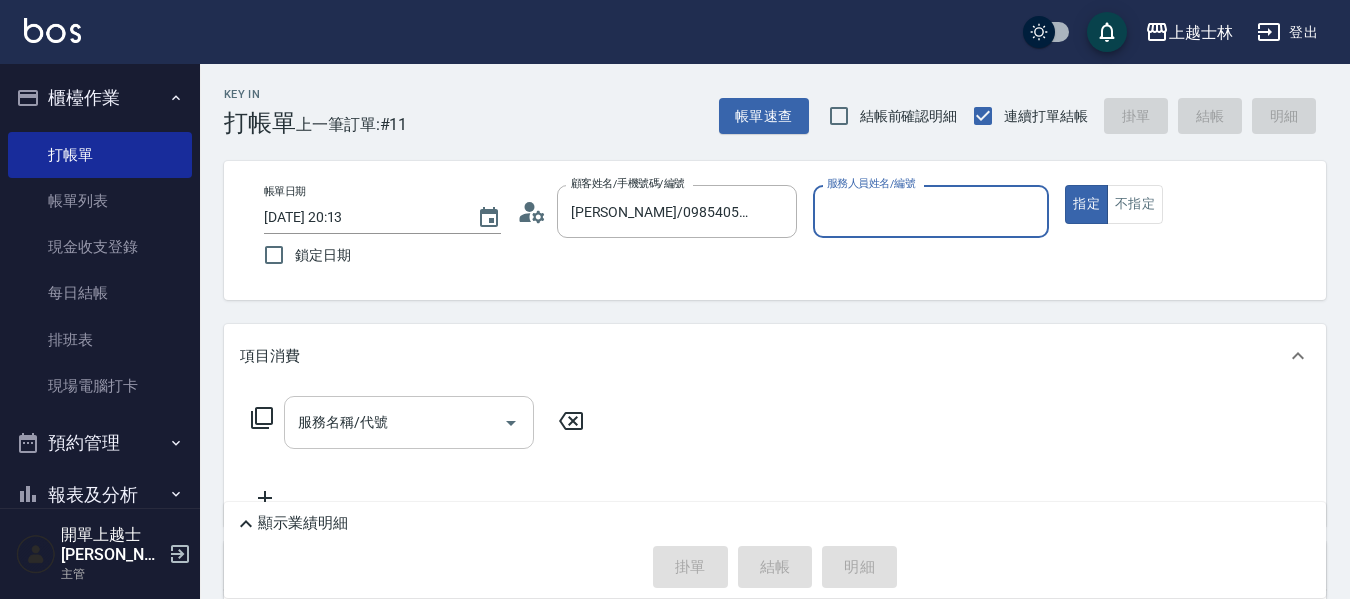 click on "服務名稱/代號" at bounding box center [409, 422] 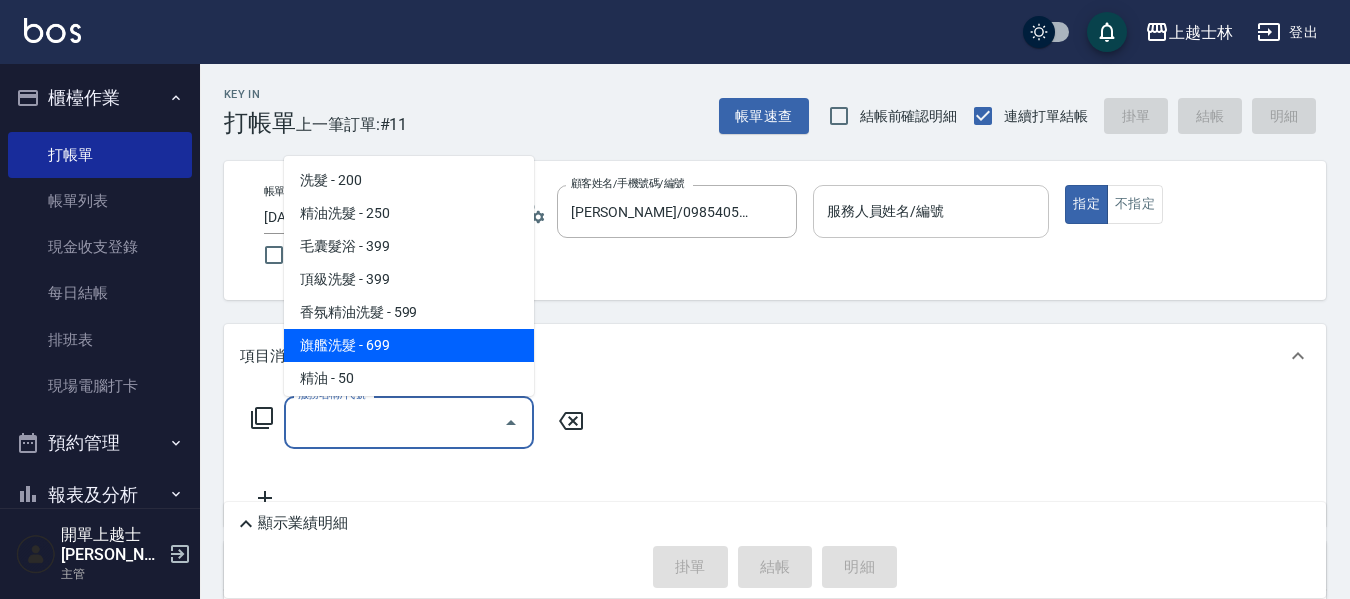 click on "服務人員姓名/編號" at bounding box center [931, 211] 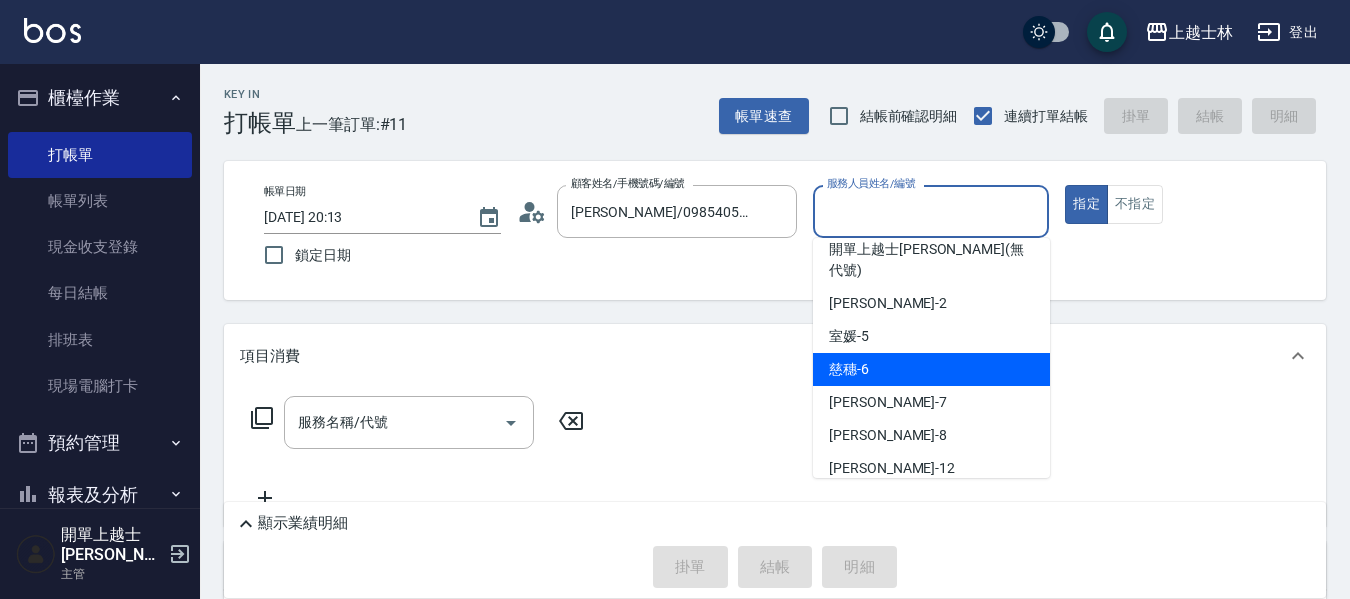 scroll, scrollTop: 100, scrollLeft: 0, axis: vertical 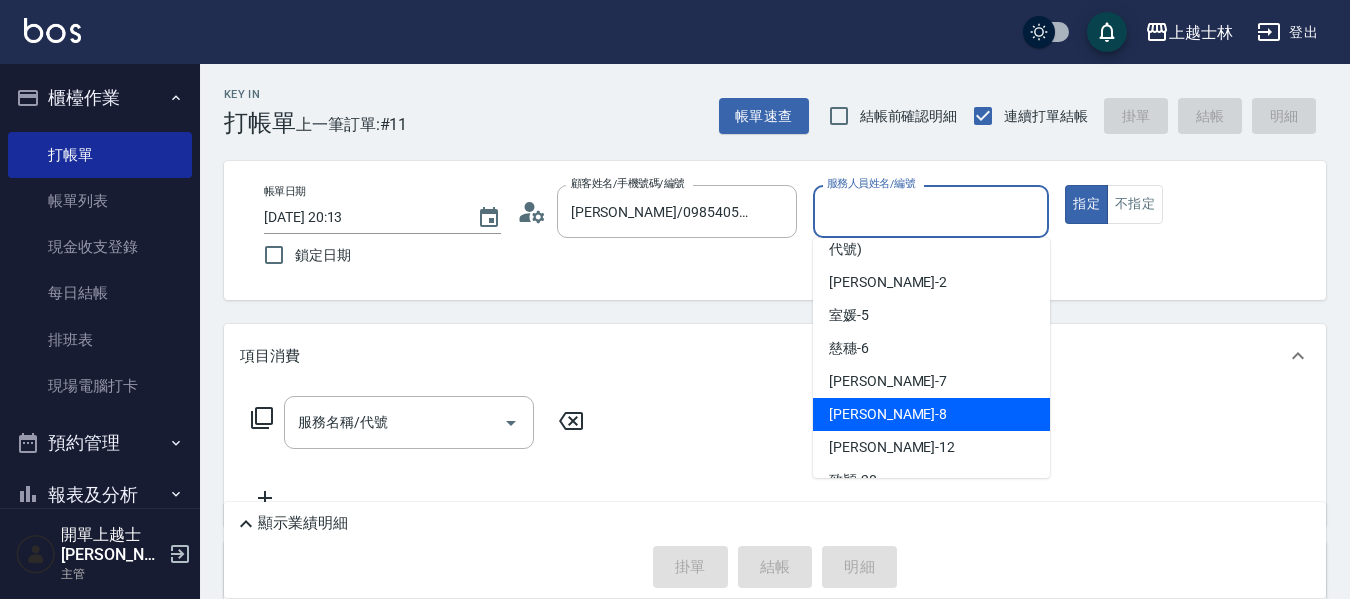 click on "[PERSON_NAME] -8" at bounding box center [931, 414] 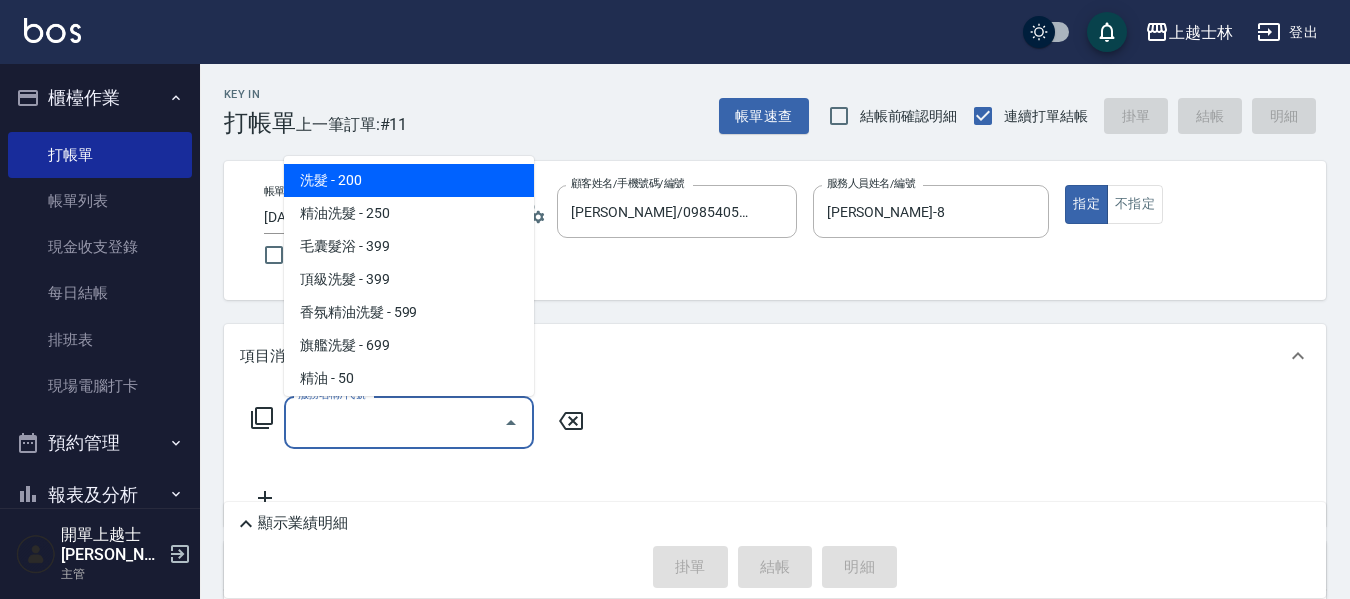 click on "服務名稱/代號" at bounding box center (394, 422) 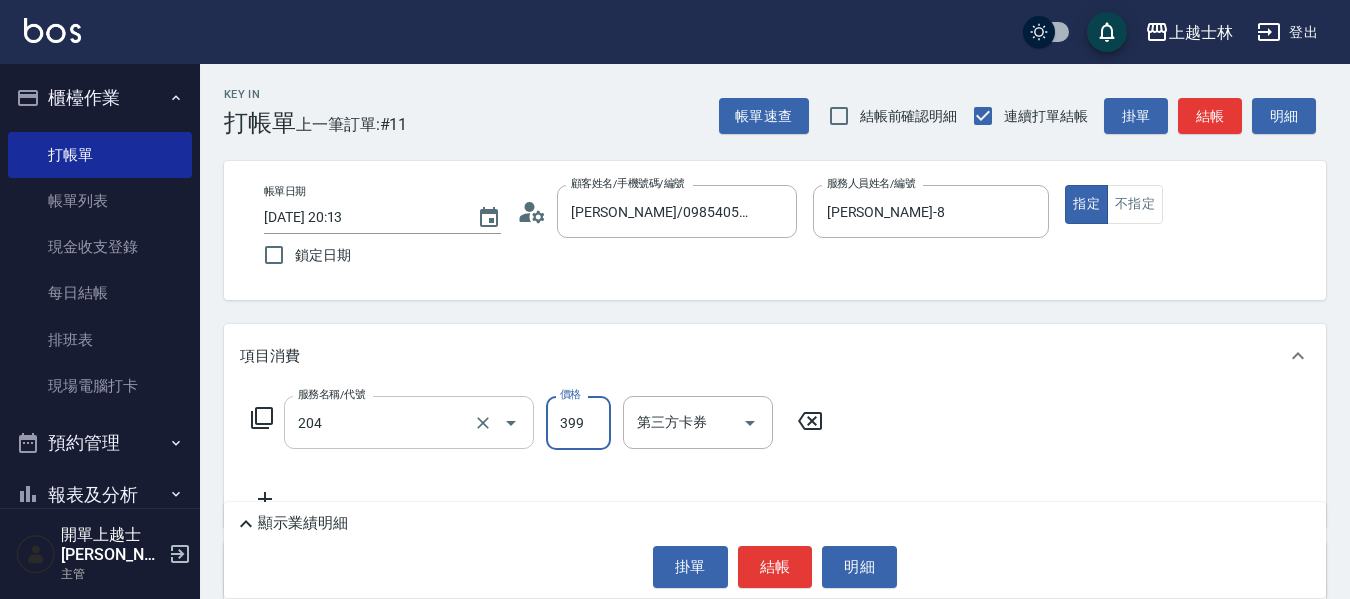 type on "A級洗+剪(204)" 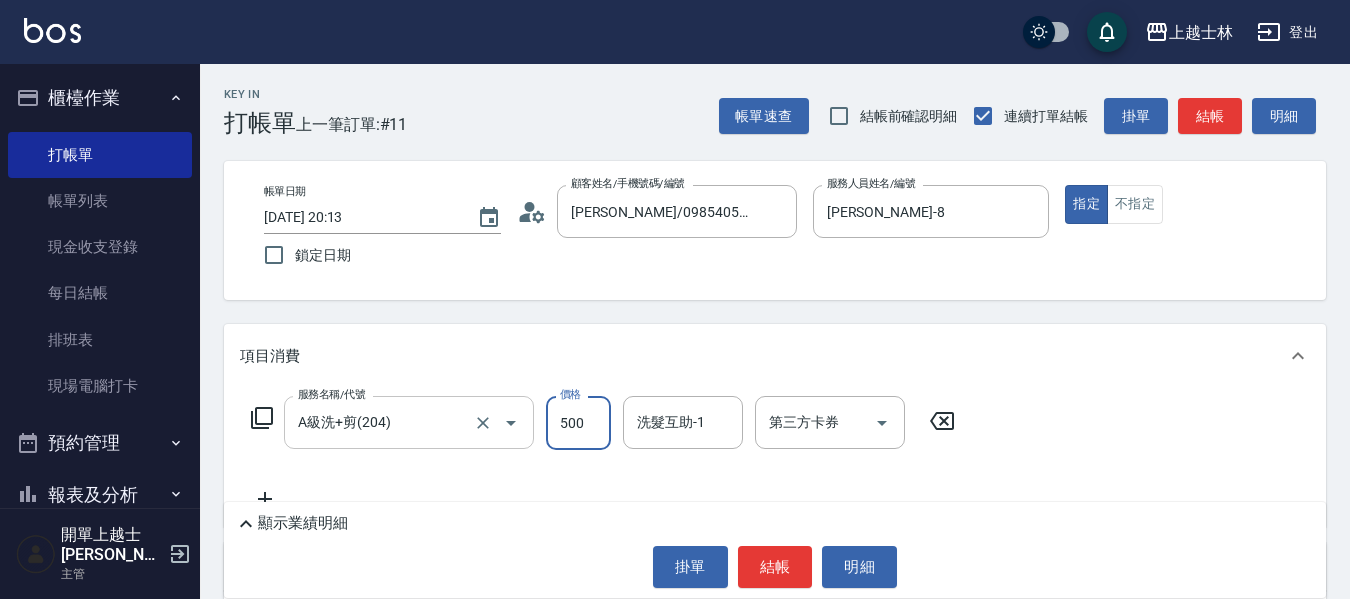 type on "500" 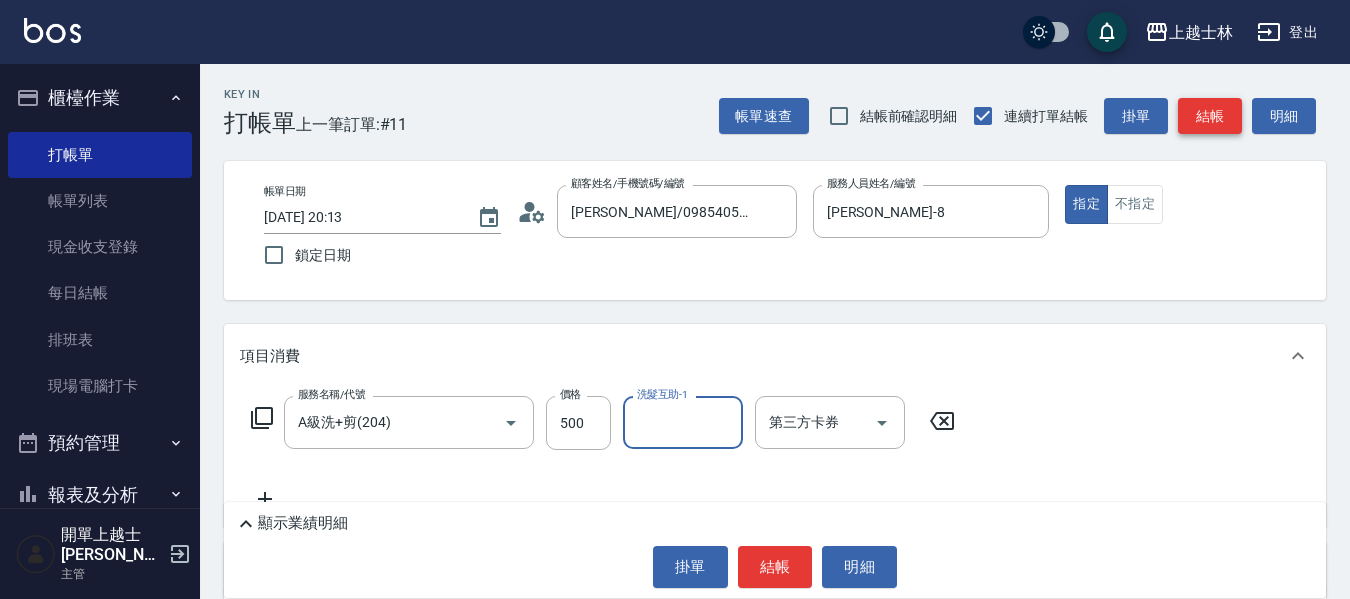click on "結帳" at bounding box center (1210, 116) 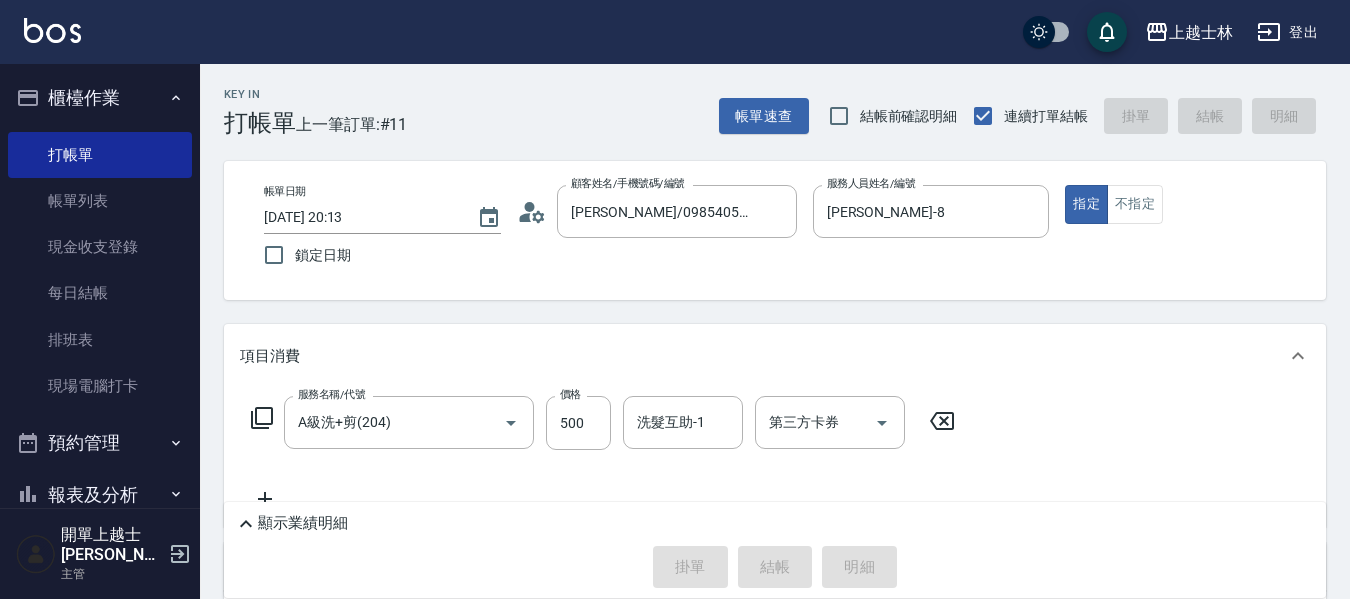 type on "[DATE] 20:14" 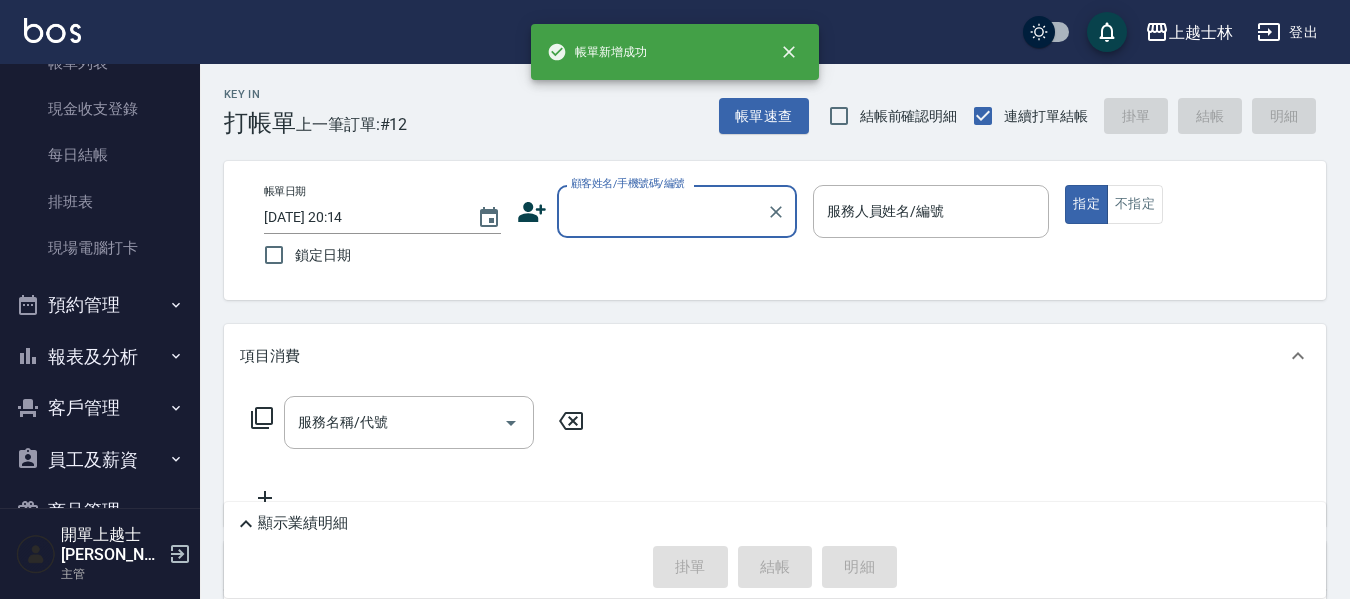 scroll, scrollTop: 200, scrollLeft: 0, axis: vertical 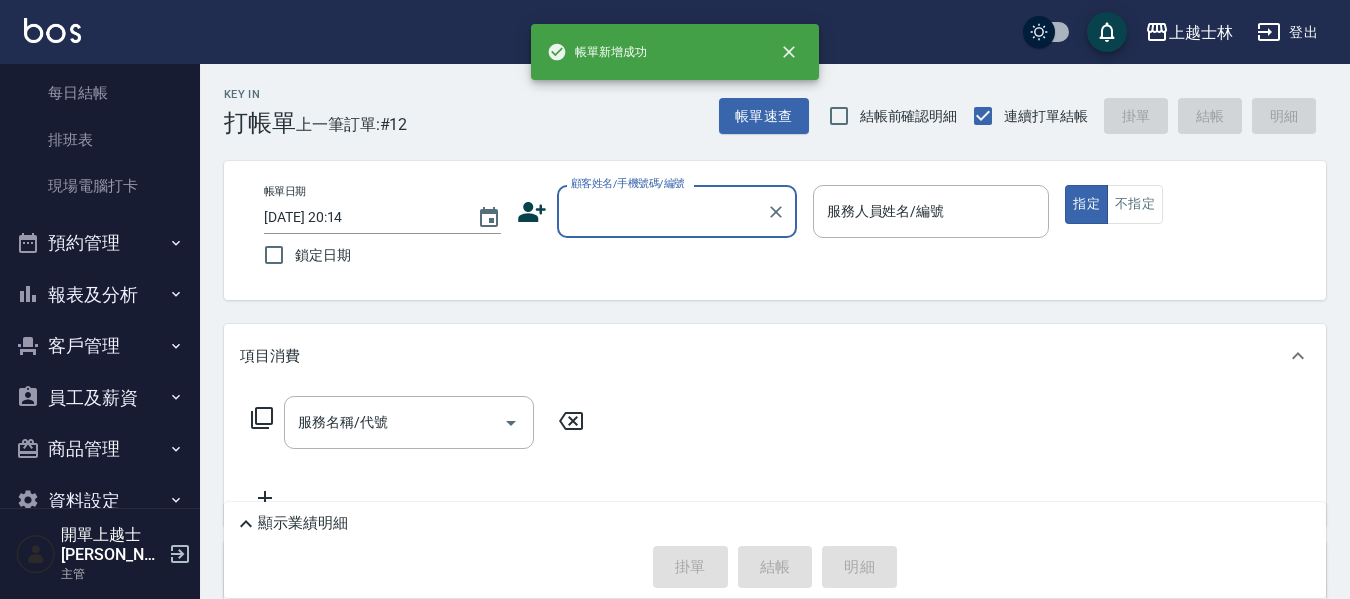 click on "報表及分析" at bounding box center (100, 295) 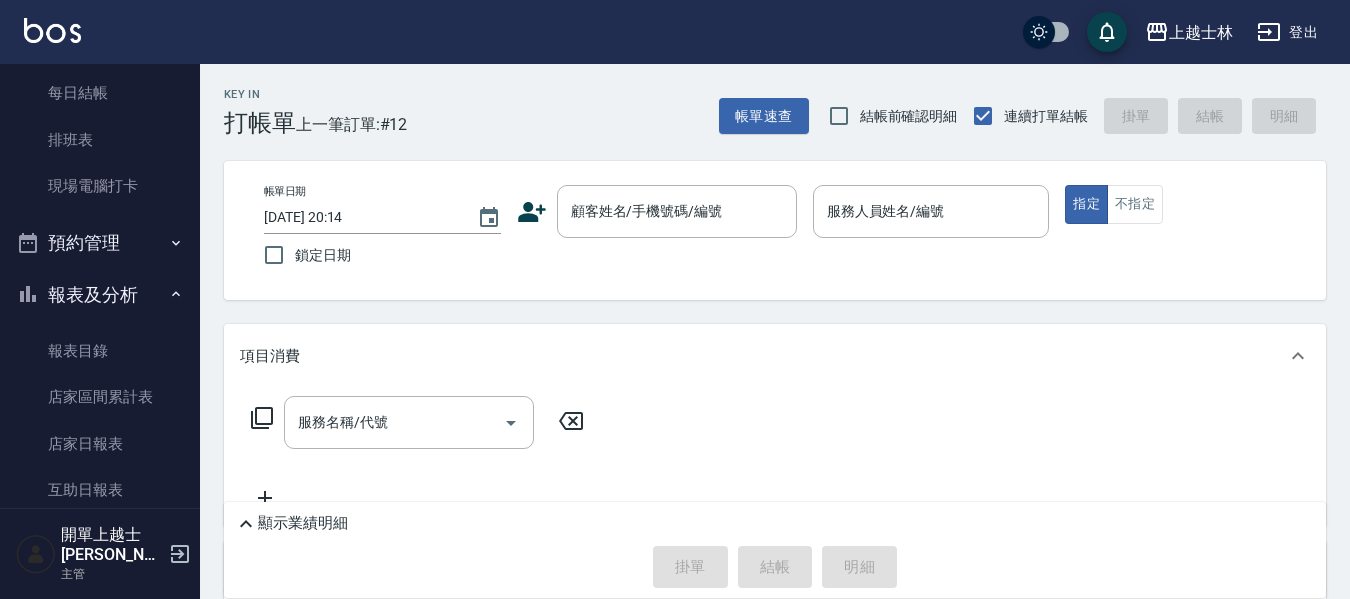 click on "報表及分析" at bounding box center [100, 295] 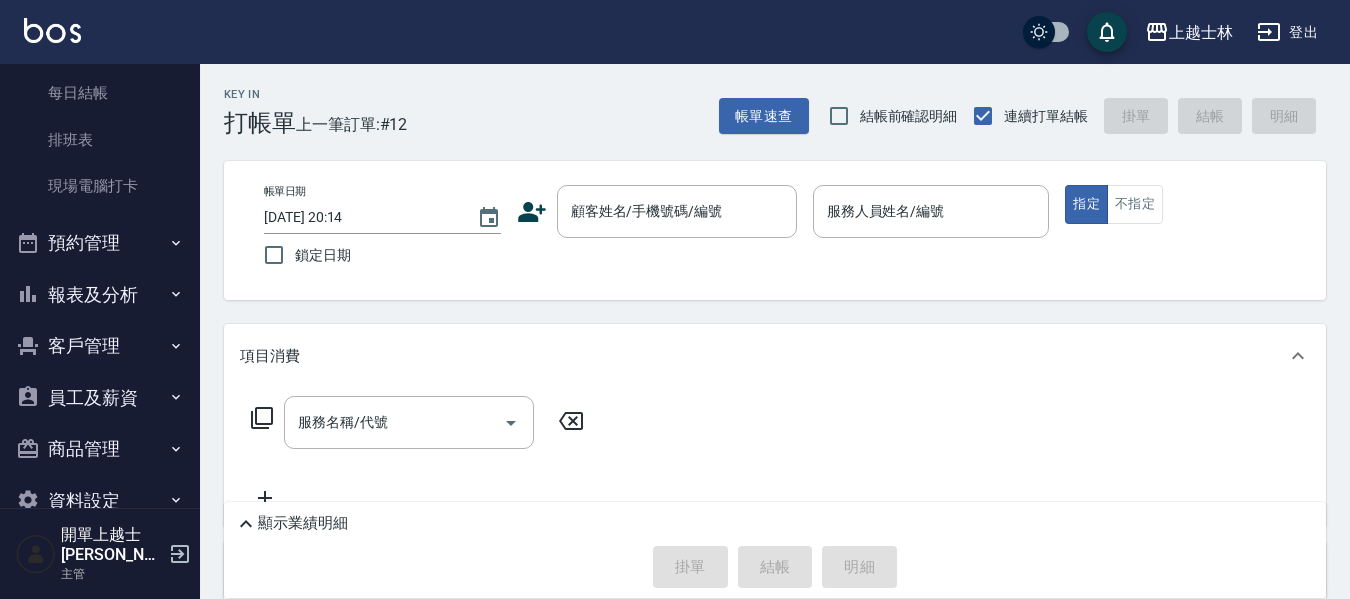 click on "報表及分析" at bounding box center (100, 295) 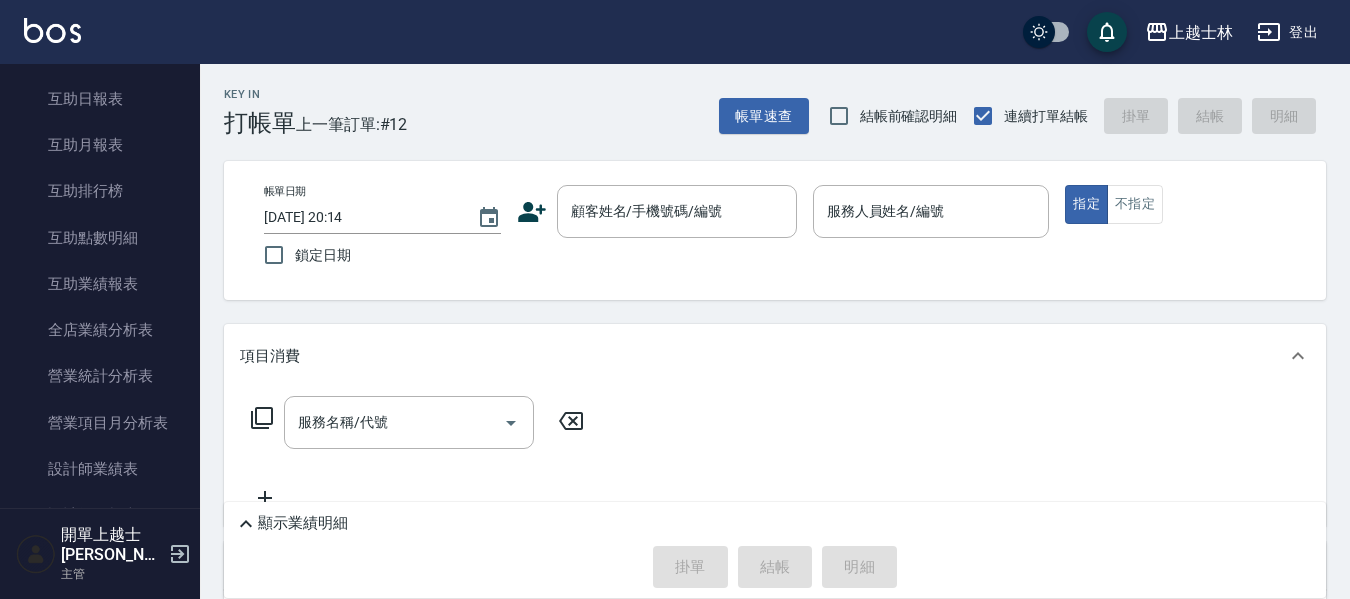 scroll, scrollTop: 800, scrollLeft: 0, axis: vertical 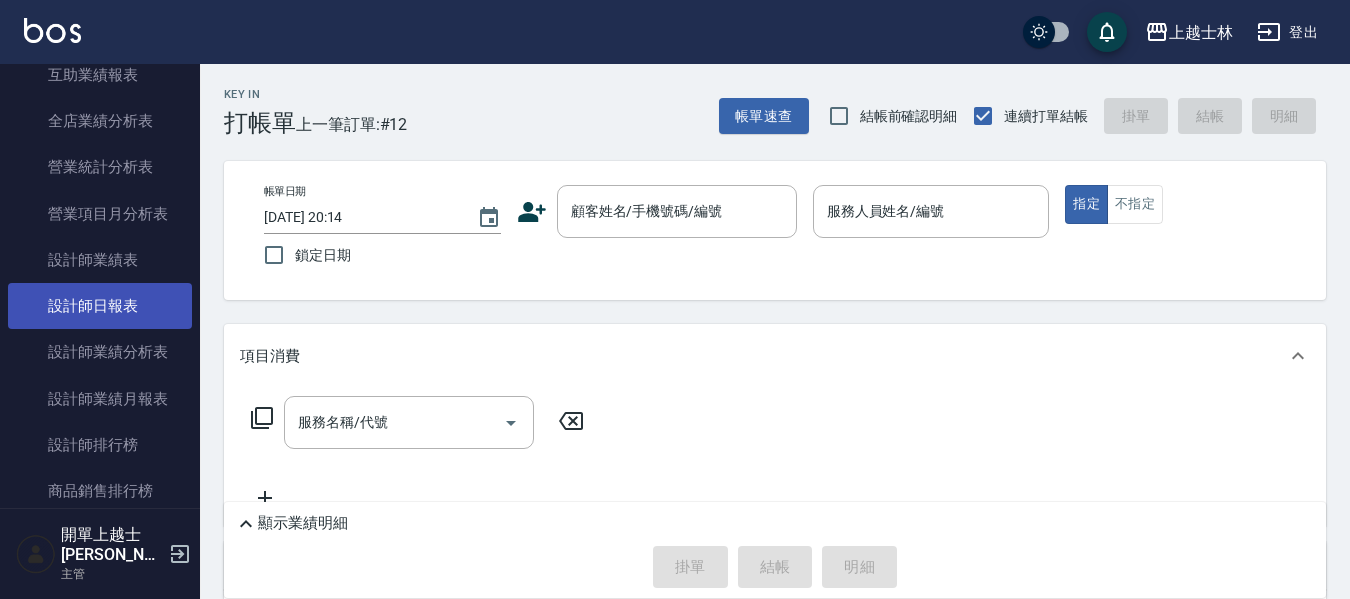 click on "設計師日報表" at bounding box center [100, 306] 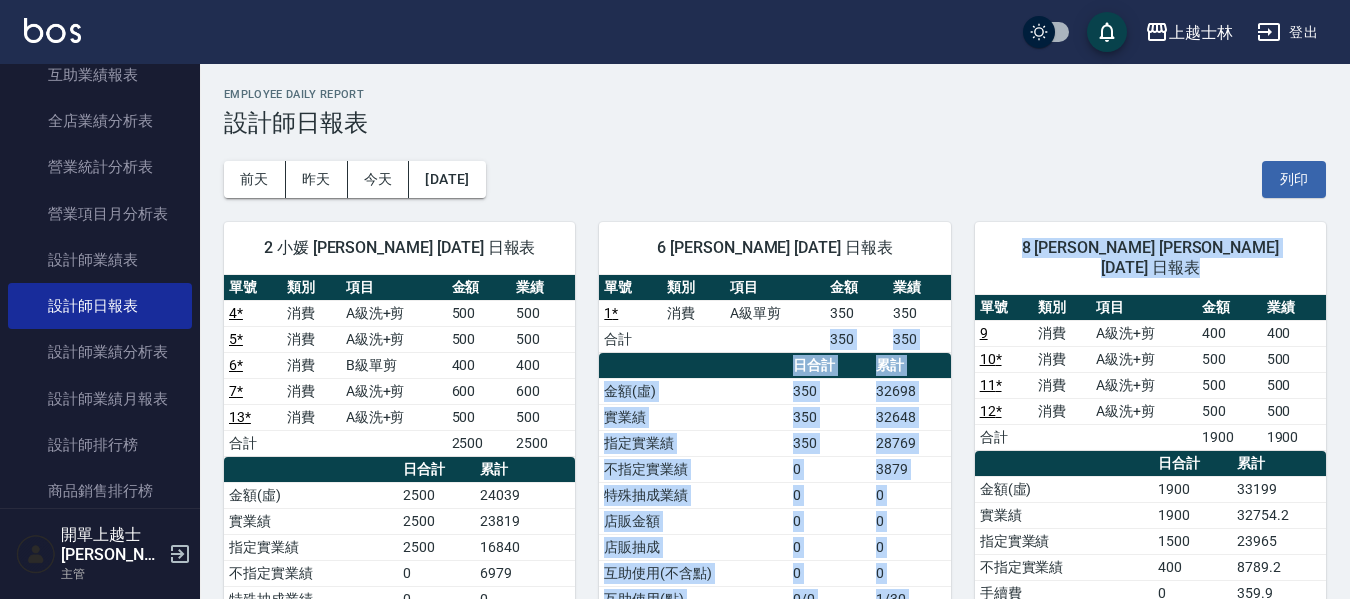 click on "2 小媛 [PERSON_NAME] [DATE] 日報表  單號 類別 項目 金額 業績 4 * 消費 A級洗+剪 500 500 5 * 消費 A級洗+剪 500 500 6 * 消費 B級單剪 400 400 7 * 消費 A級洗+剪 600 600 13 * 消費 A級洗+剪 500 500 合計 2500 2500 日合計 累計 金額(虛) 2500 24039 實業績 2500 23819 指定實業績 2500 16840 不指定實業績 0 6979 特殊抽成業績 0 0 店販金額 0 480 店販抽成 0 165 互助使用(不含點) 0 0 互助使用(點) 0/0 11.5/345 總客數 5 36 指定客 5 22 不指定客 0 14 客單價 500 667.8 客項次(服務) 5 40 平均項次單價 500 601 6 慈穗 [PERSON_NAME] [DATE] 日報表  單號 類別 項目 金額 業績 1 * 消費 A級單剪 350 350 合計 350 350 日合計 累計 金額(虛) 350 32698 實業績 350 32648 指定實業績 350 28769 不指定實業績 0 3879 特殊抽成業績 0 0 店販金額 0 0 店販抽成 0 0 互助使用(不含點) 0 0 互助使用(點) 0/0 1/30 總客數 1 34 指定客 1 26 不指定客 0 8 客單價 350 961.7 1 40 350 9 10" at bounding box center (763, 894) 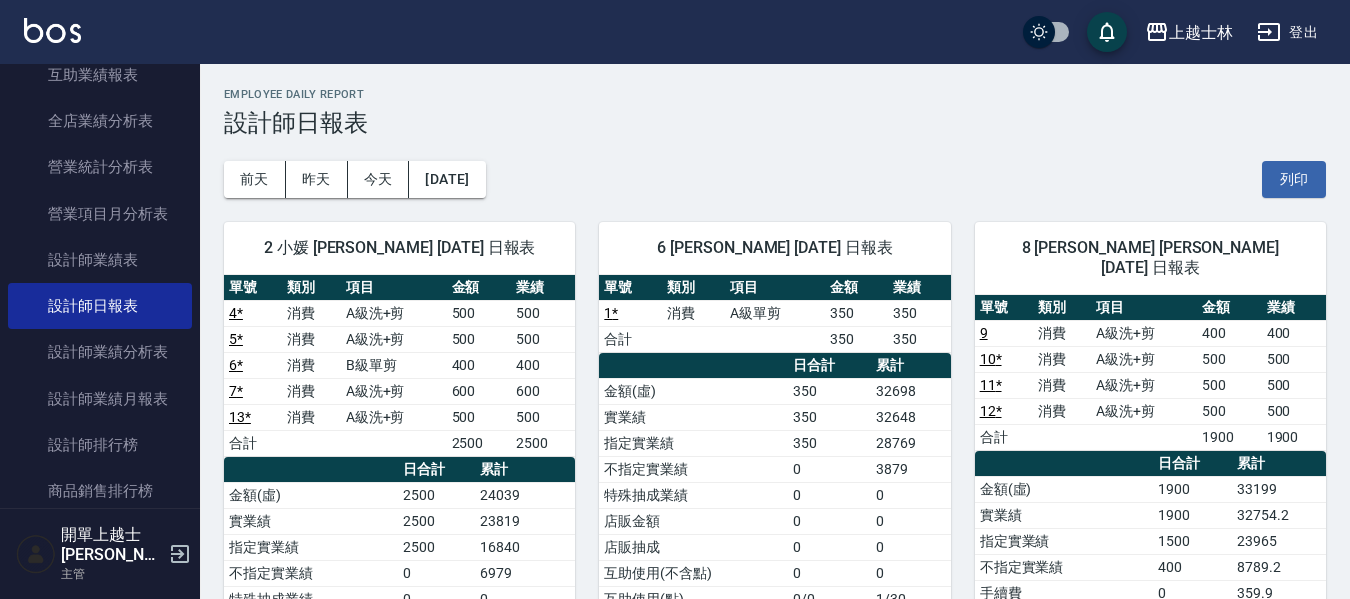 drag, startPoint x: 786, startPoint y: 347, endPoint x: 915, endPoint y: 371, distance: 131.21356 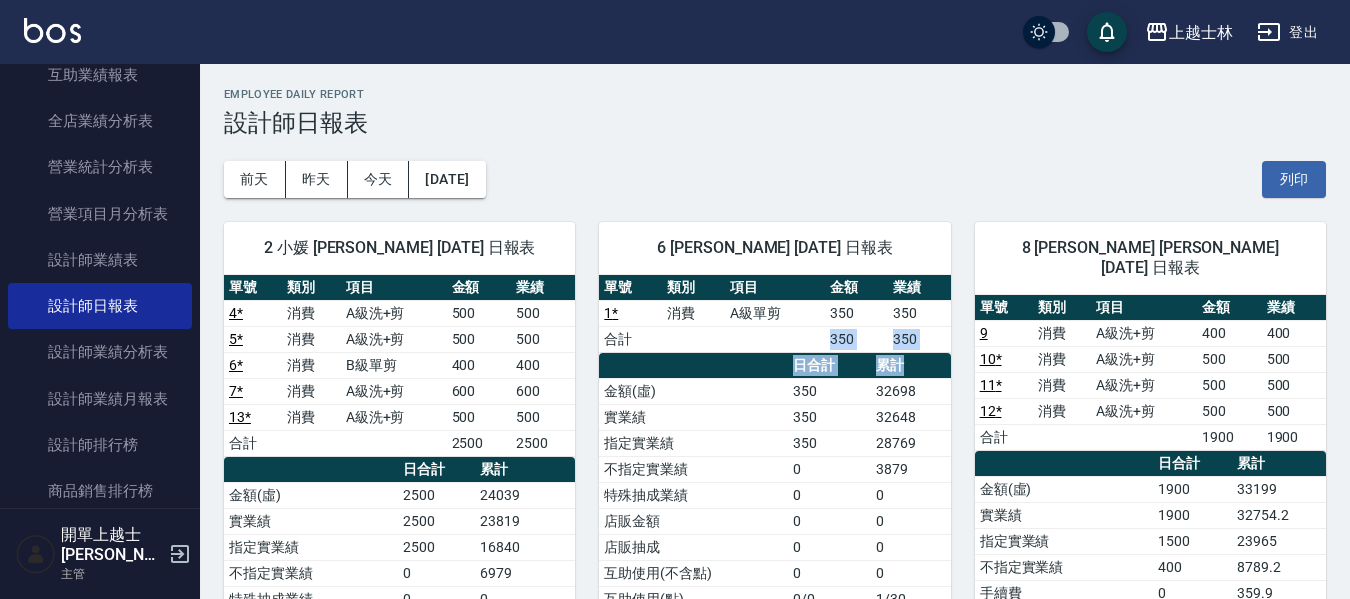 click on "累計" at bounding box center (911, 366) 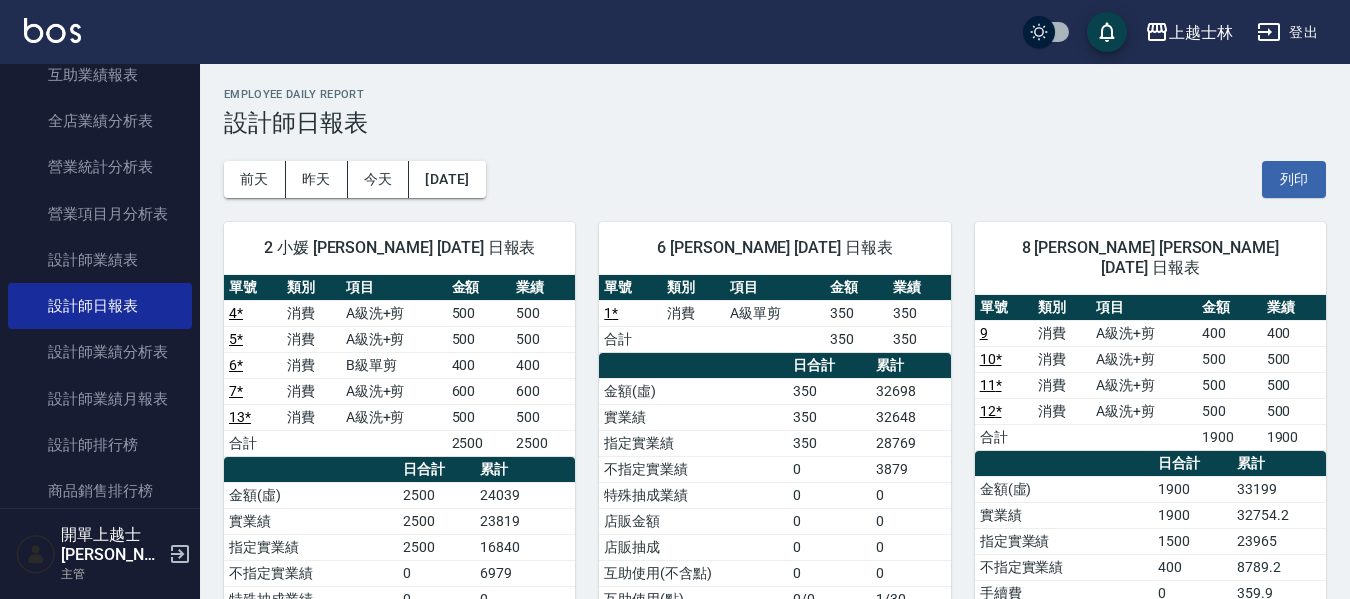 click on "32648" at bounding box center (911, 417) 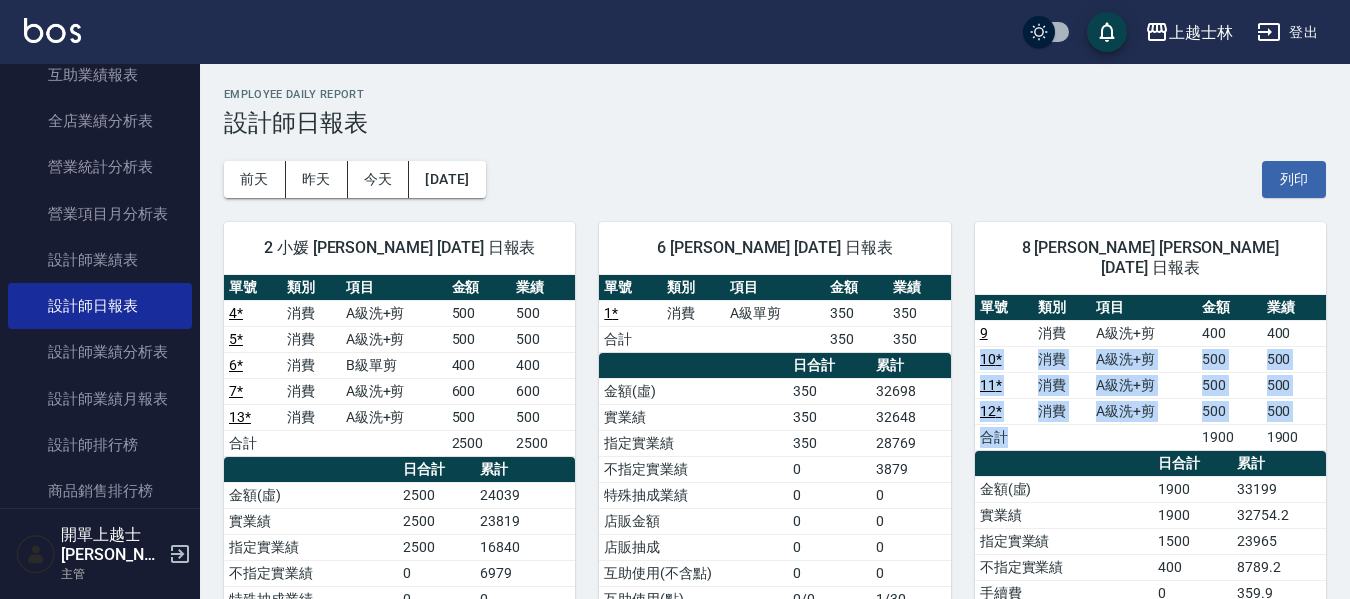 drag, startPoint x: 978, startPoint y: 344, endPoint x: 1047, endPoint y: 424, distance: 105.64564 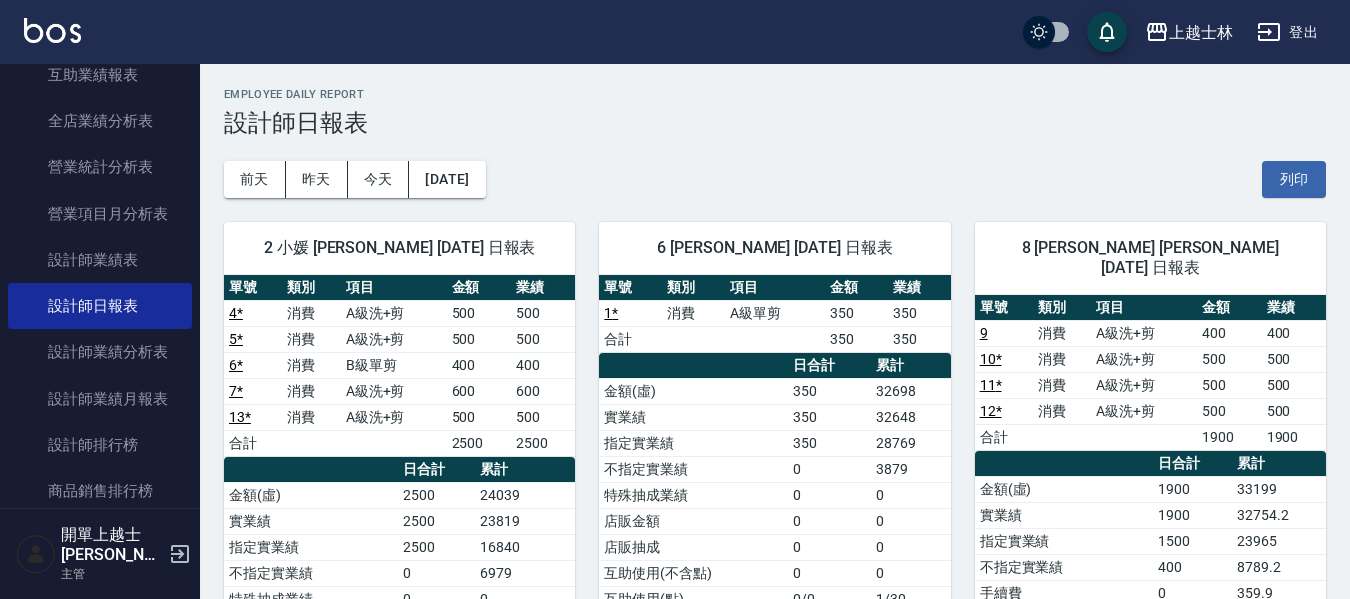 click at bounding box center [1064, 464] 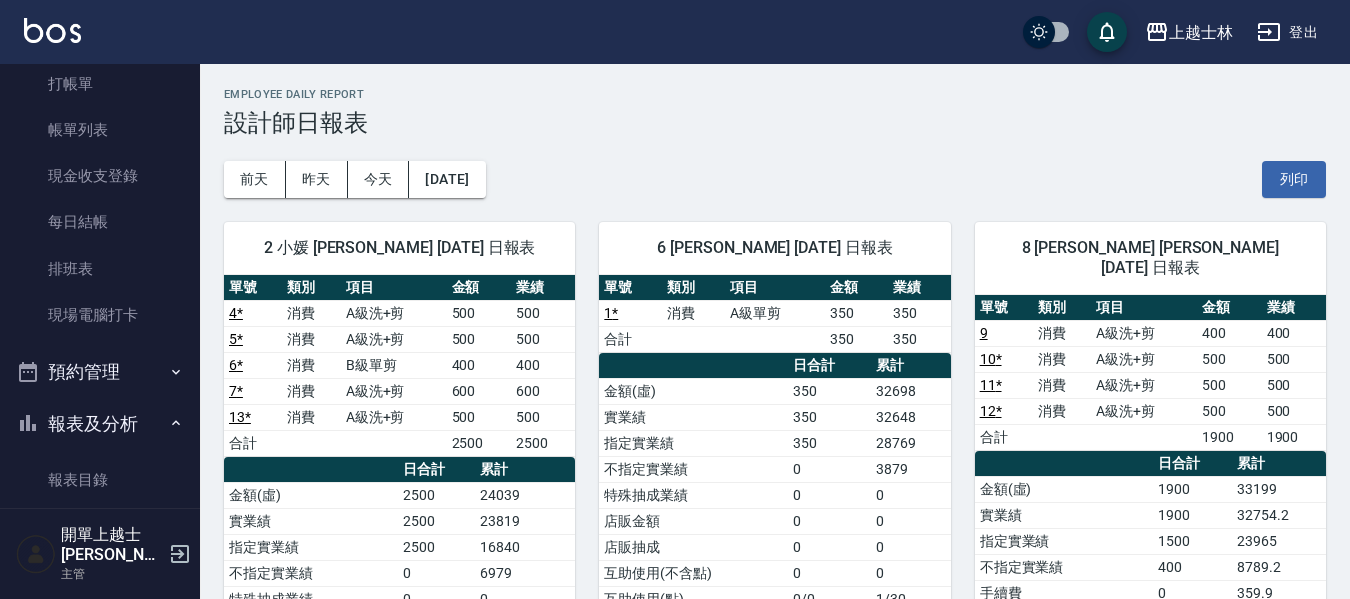 scroll, scrollTop: 0, scrollLeft: 0, axis: both 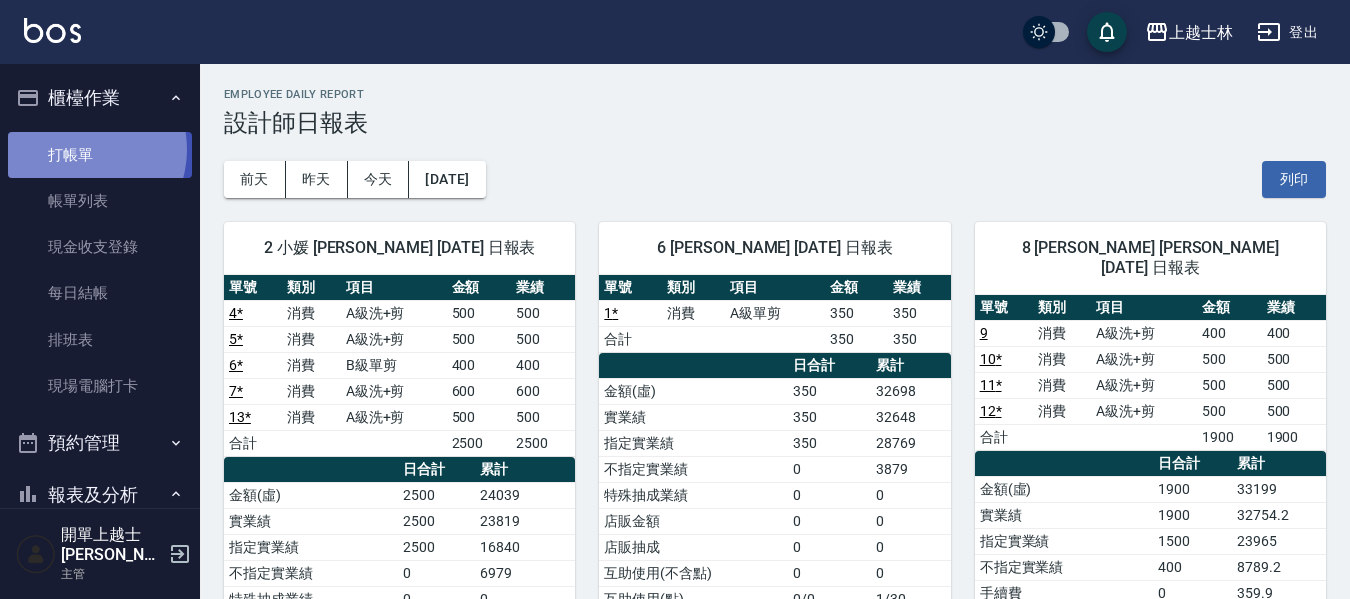click on "打帳單" at bounding box center (100, 155) 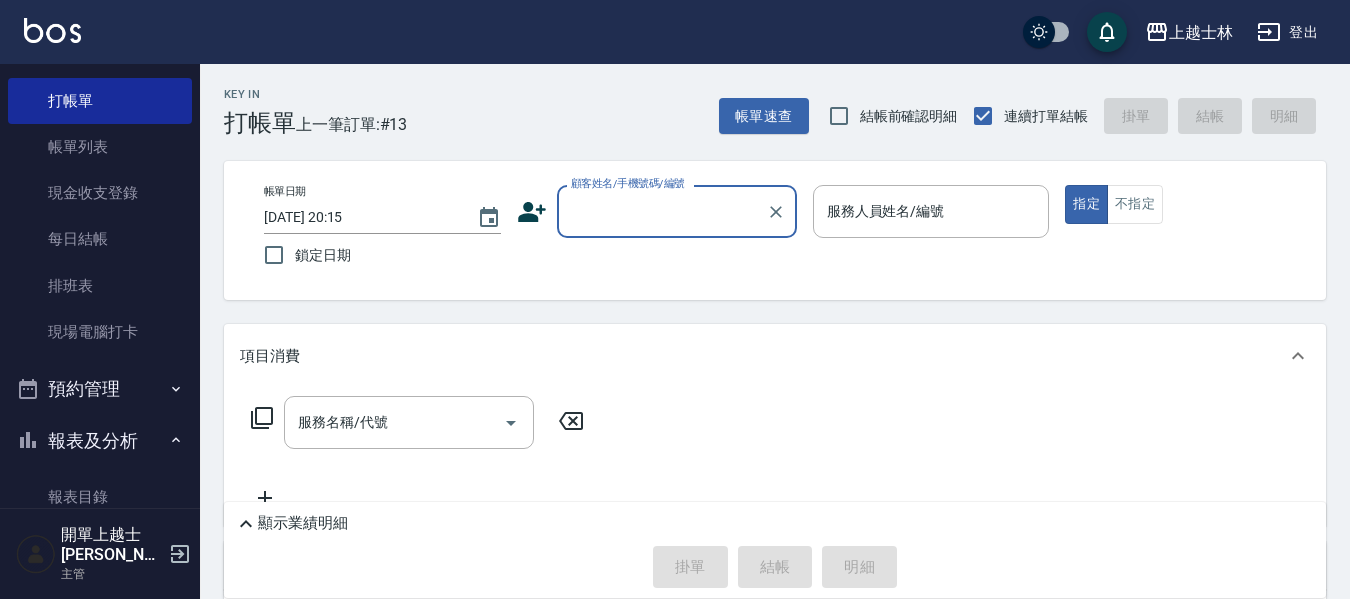 scroll, scrollTop: 100, scrollLeft: 0, axis: vertical 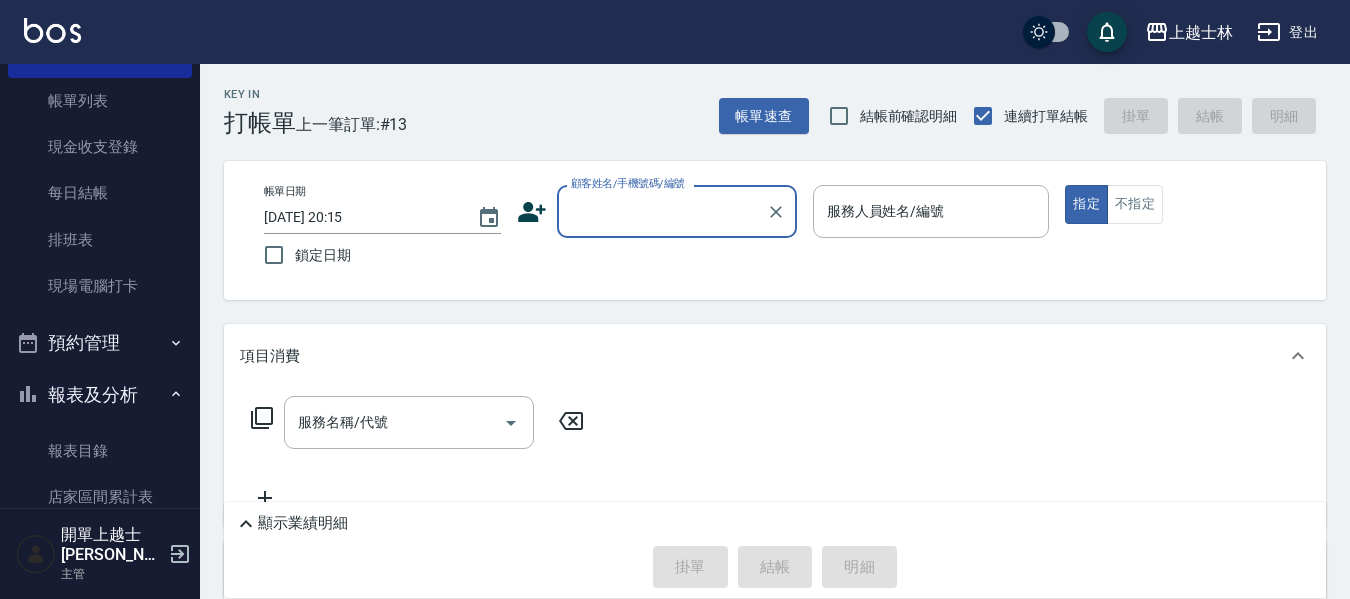 click on "報表及分析" at bounding box center (100, 395) 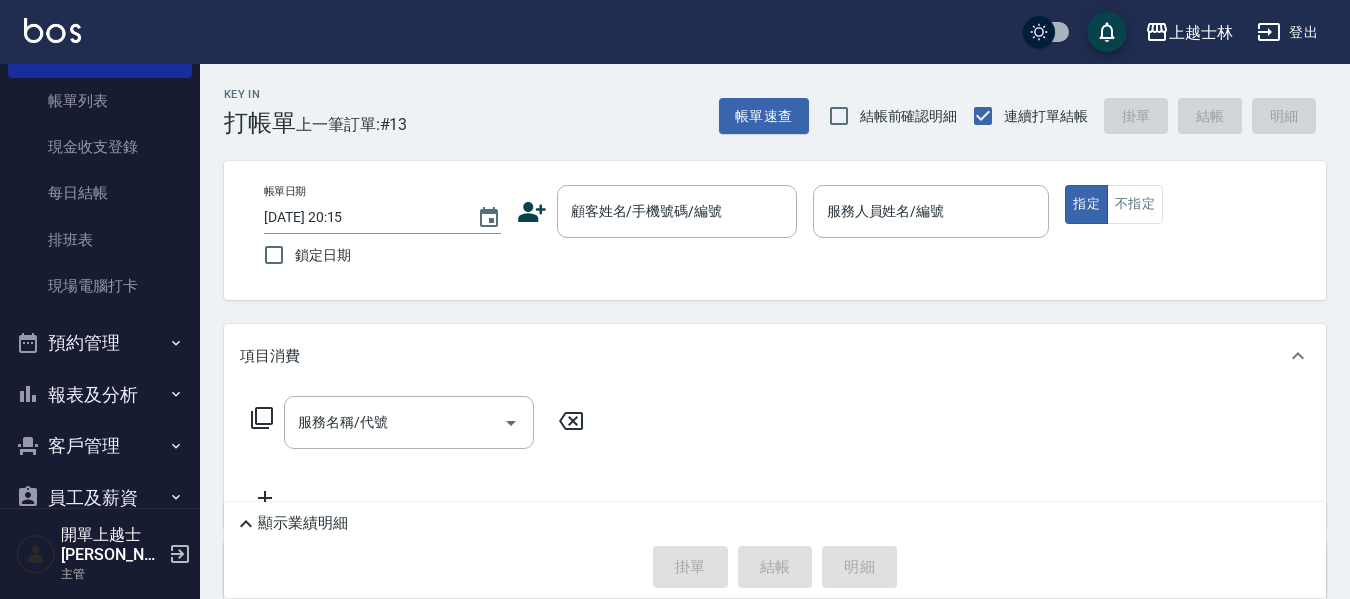 click on "報表及分析" at bounding box center (100, 395) 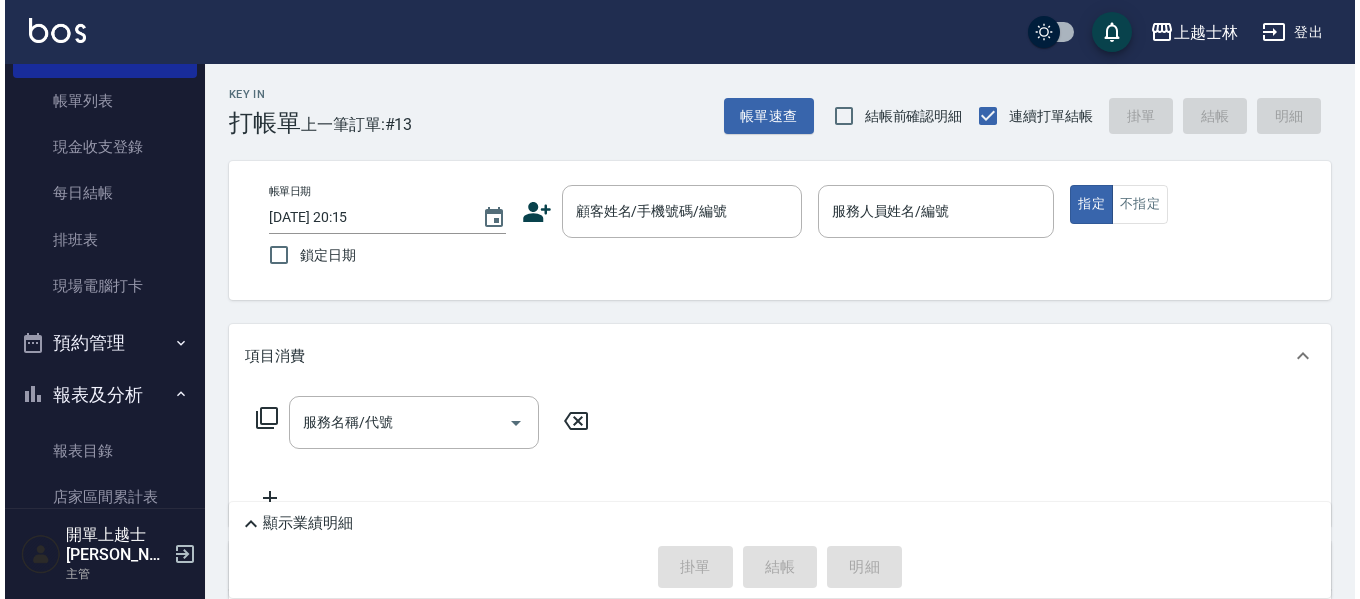 scroll, scrollTop: 0, scrollLeft: 0, axis: both 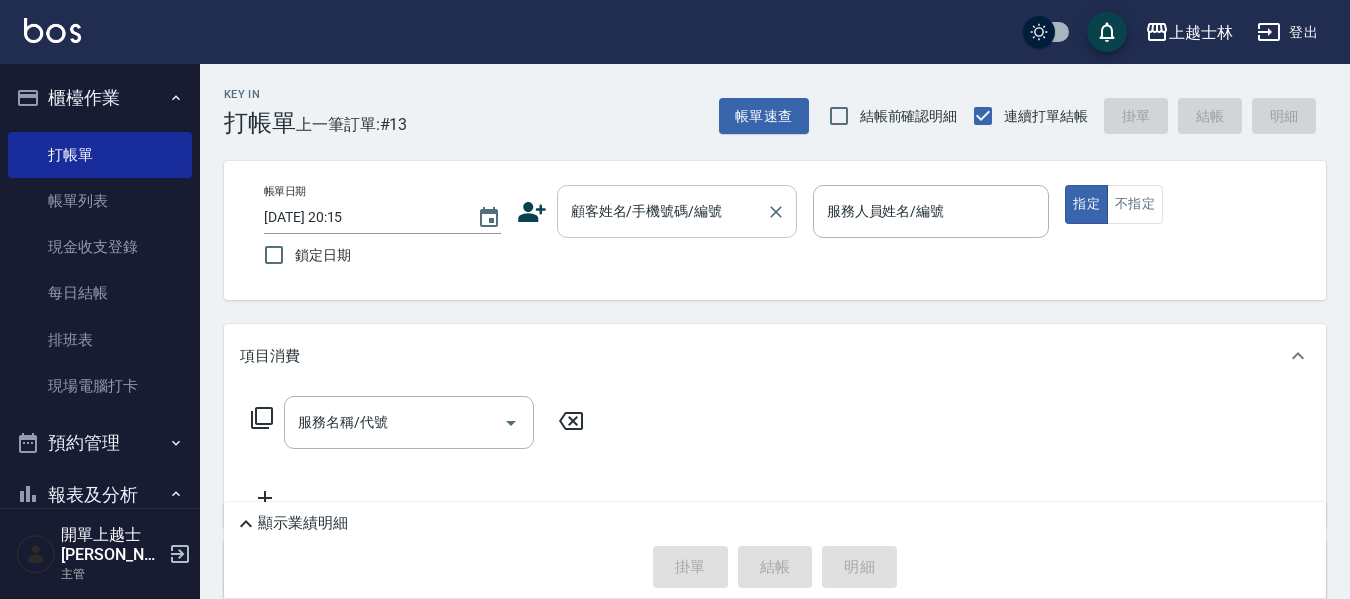 click on "顧客姓名/手機號碼/編號" at bounding box center [662, 211] 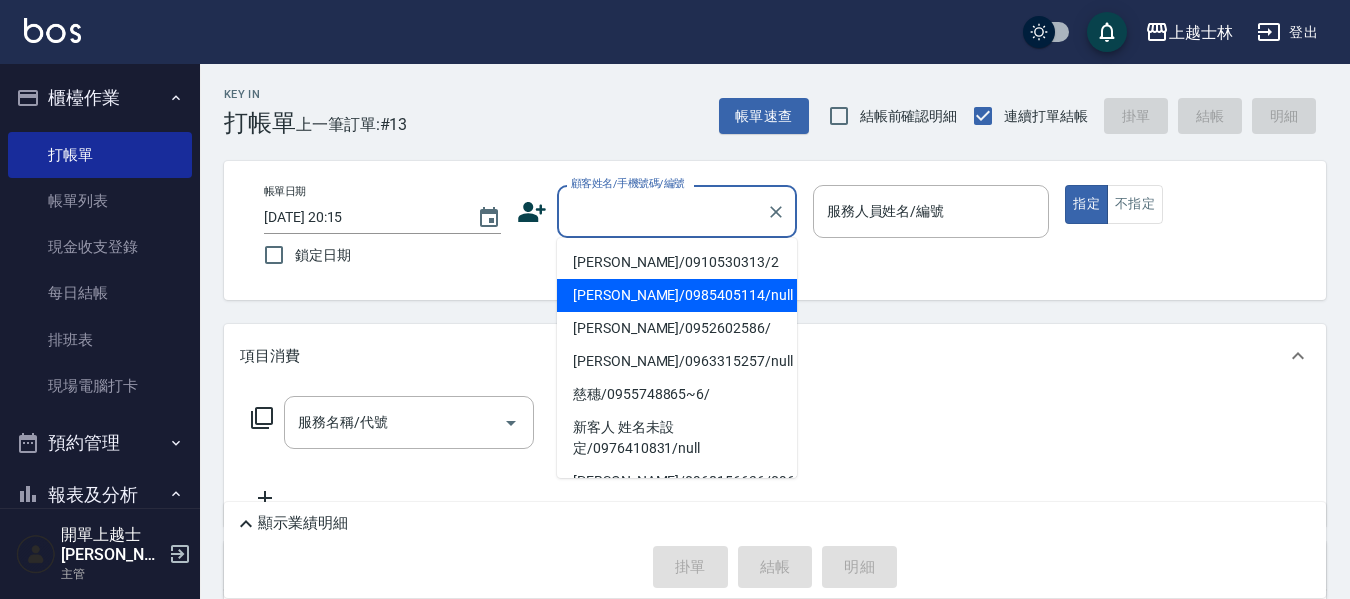 click on "[PERSON_NAME]/0985405114/null" at bounding box center [677, 295] 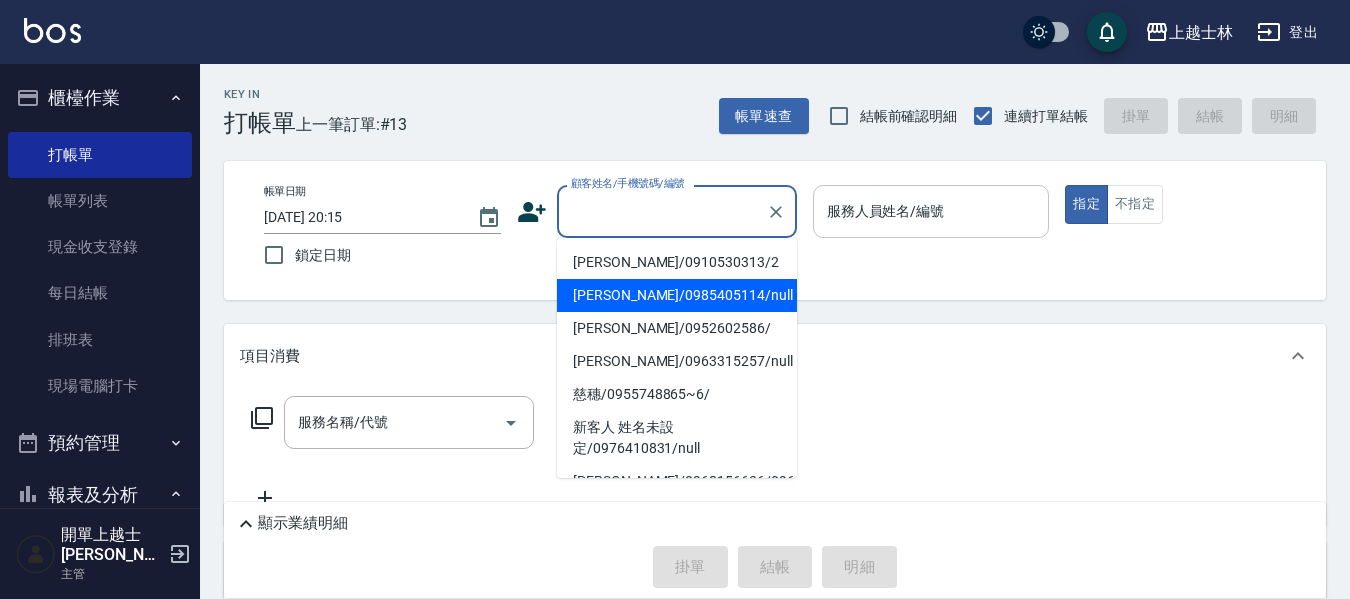 type on "[PERSON_NAME]/0985405114/null" 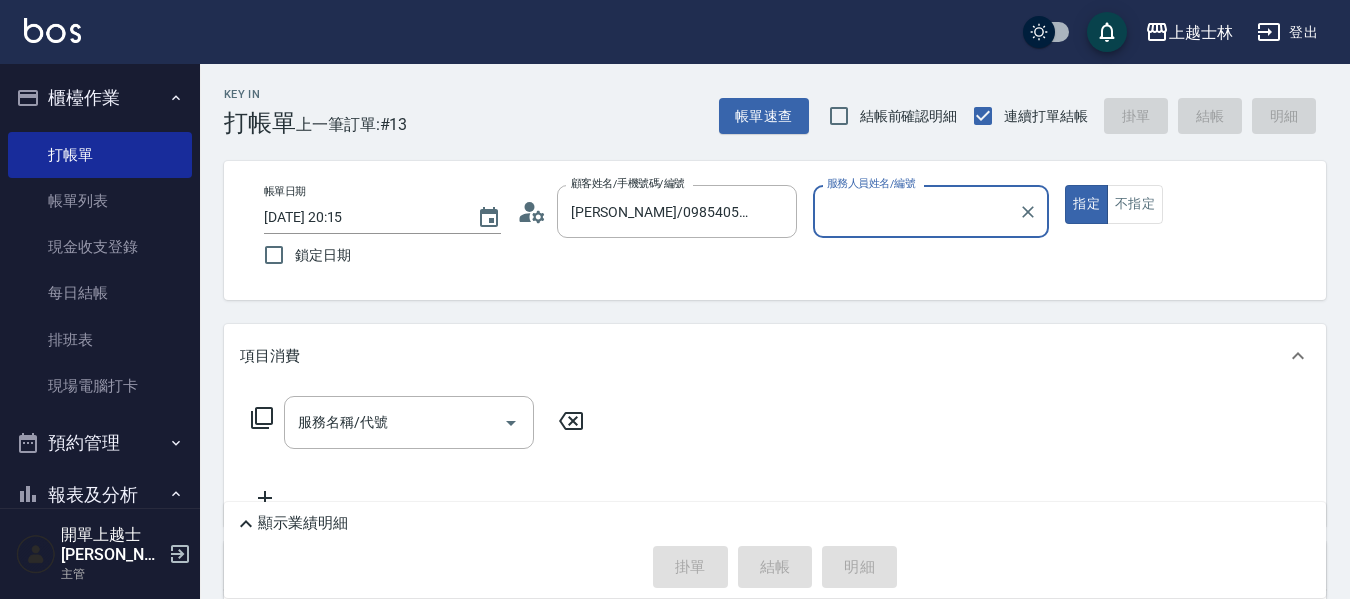 type on "[PERSON_NAME]-8" 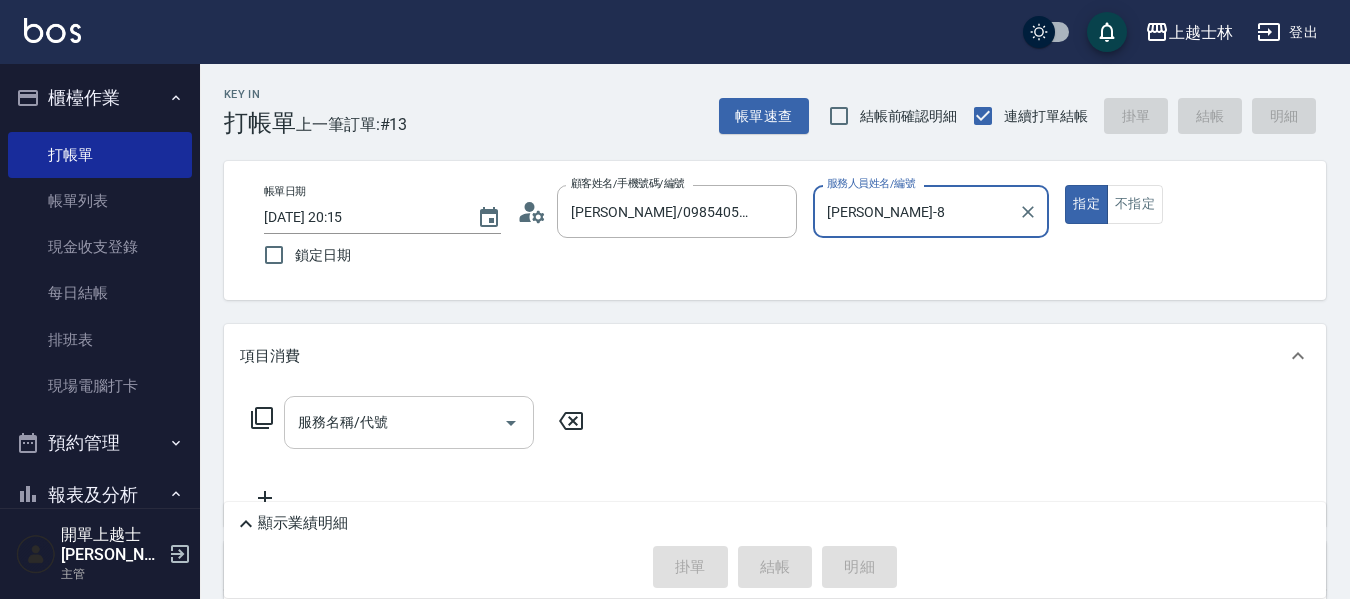 click on "服務名稱/代號 服務名稱/代號" at bounding box center (409, 422) 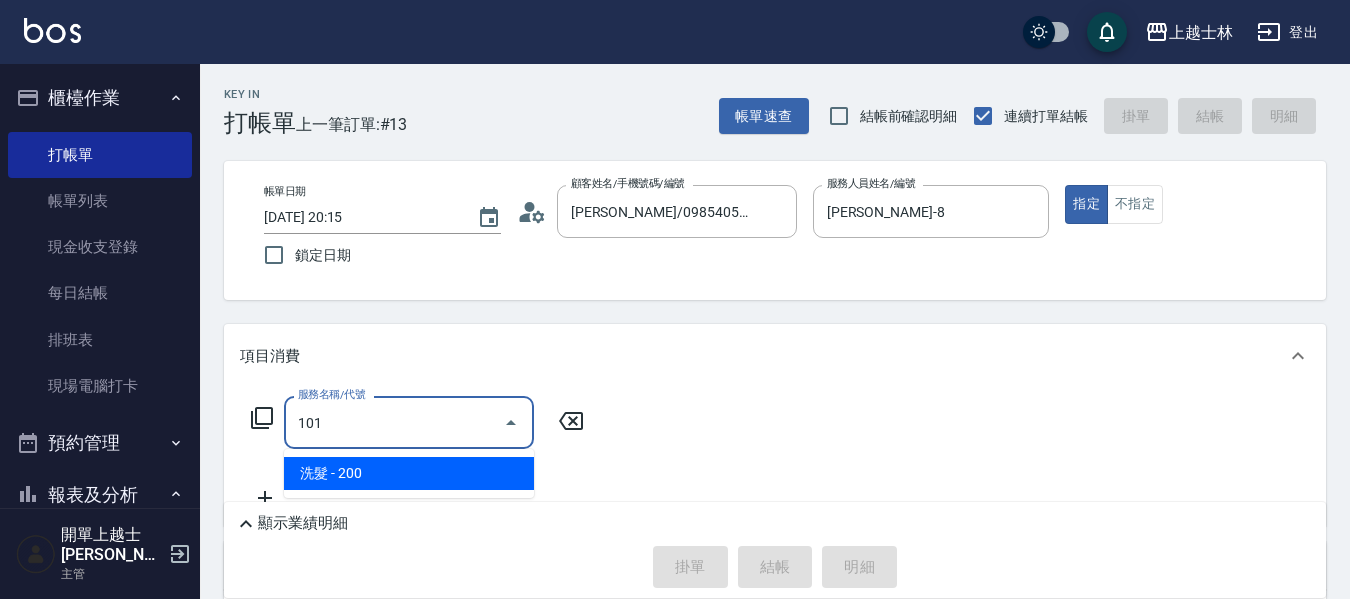 type on "洗髮(101)" 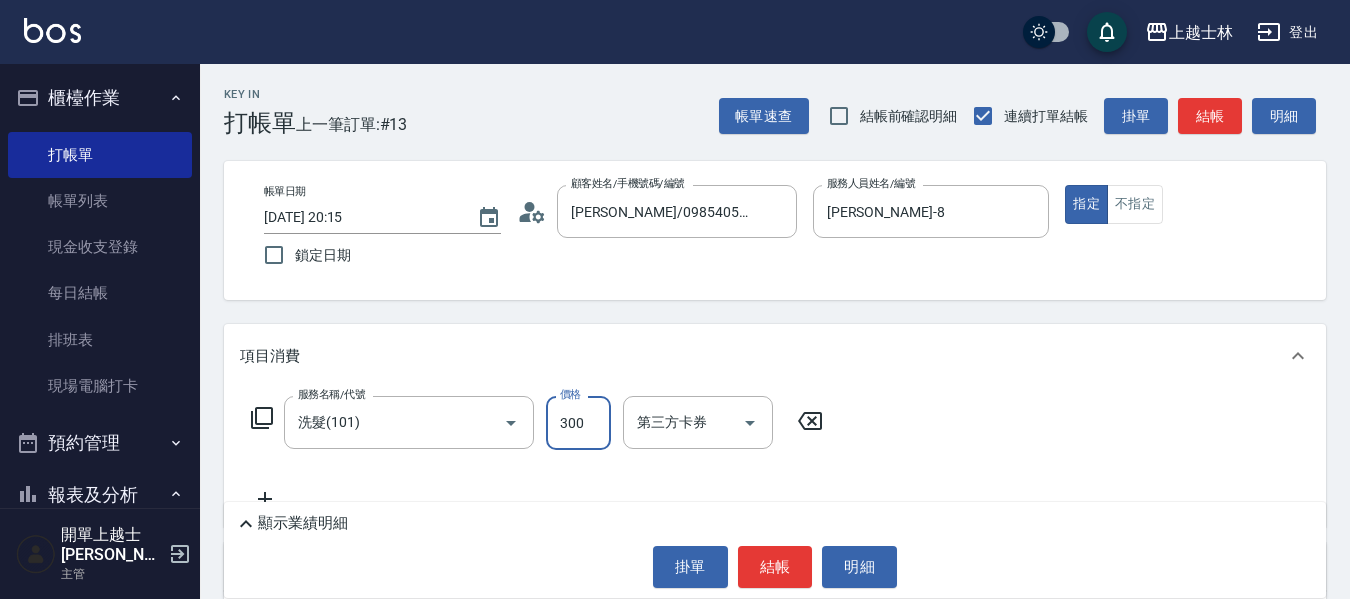 type on "300" 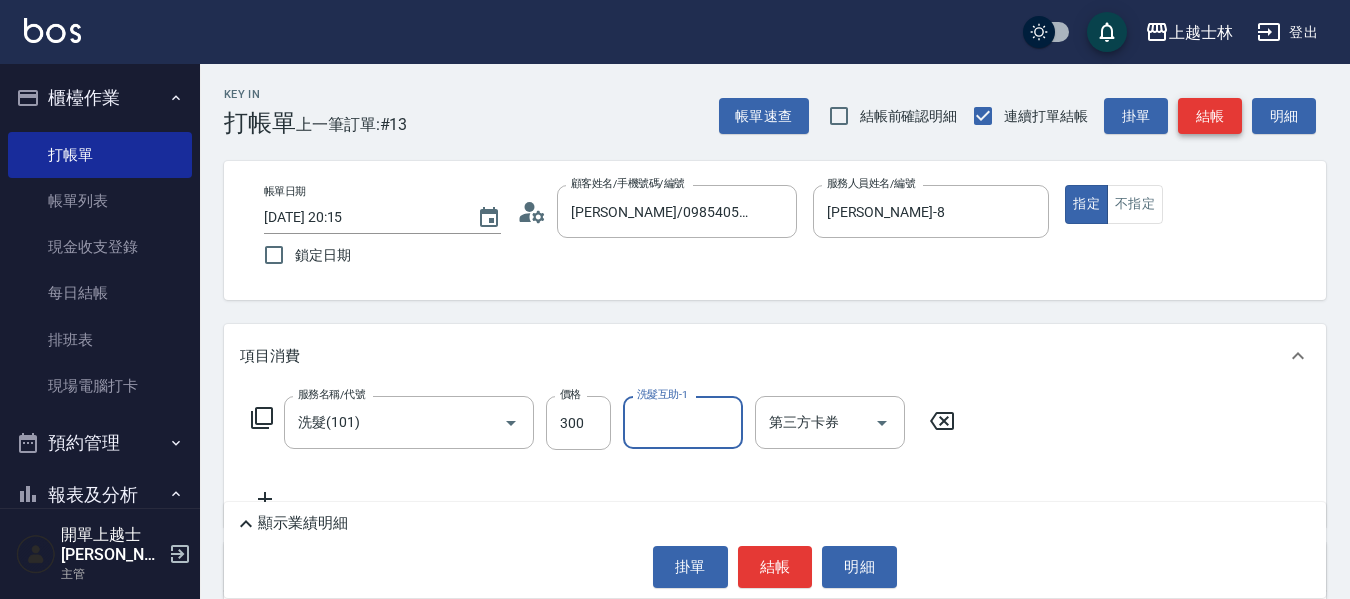 click on "結帳" at bounding box center [1210, 116] 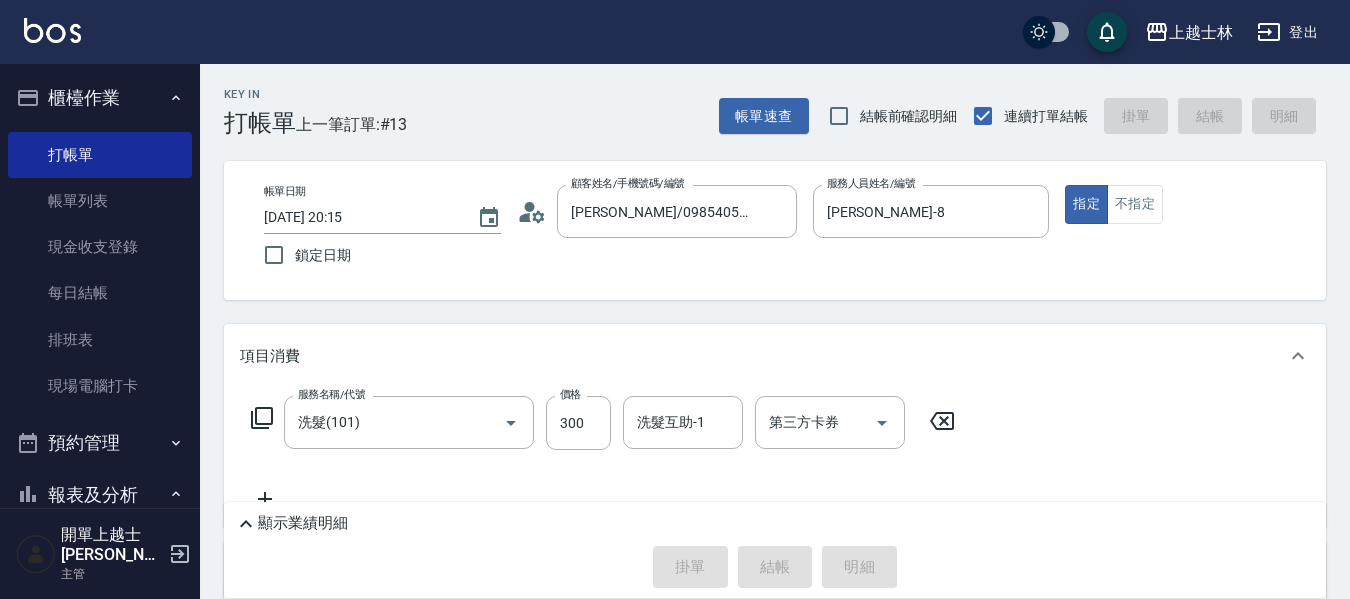 type 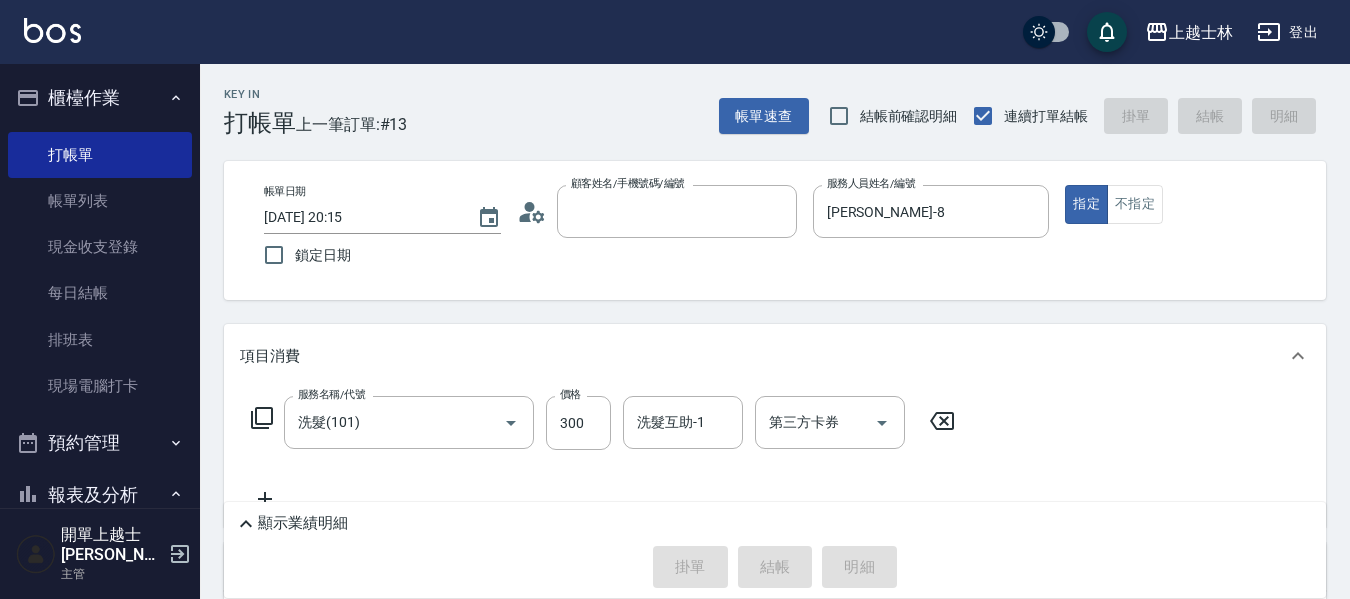 type 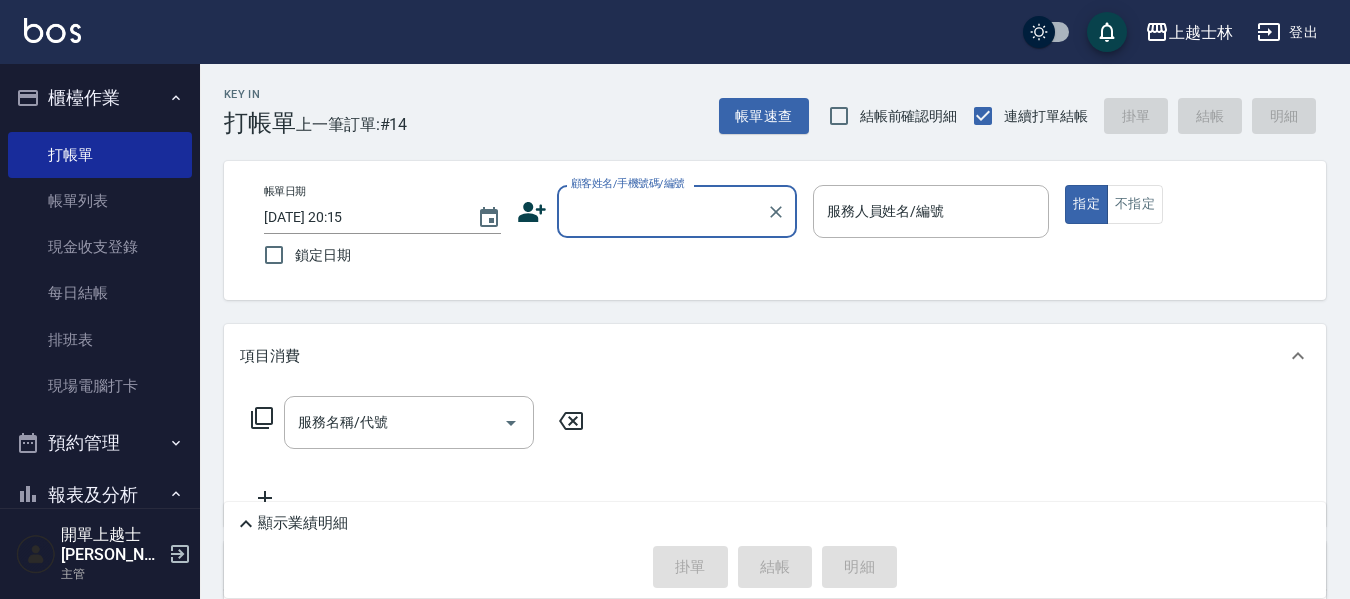 click on "顧客姓名/手機號碼/編號" at bounding box center (662, 211) 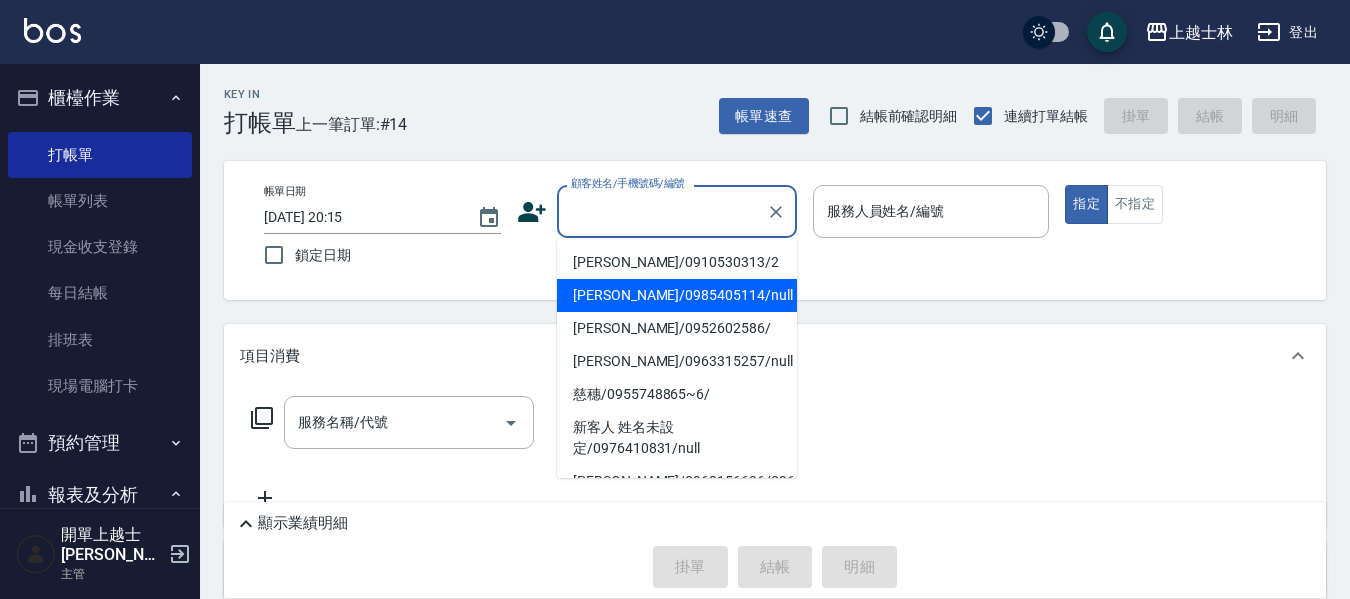 click on "[PERSON_NAME]/0985405114/null" at bounding box center [677, 295] 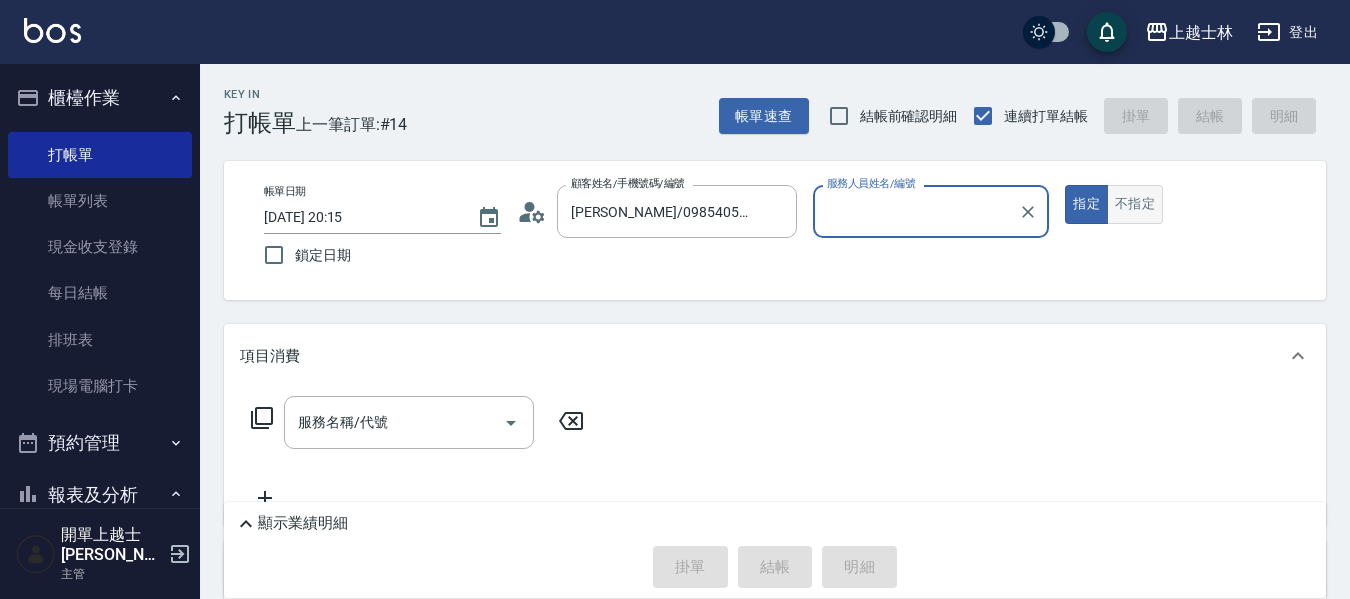 type on "[PERSON_NAME]-8" 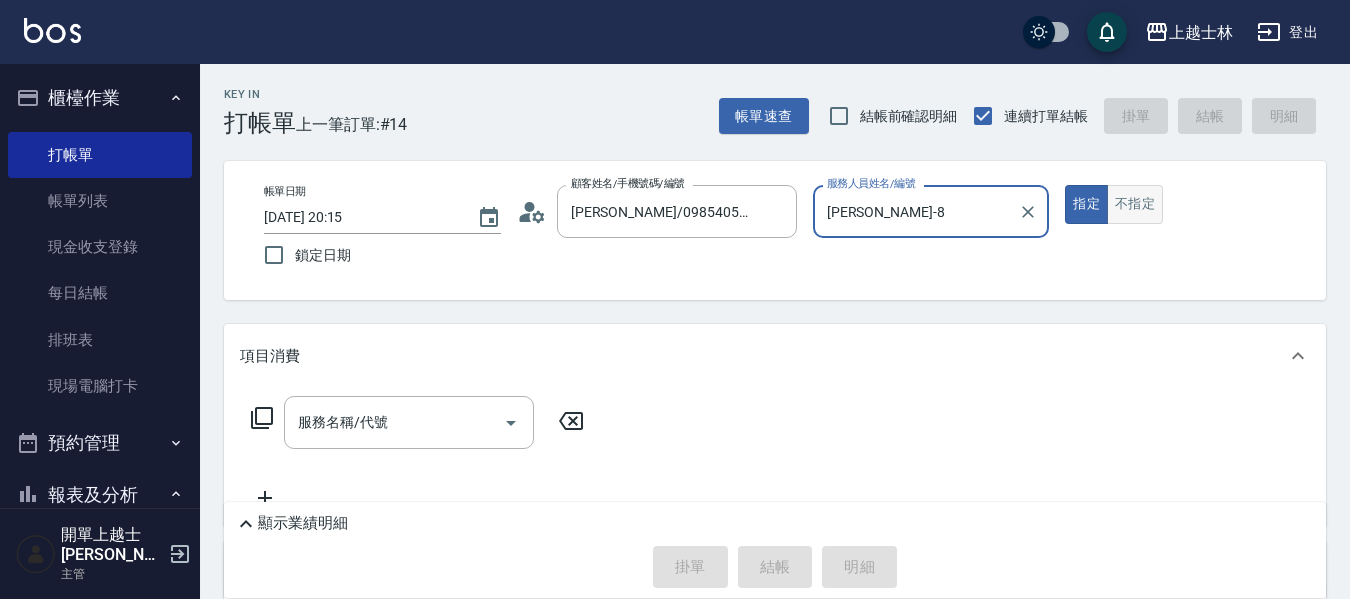 click on "不指定" at bounding box center [1135, 204] 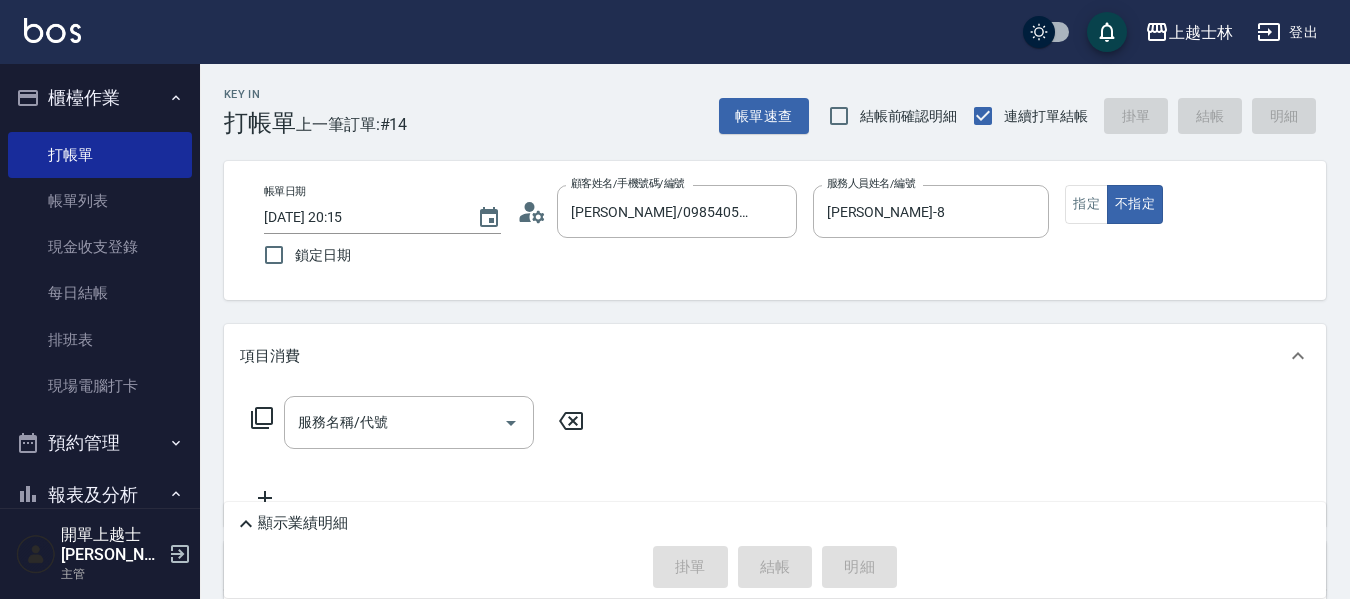 click 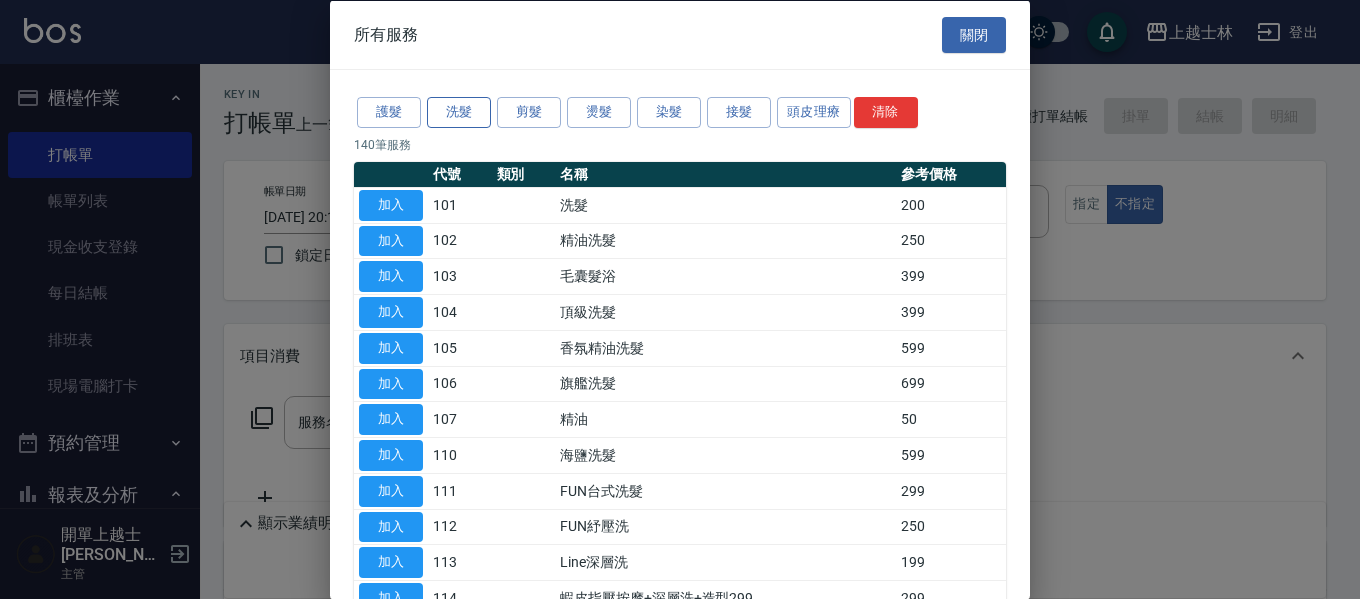click on "洗髮" at bounding box center [459, 112] 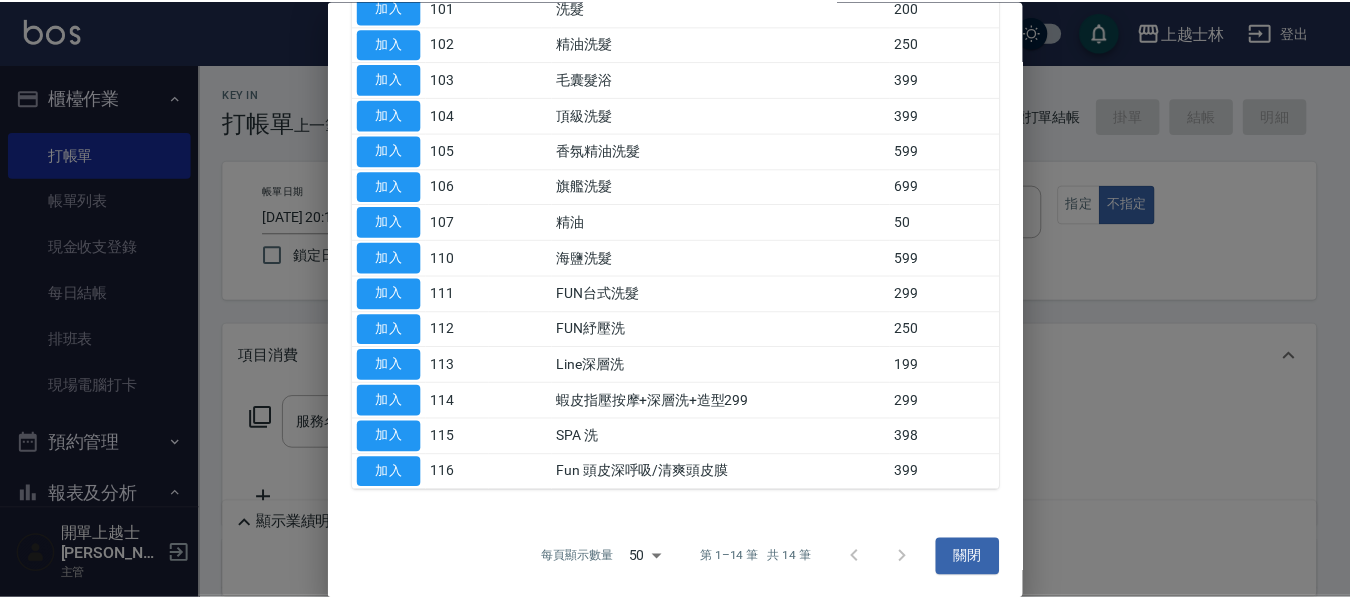 scroll, scrollTop: 198, scrollLeft: 0, axis: vertical 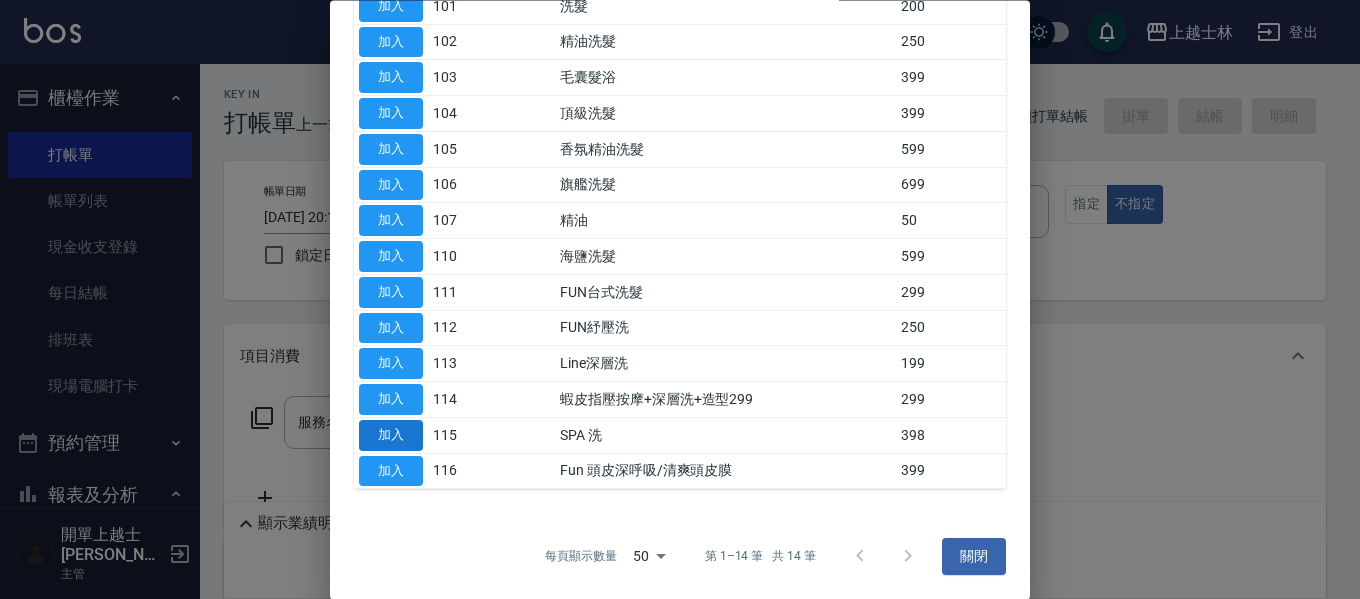 click on "加入" at bounding box center [391, 435] 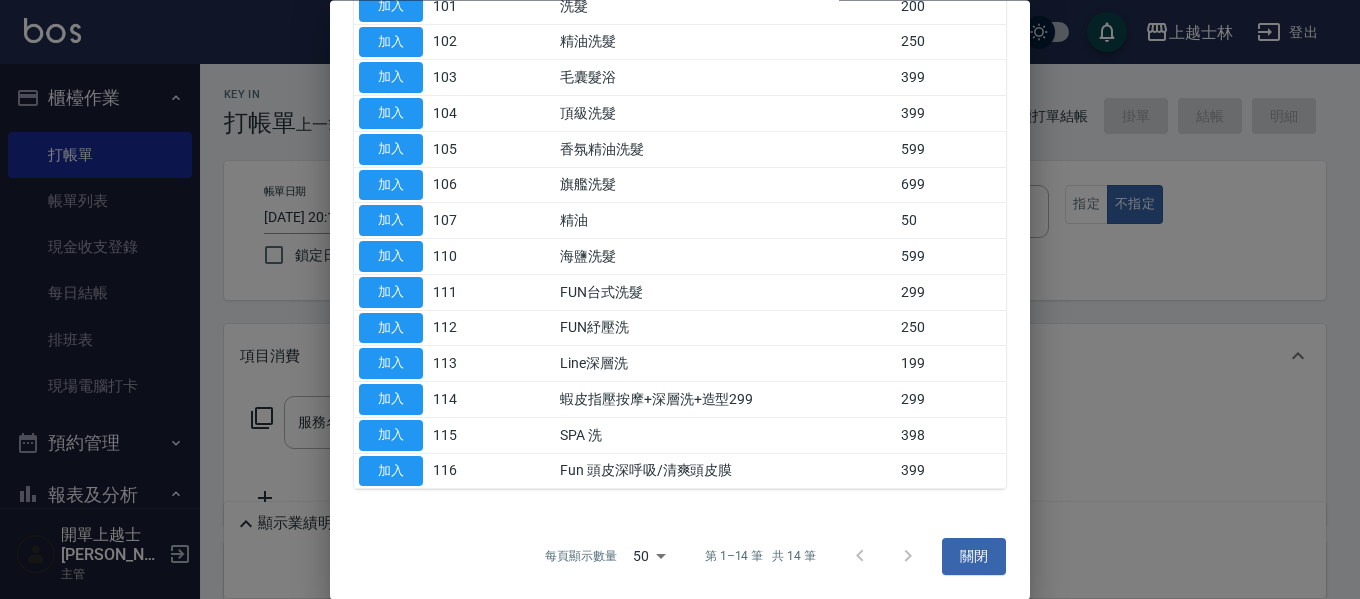 type on "SPA 洗(115)" 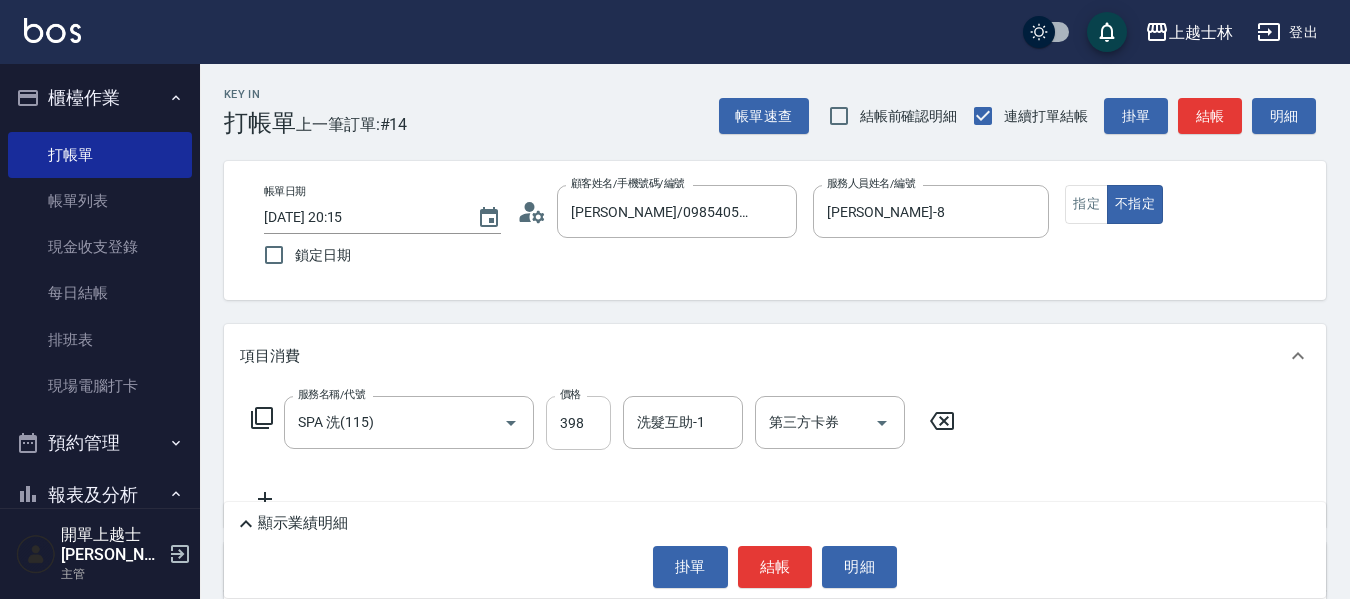 click on "398" at bounding box center (578, 423) 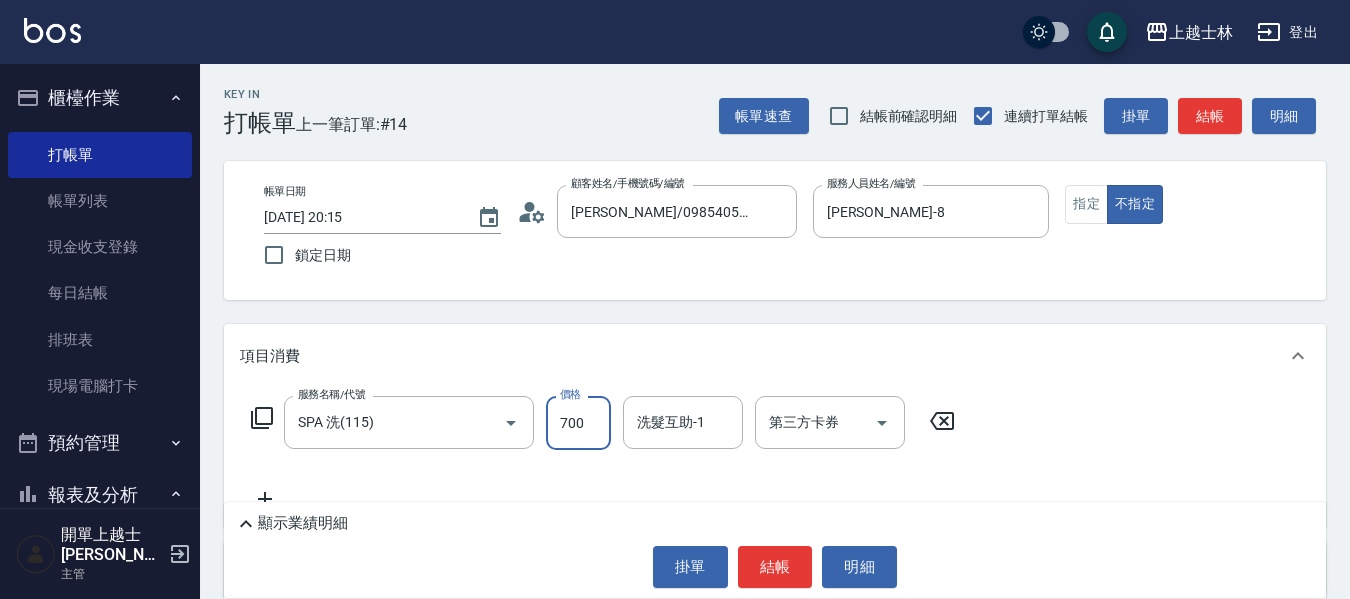 type on "700" 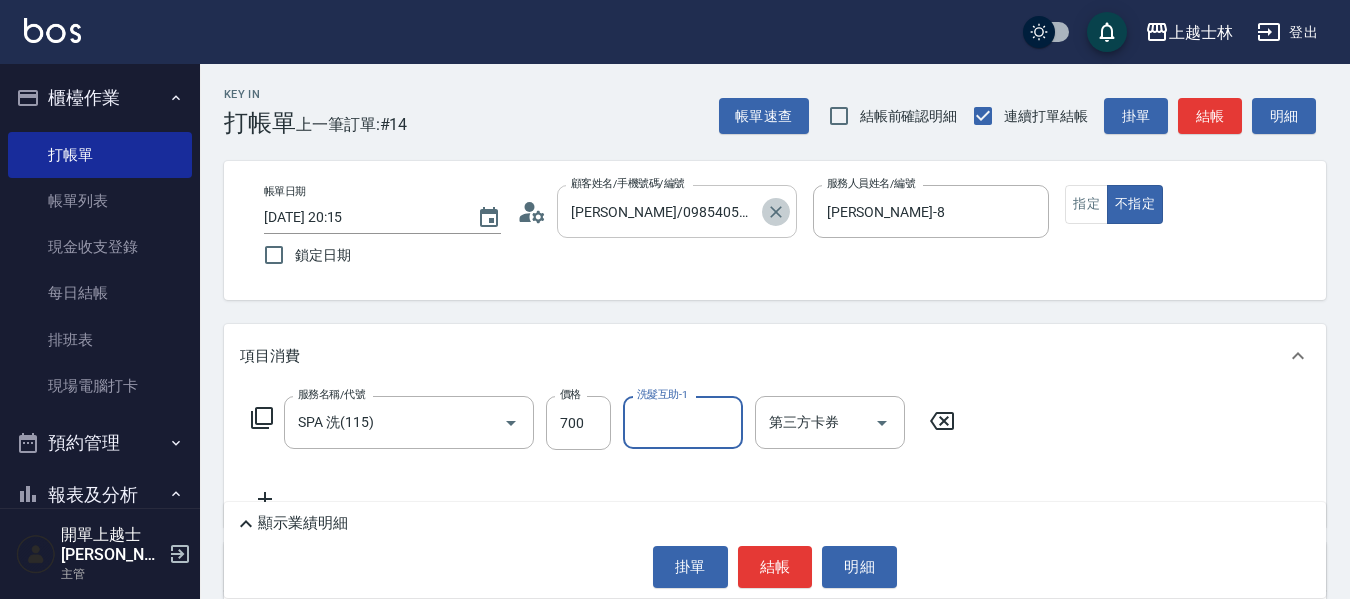 click 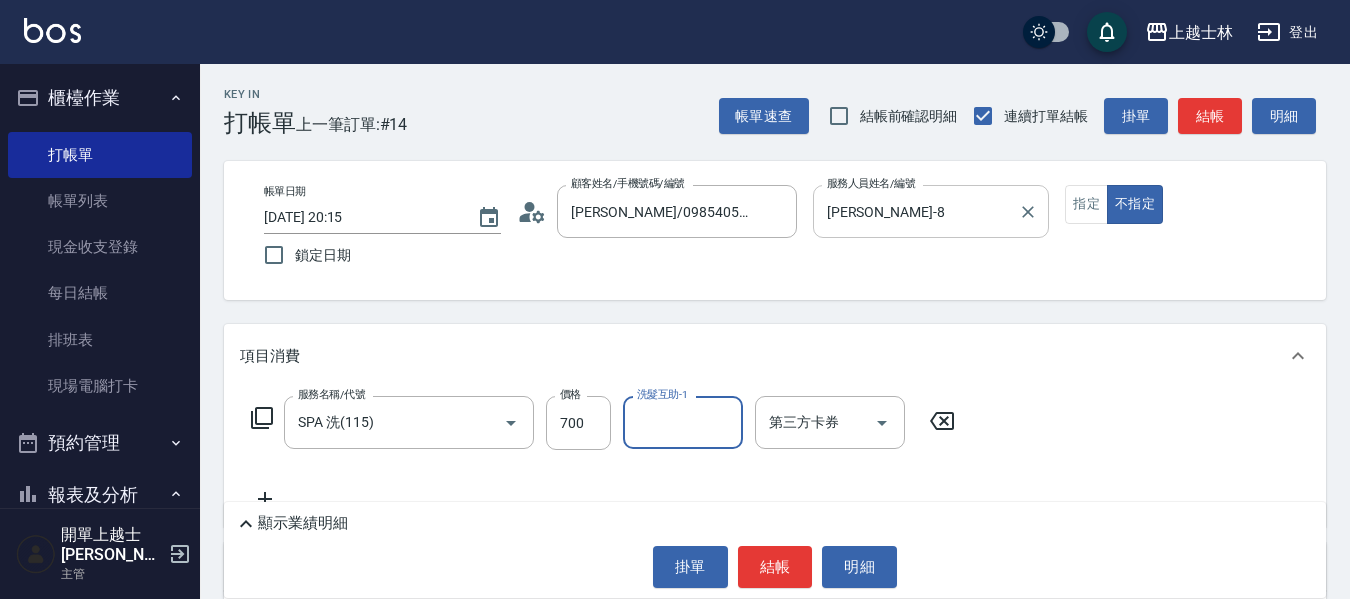 type 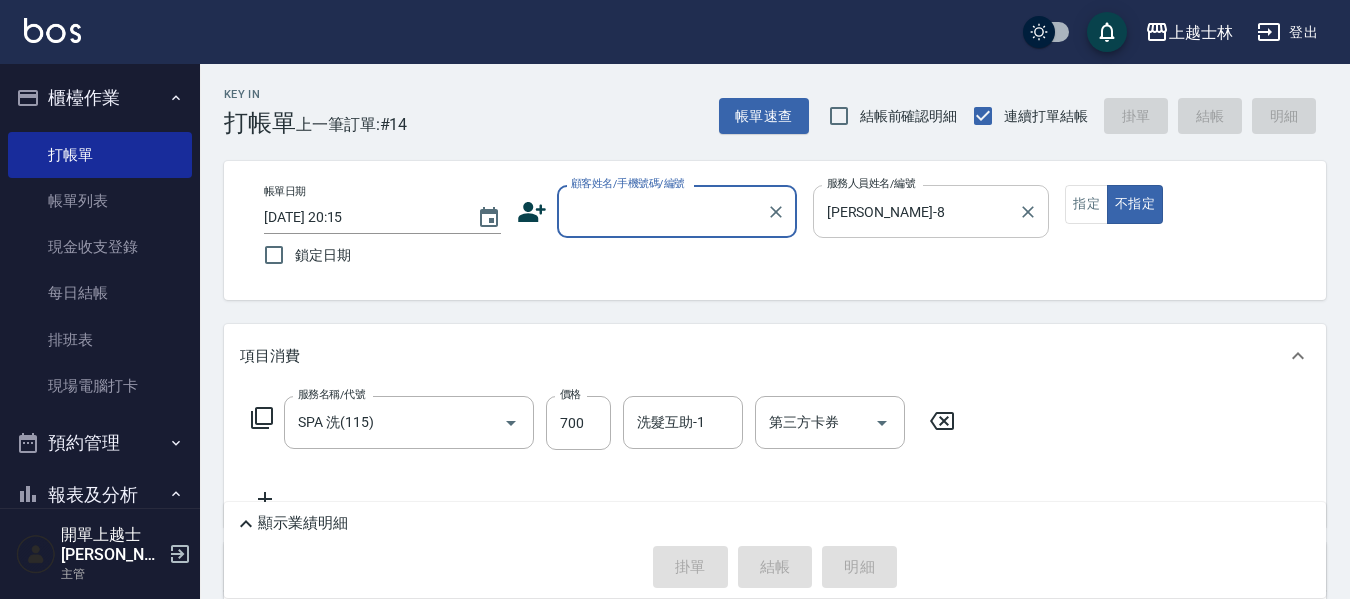 click at bounding box center [1027, 211] 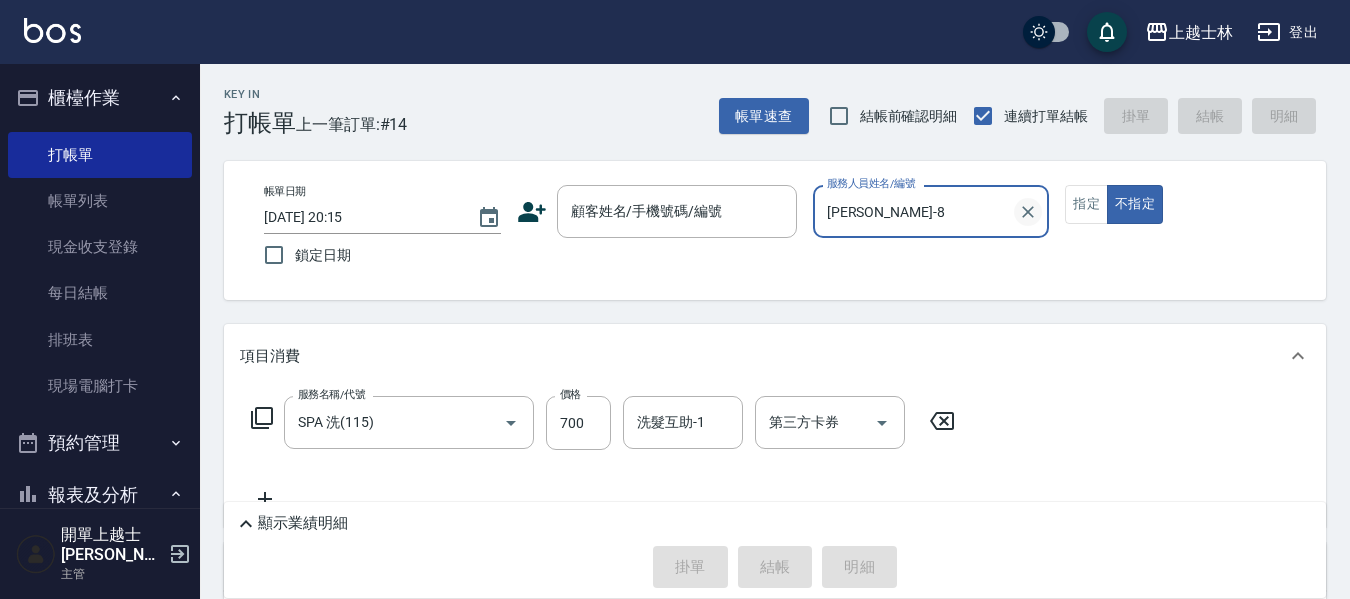 click 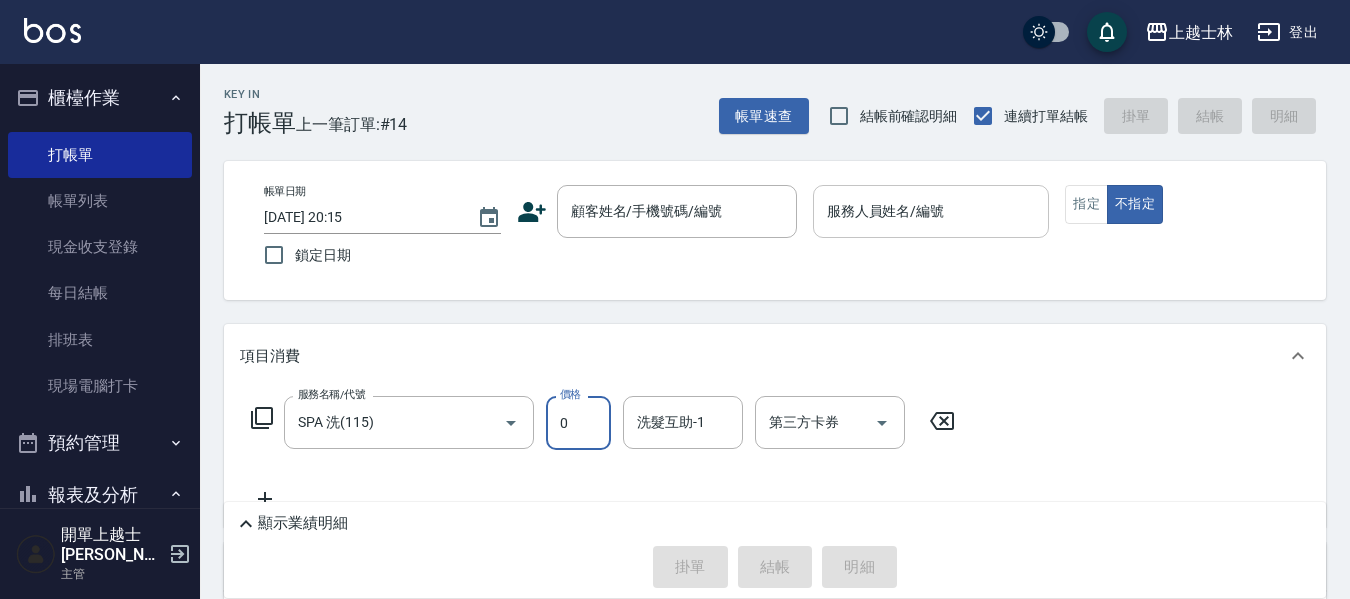 type on "0" 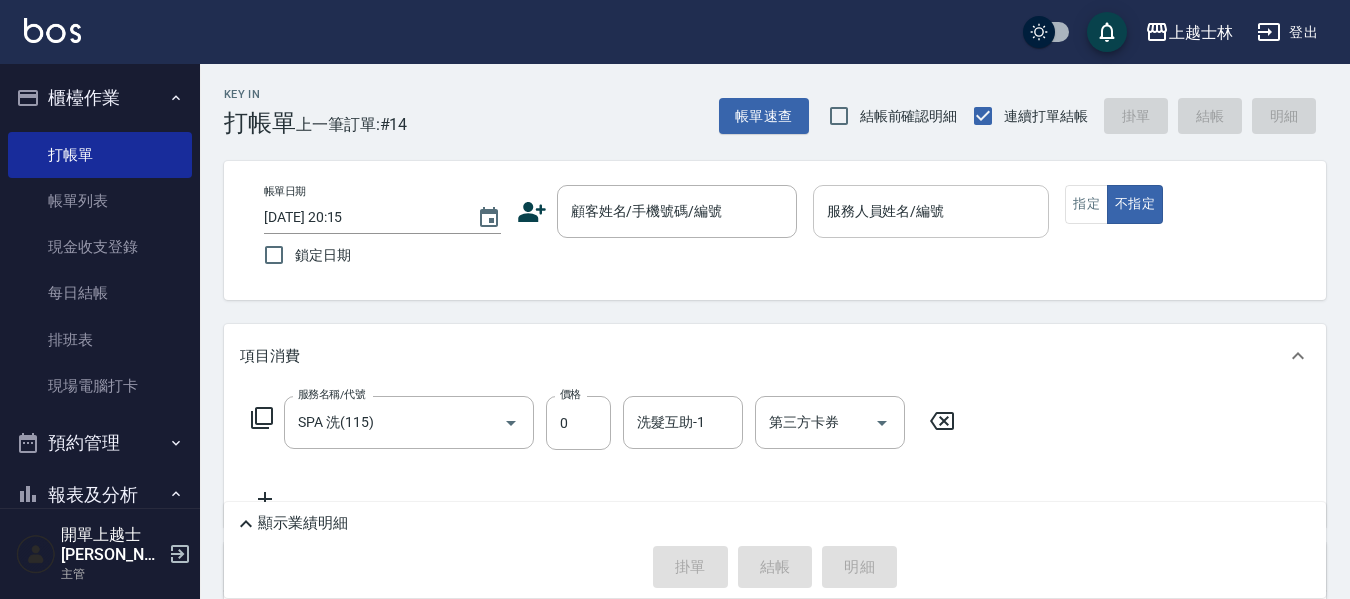 click on "服務名稱/代號 SPA 洗(115) 服務名稱/代號 價格 0 價格 洗髮互助-1 洗髮互助-1 第三方卡券 第三方卡券" at bounding box center [775, 457] 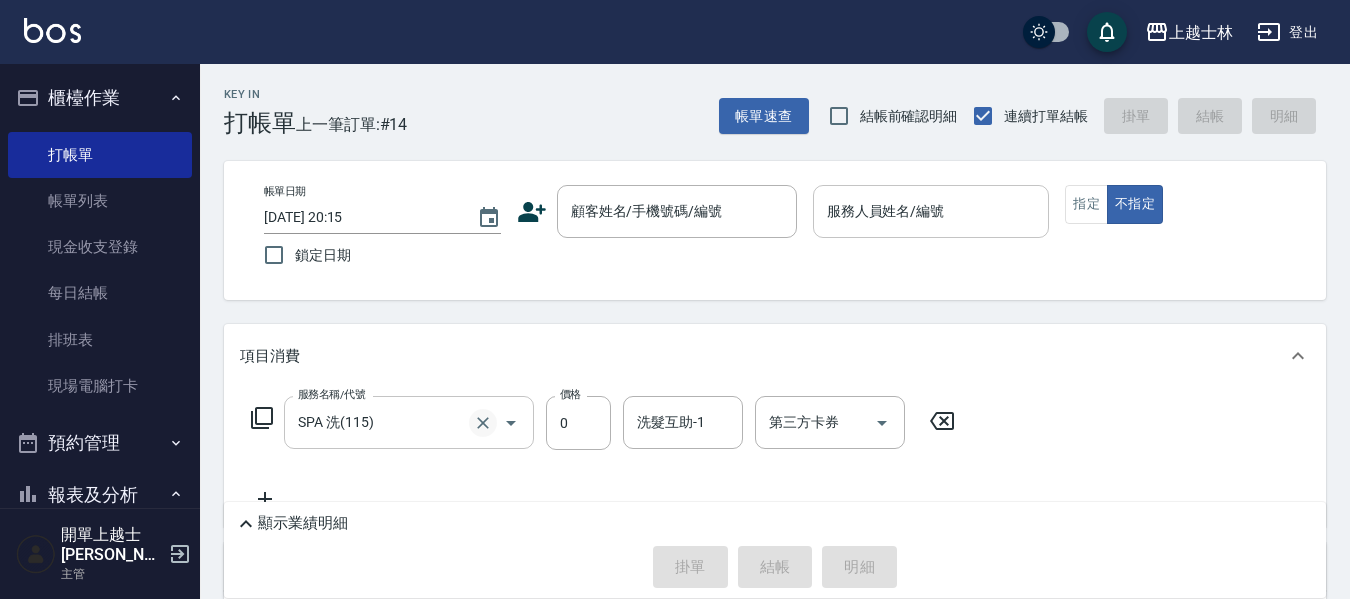 click 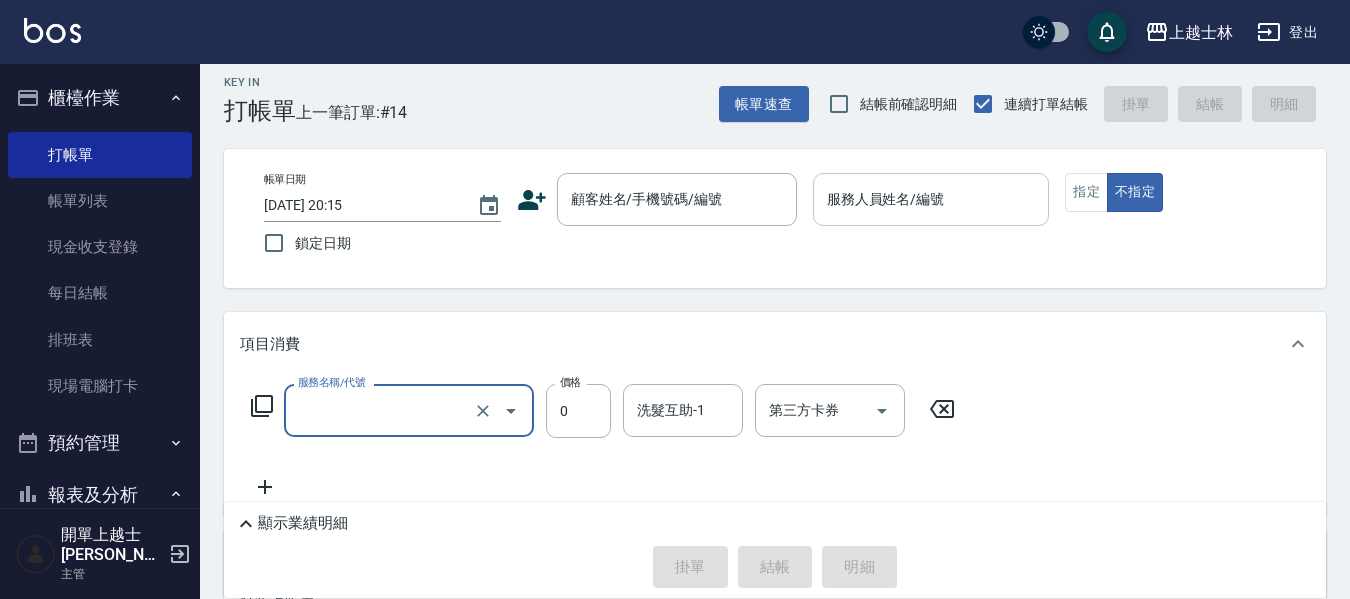 scroll, scrollTop: 0, scrollLeft: 0, axis: both 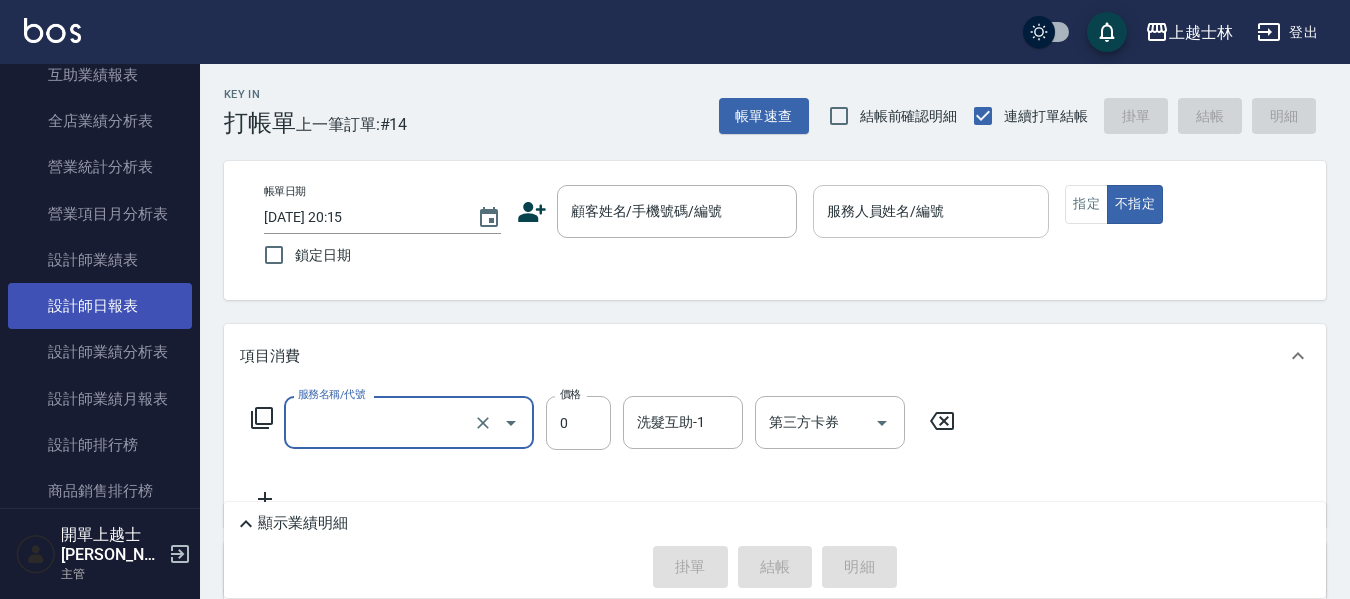 type on "SPA 洗(115)" 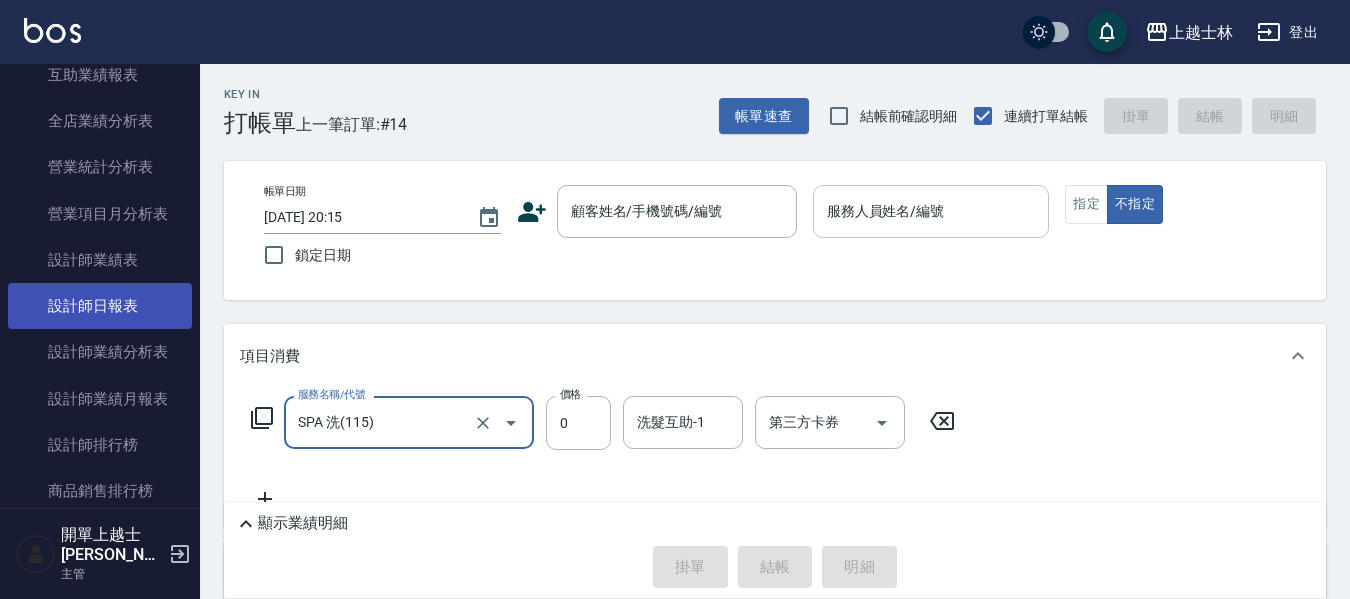 click on "設計師日報表" at bounding box center [100, 306] 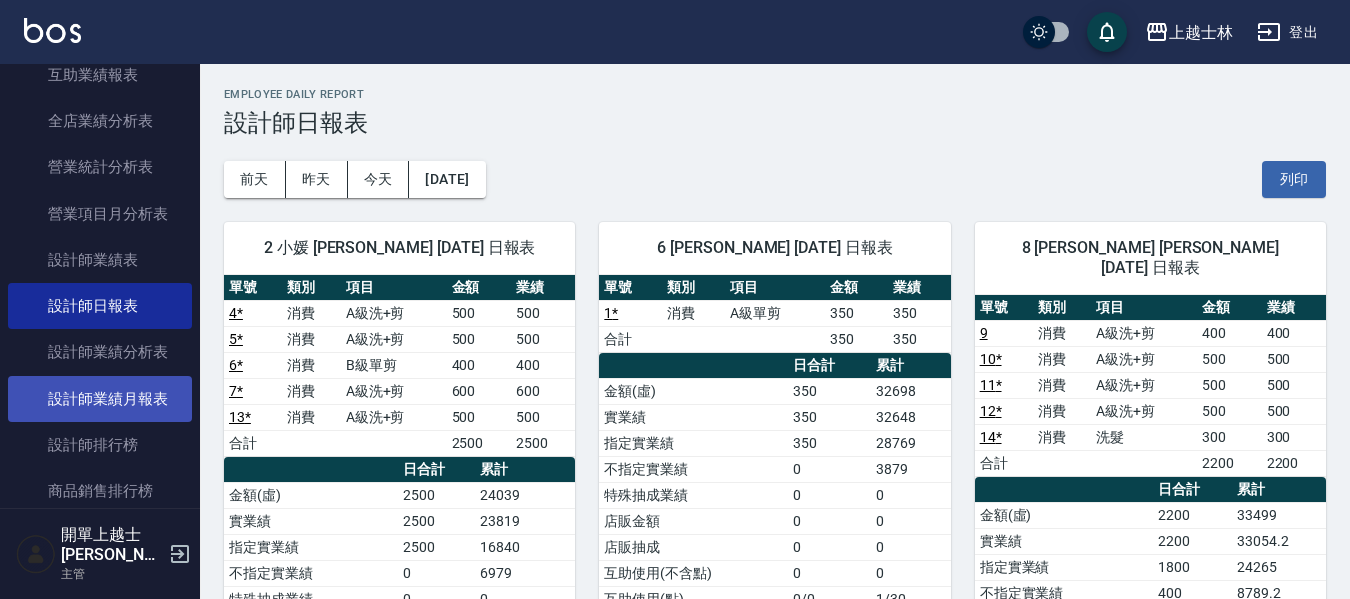 scroll, scrollTop: 100, scrollLeft: 0, axis: vertical 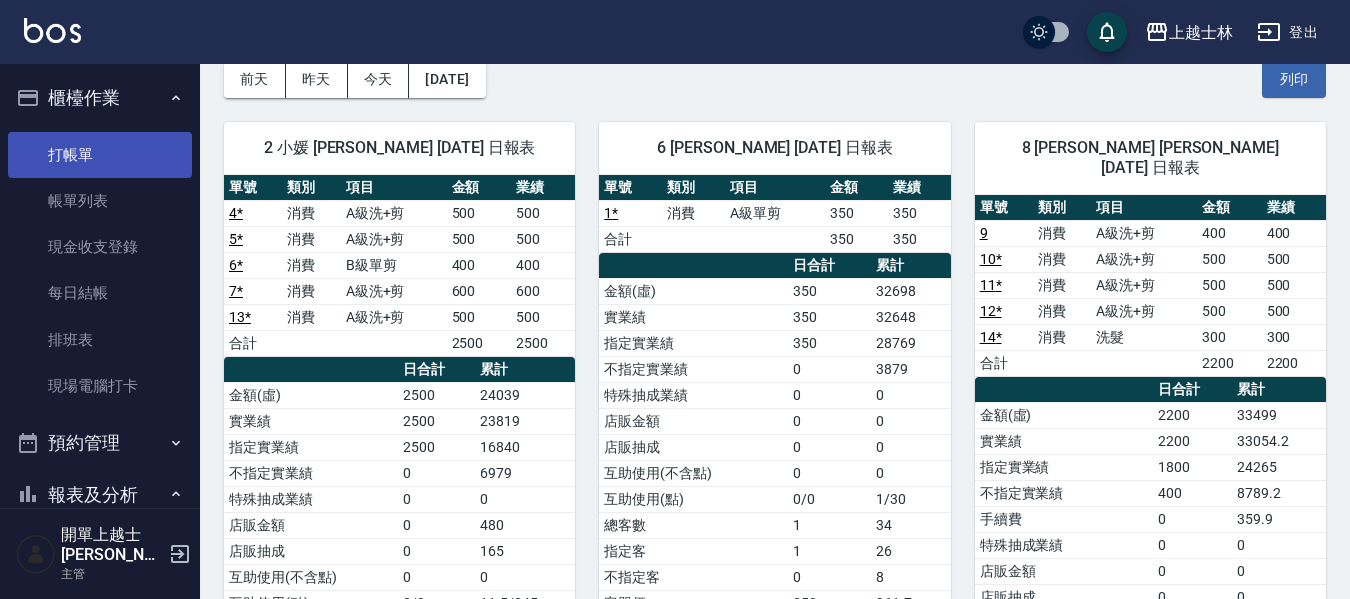click on "打帳單" at bounding box center (100, 155) 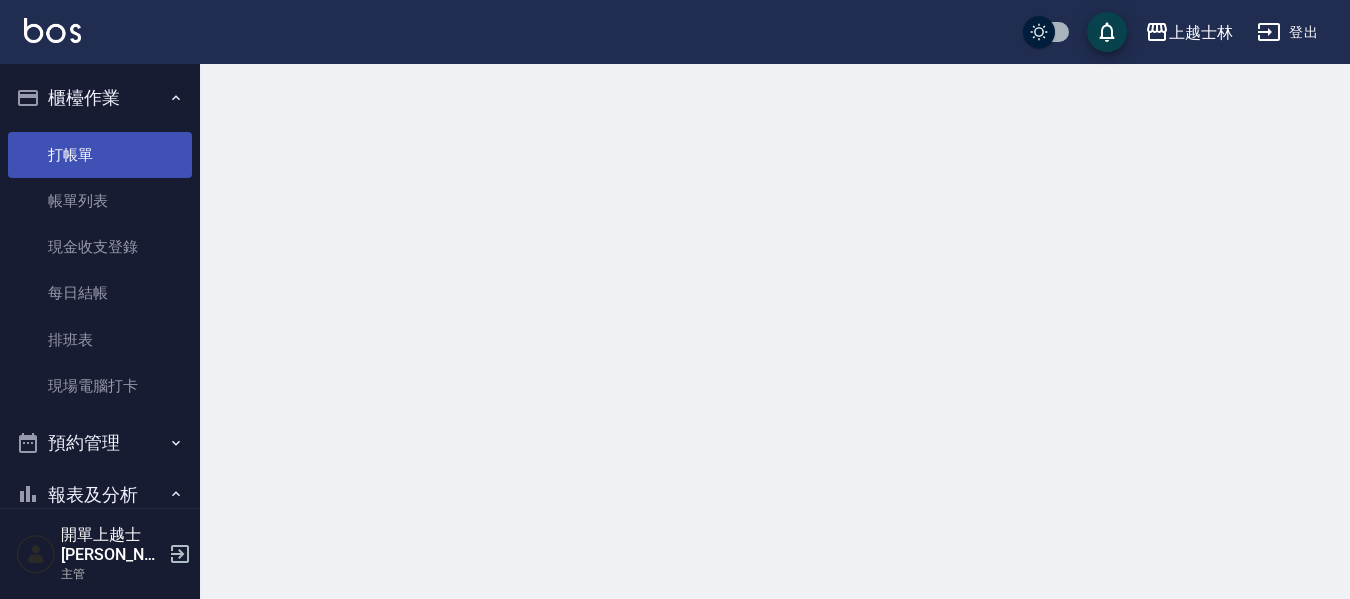 scroll, scrollTop: 0, scrollLeft: 0, axis: both 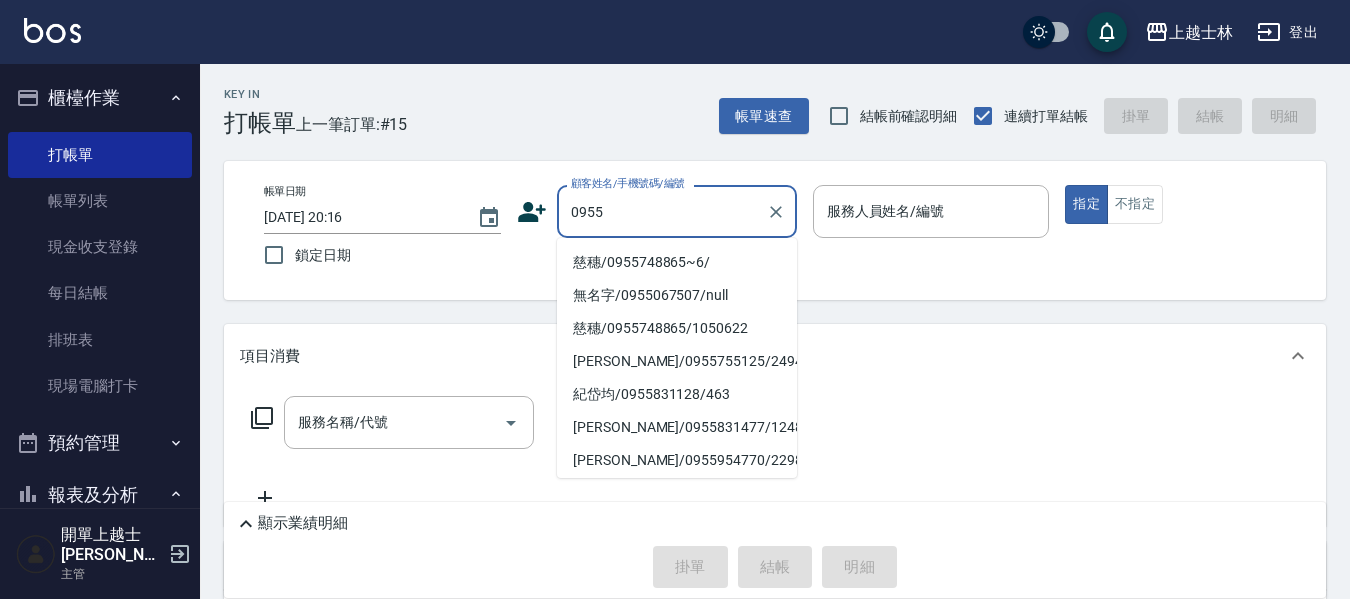 click on "慈穗/0955748865~6/" at bounding box center (677, 262) 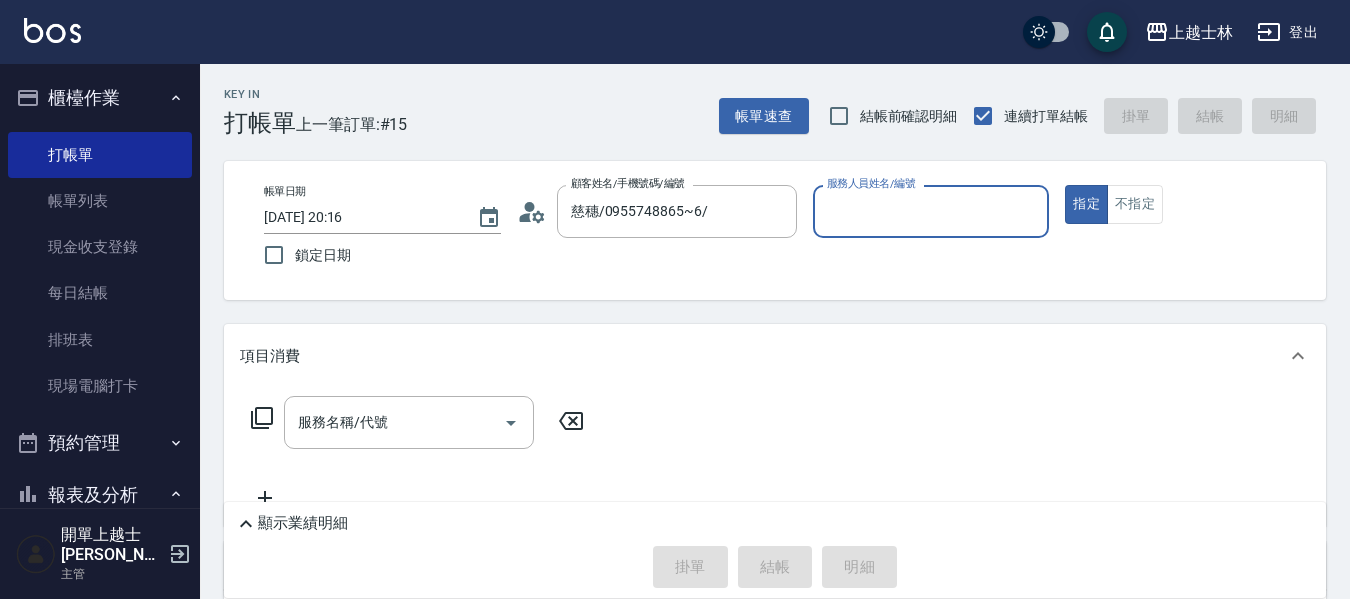 click on "服務人員姓名/編號" at bounding box center (931, 211) 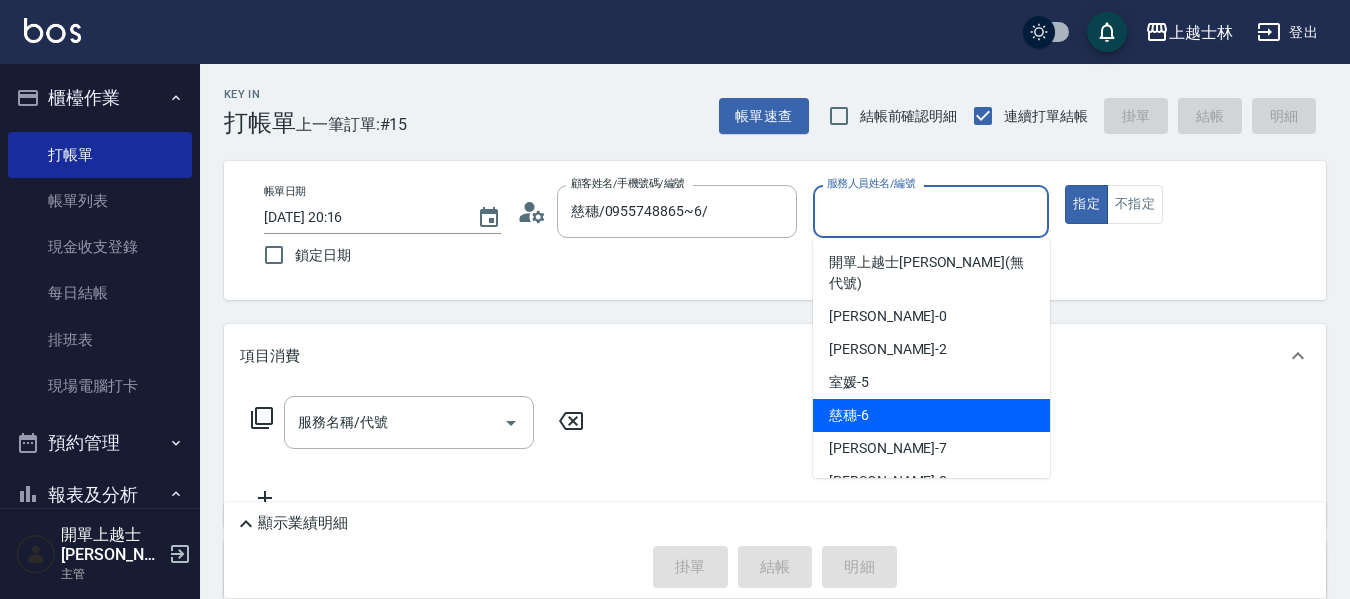 click on "慈穗 -6" at bounding box center [931, 415] 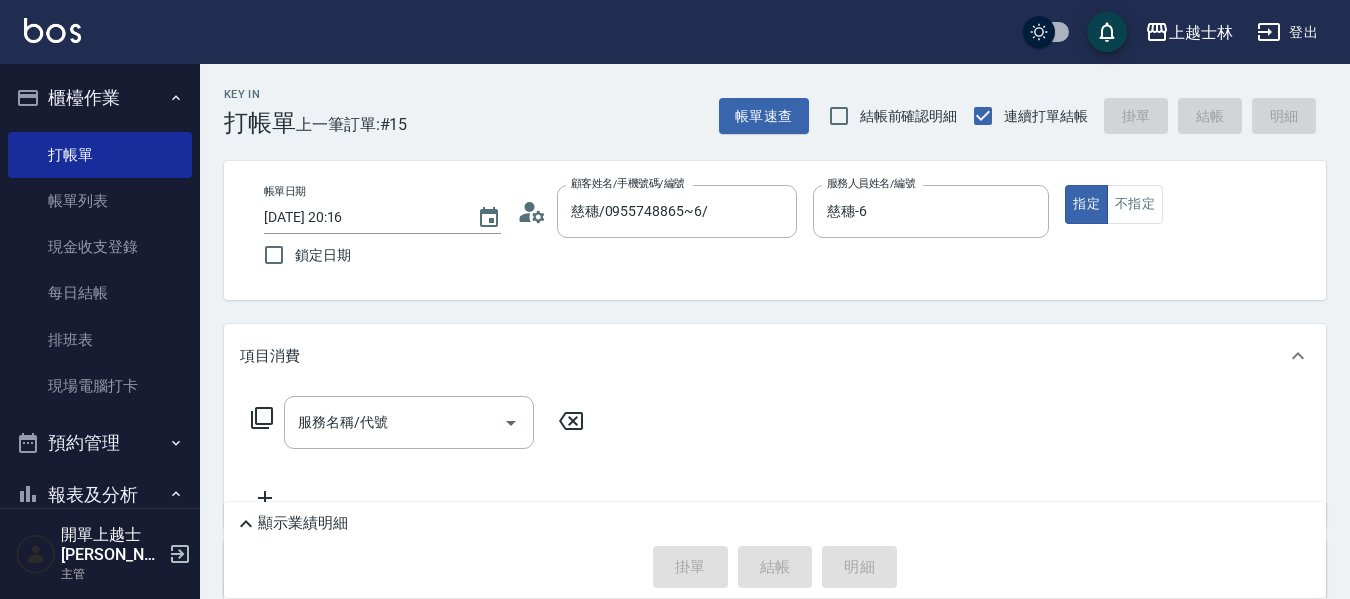 click 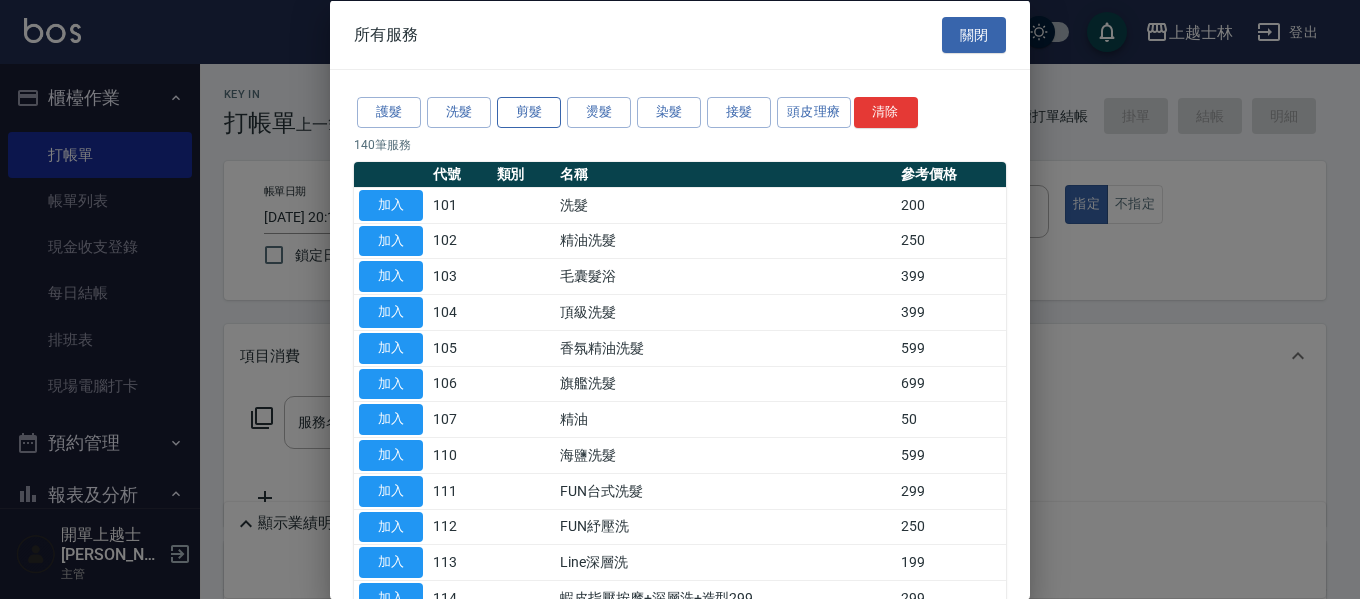 click on "剪髮" at bounding box center [529, 112] 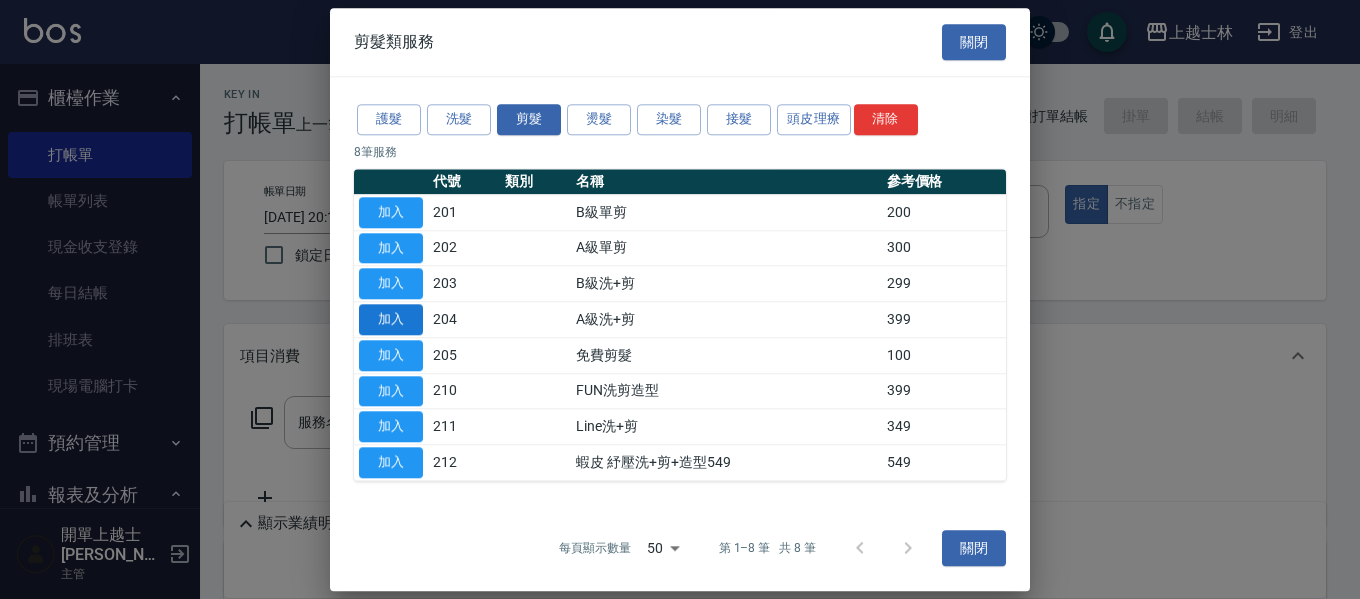 click on "加入" at bounding box center [391, 319] 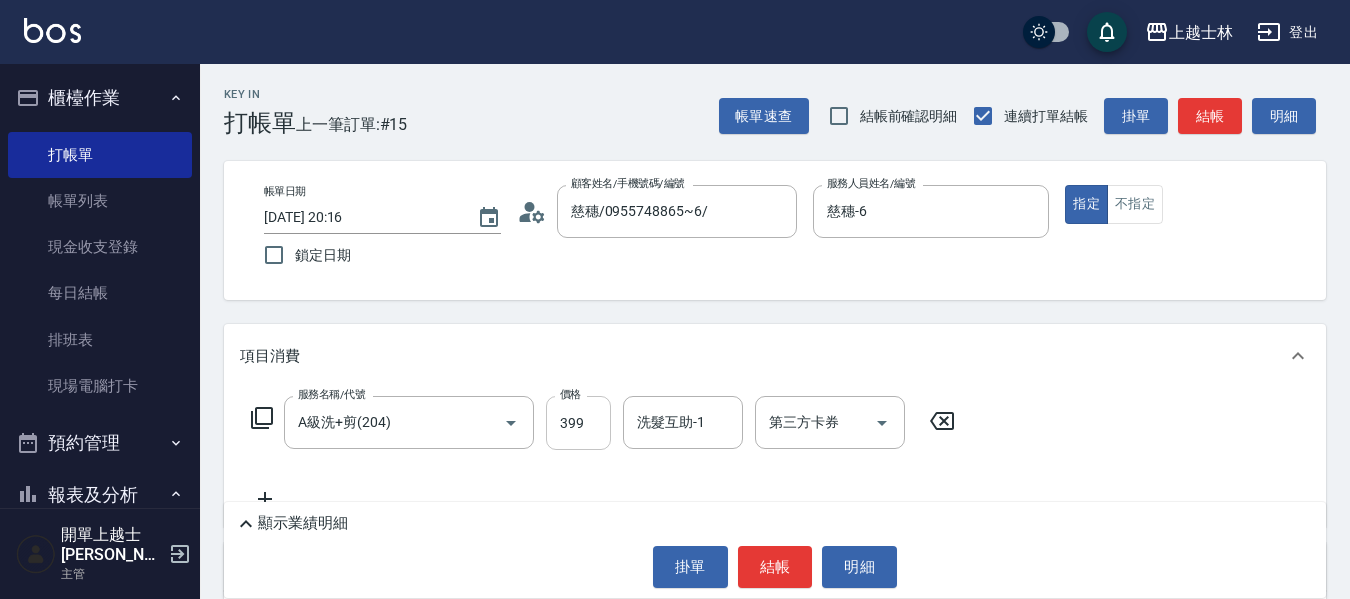 click on "399" at bounding box center (578, 423) 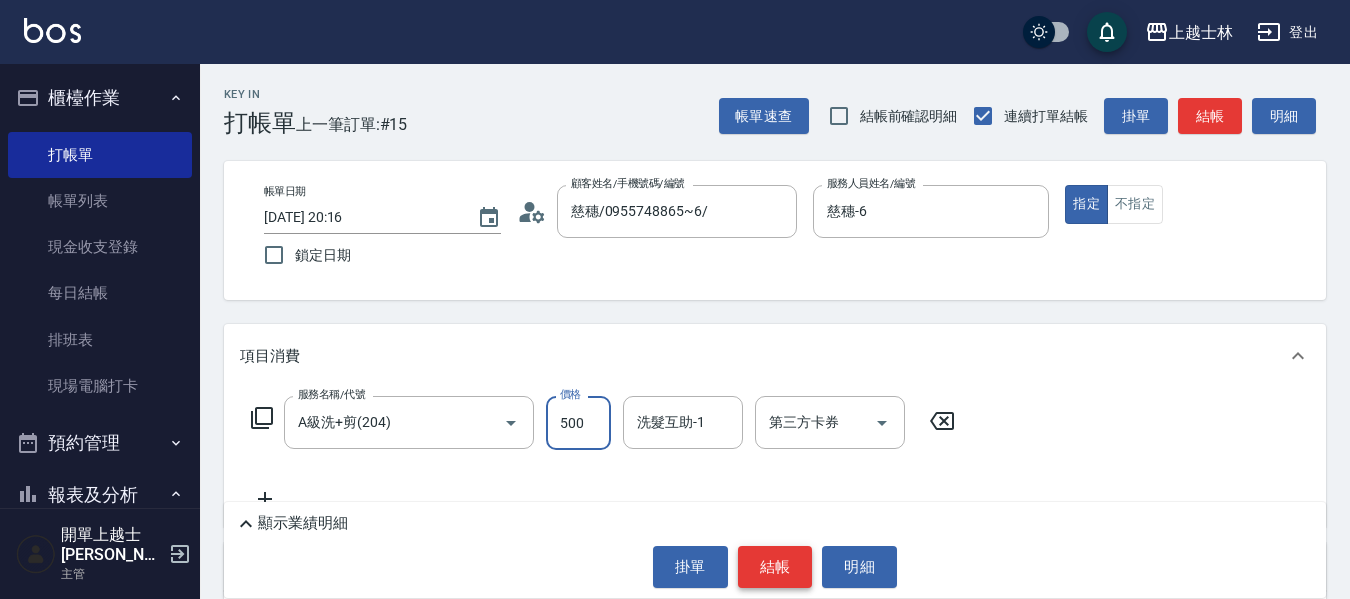 type on "500" 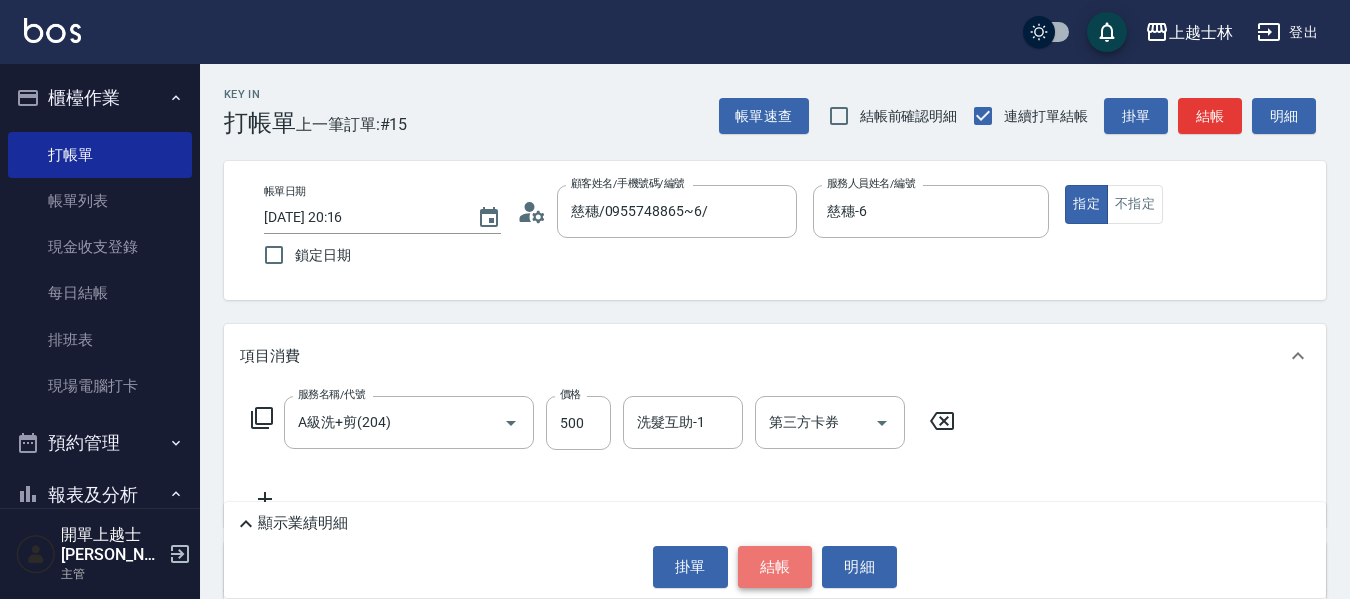 click on "結帳" at bounding box center (775, 567) 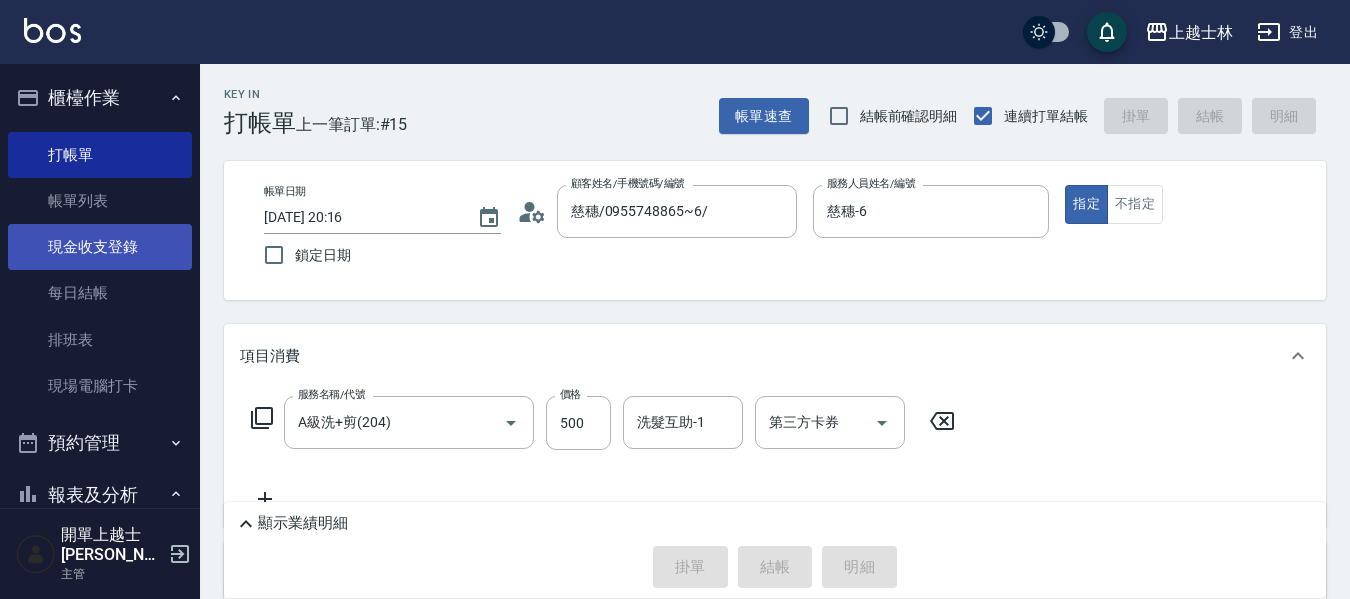 type on "[DATE] 20:17" 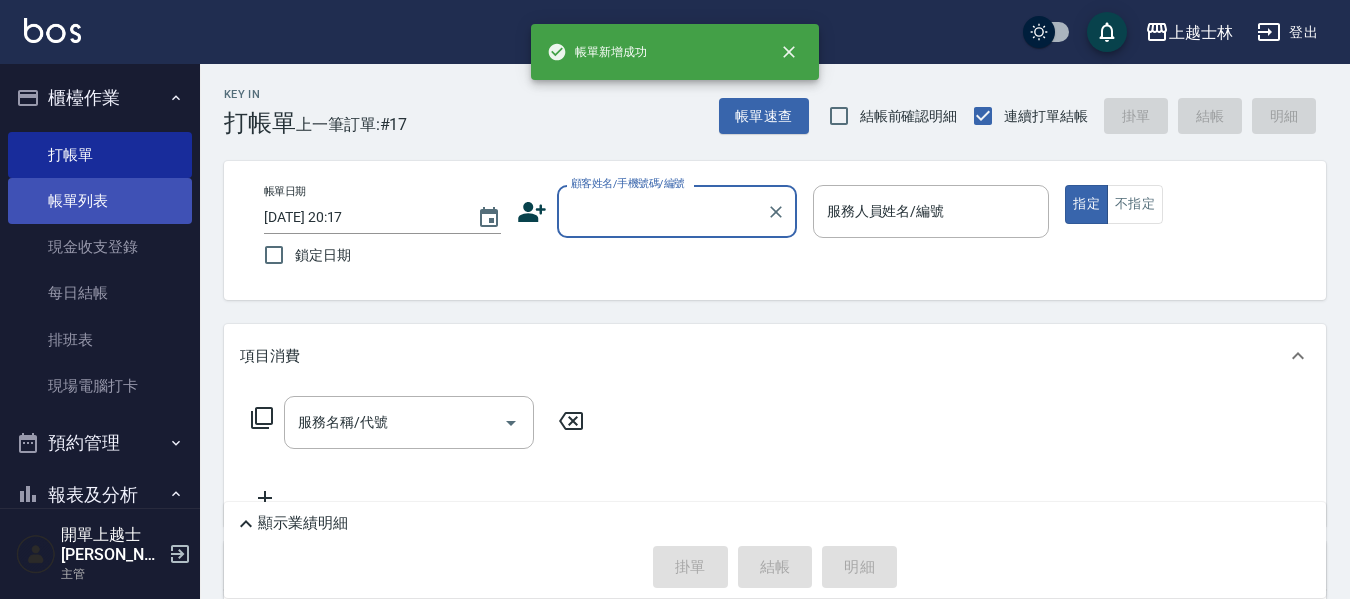 click on "帳單列表" at bounding box center (100, 201) 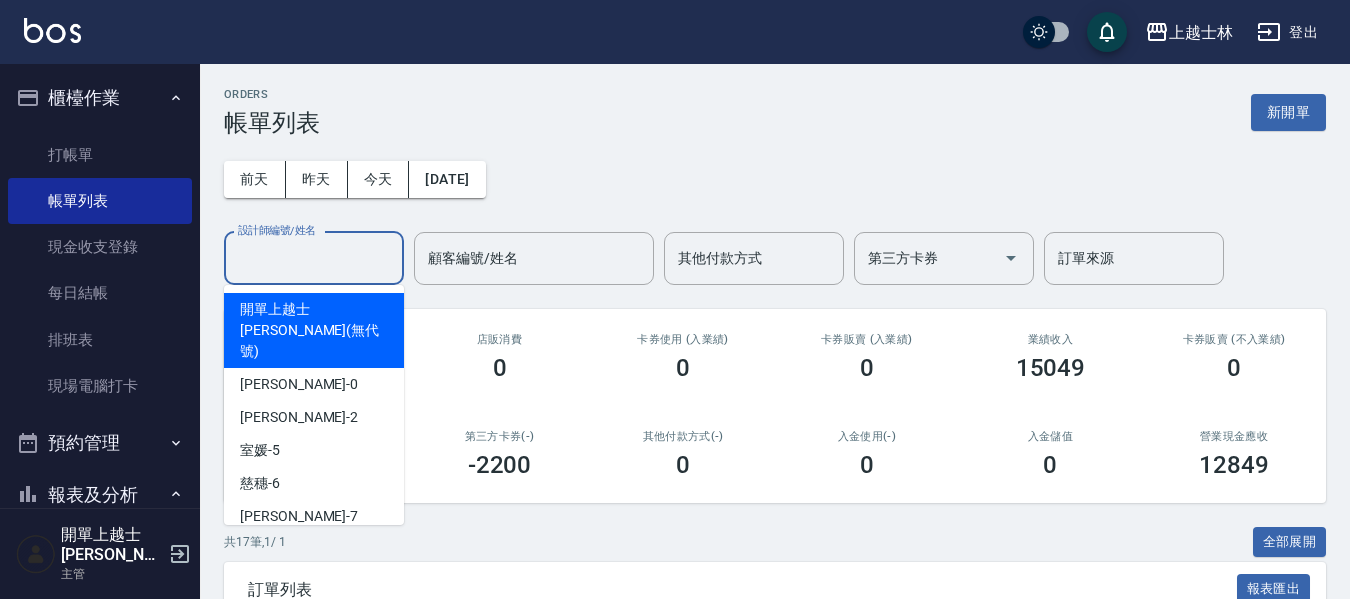 click on "設計師編號/姓名" at bounding box center [314, 258] 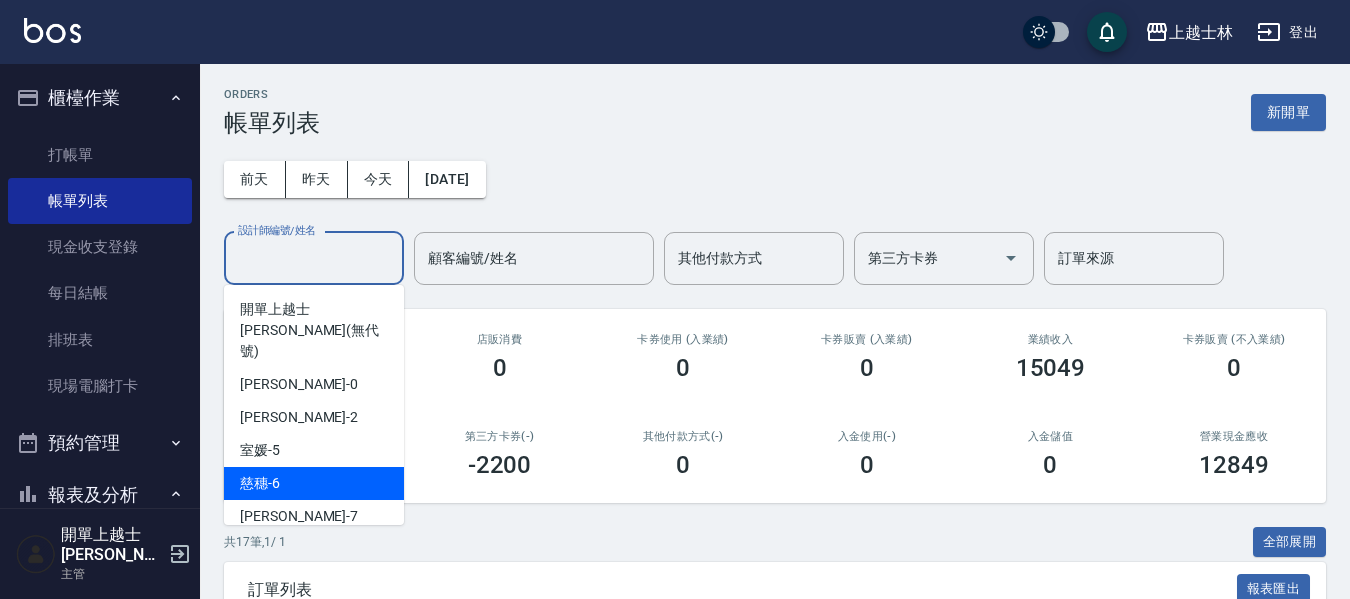 click on "慈穗 -6" at bounding box center [314, 483] 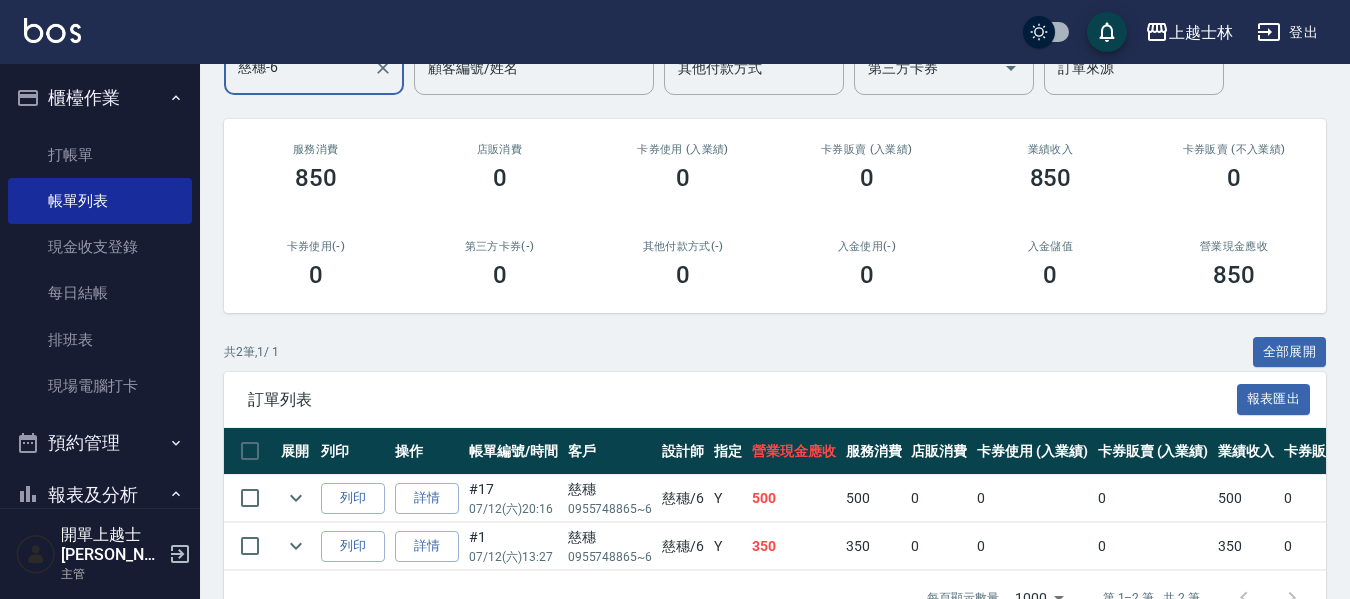 scroll, scrollTop: 155, scrollLeft: 0, axis: vertical 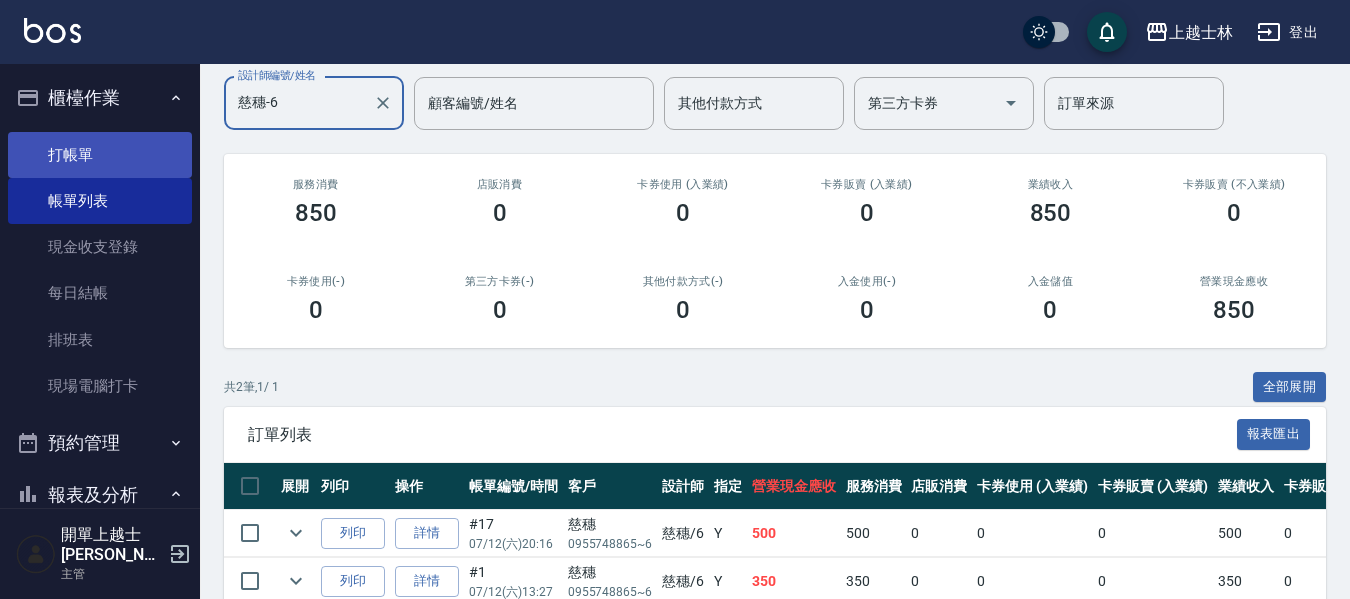 click on "打帳單" at bounding box center [100, 155] 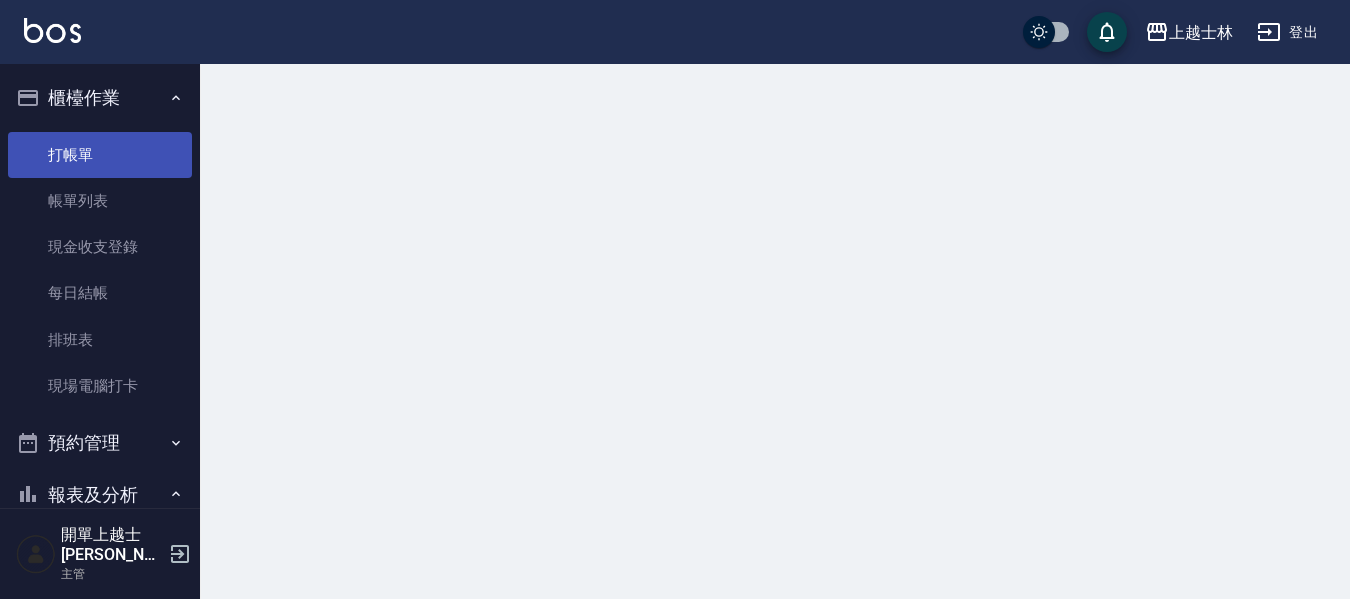 scroll, scrollTop: 0, scrollLeft: 0, axis: both 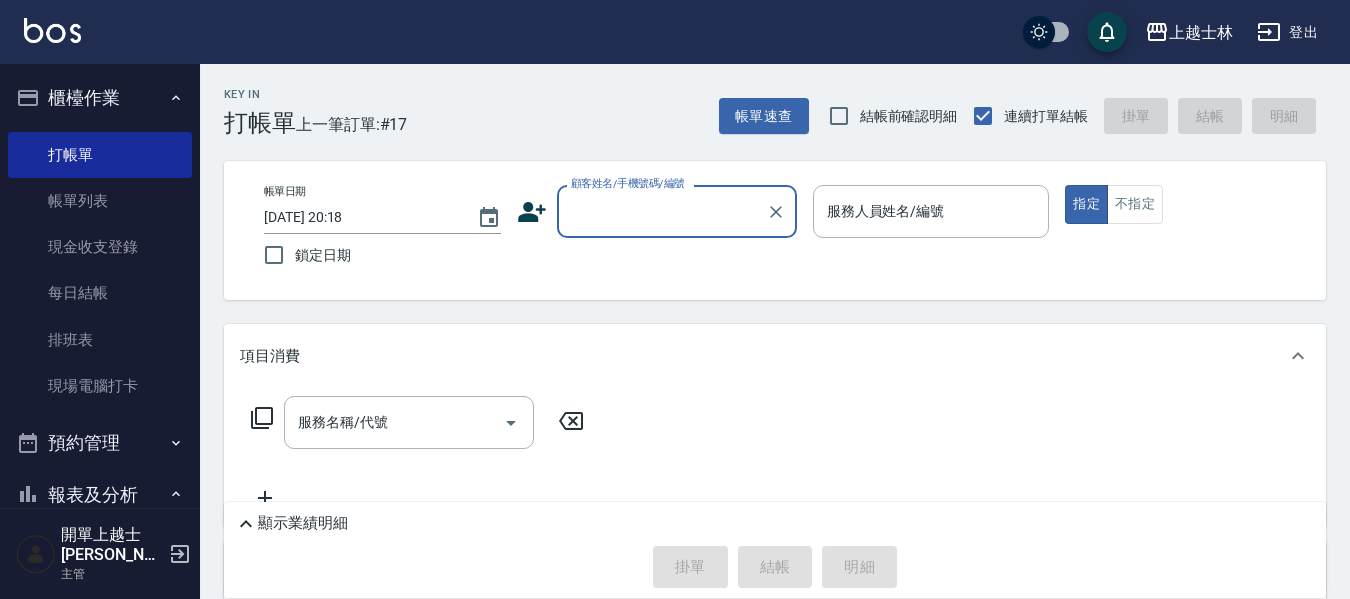 click on "顧客姓名/手機號碼/編號" at bounding box center [662, 211] 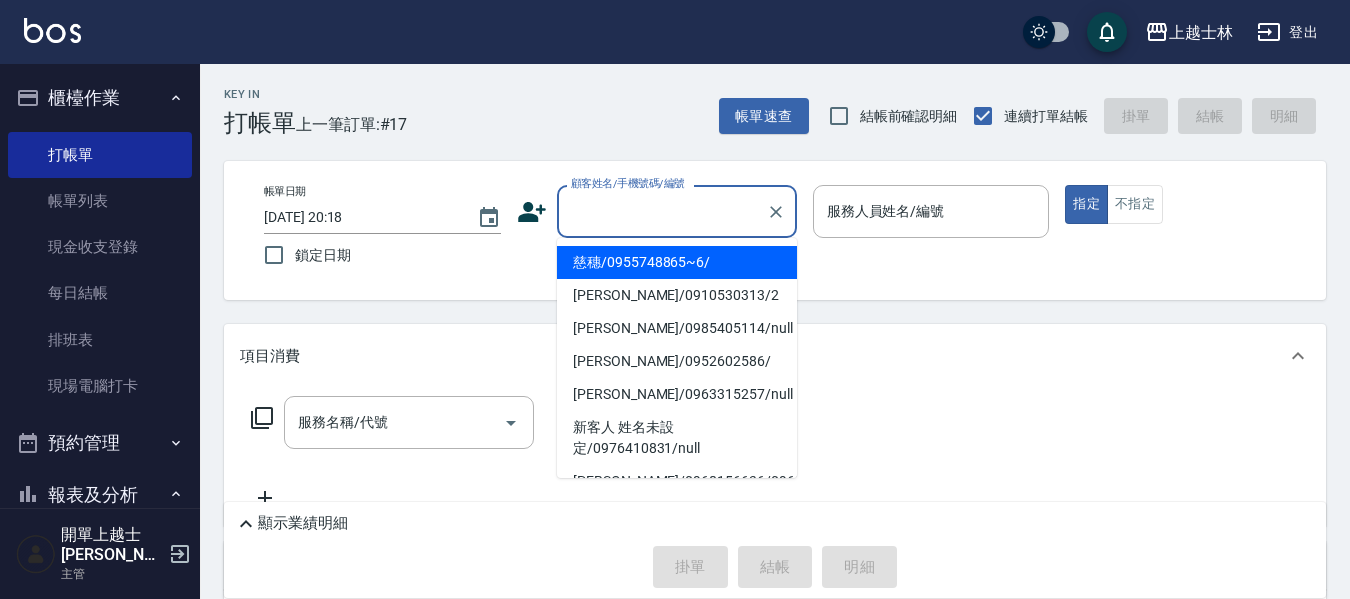click on "慈穗/0955748865~6/" at bounding box center (677, 262) 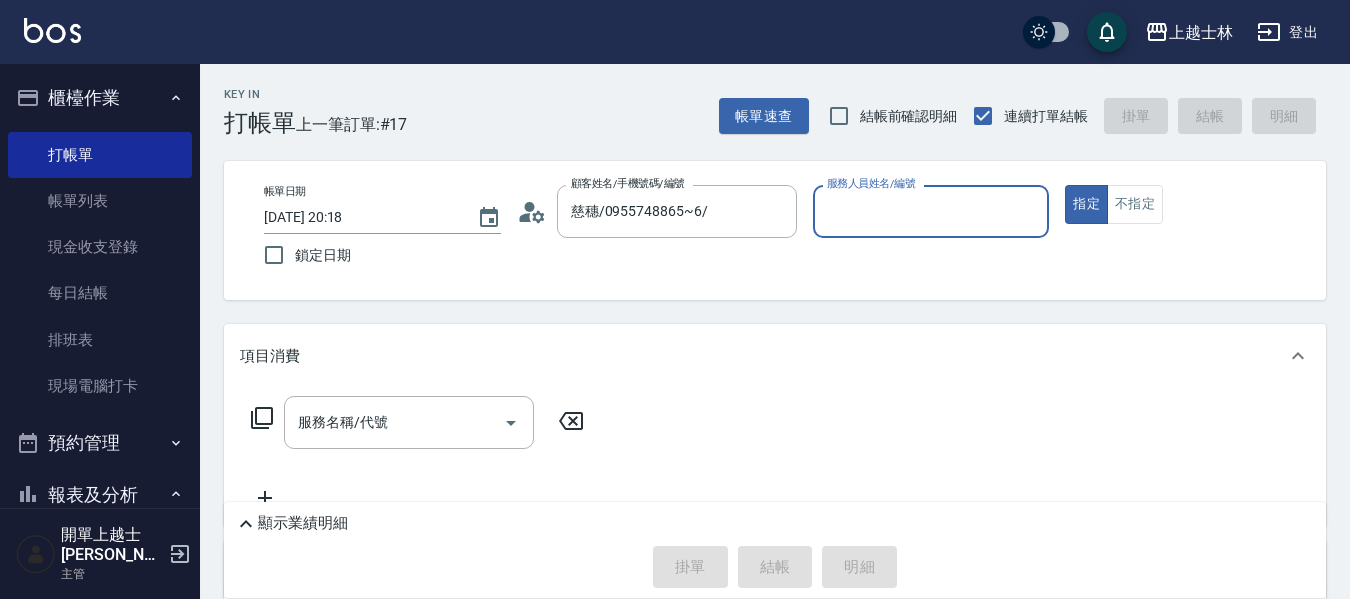 click on "服務人員姓名/編號" at bounding box center (931, 211) 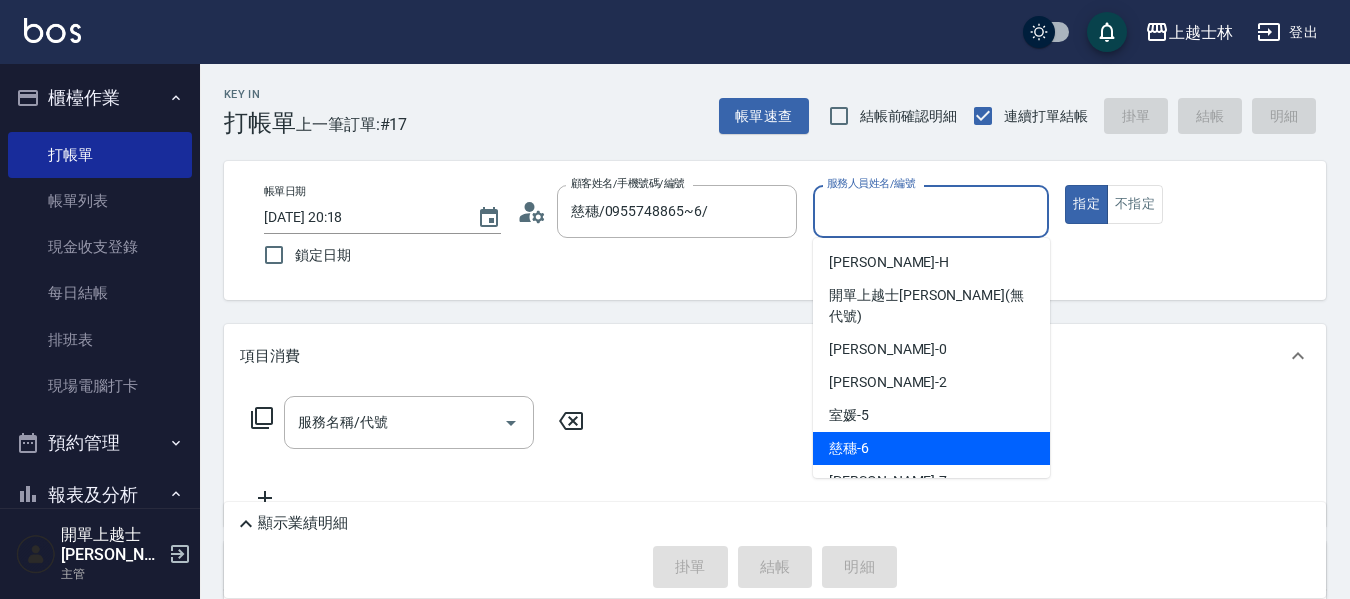drag, startPoint x: 940, startPoint y: 417, endPoint x: 961, endPoint y: 408, distance: 22.847319 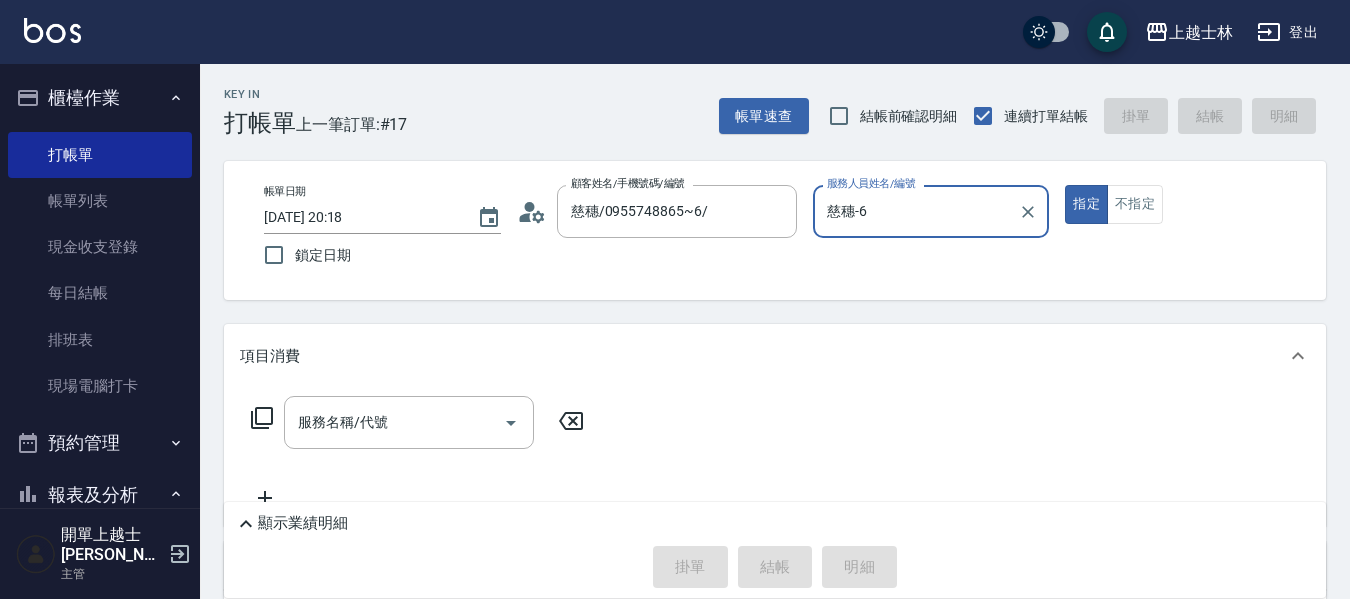 click 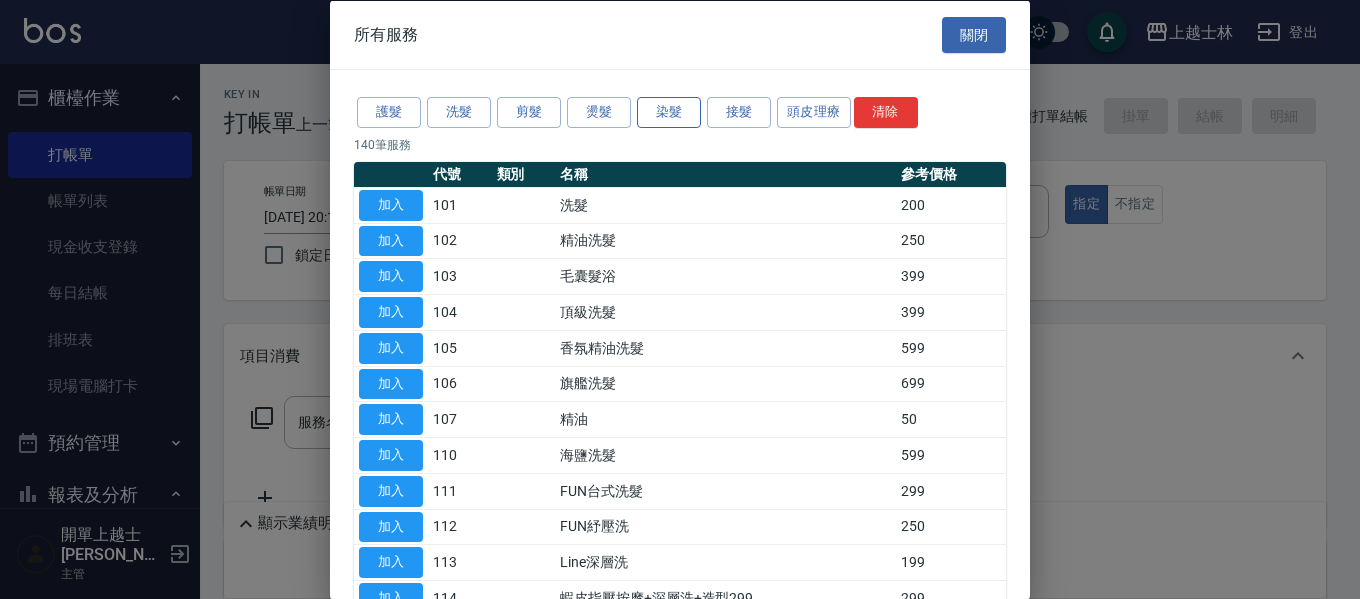 click on "染髮" at bounding box center (669, 112) 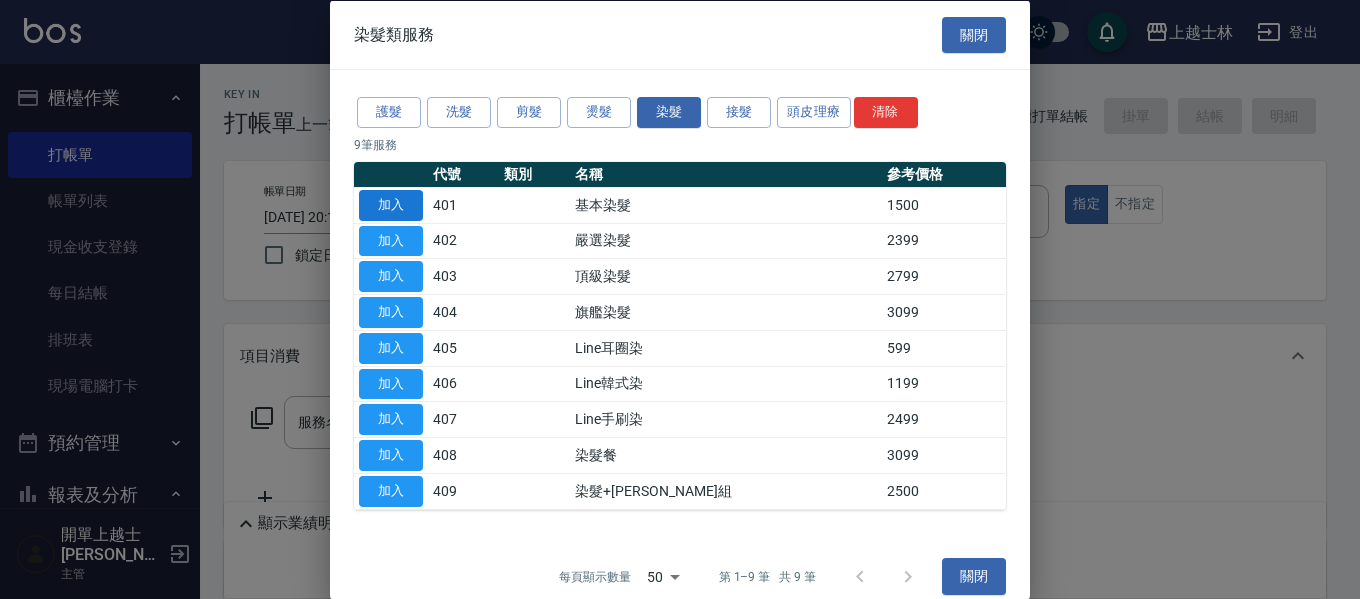 click on "加入" at bounding box center [391, 204] 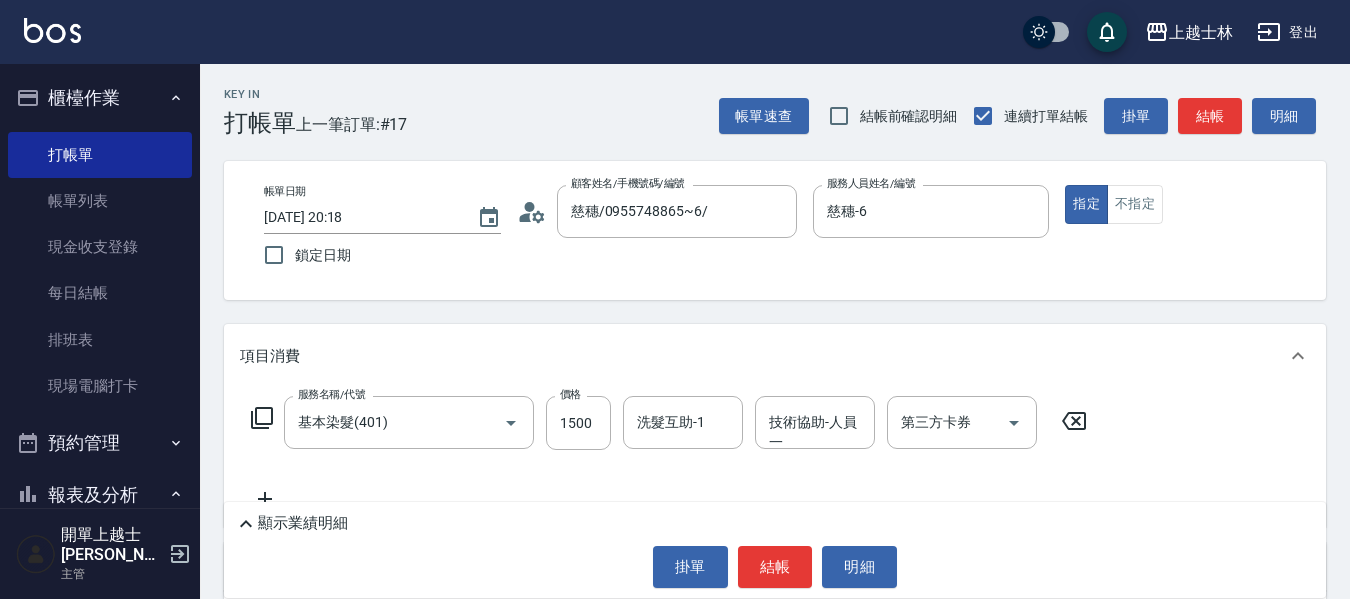 click 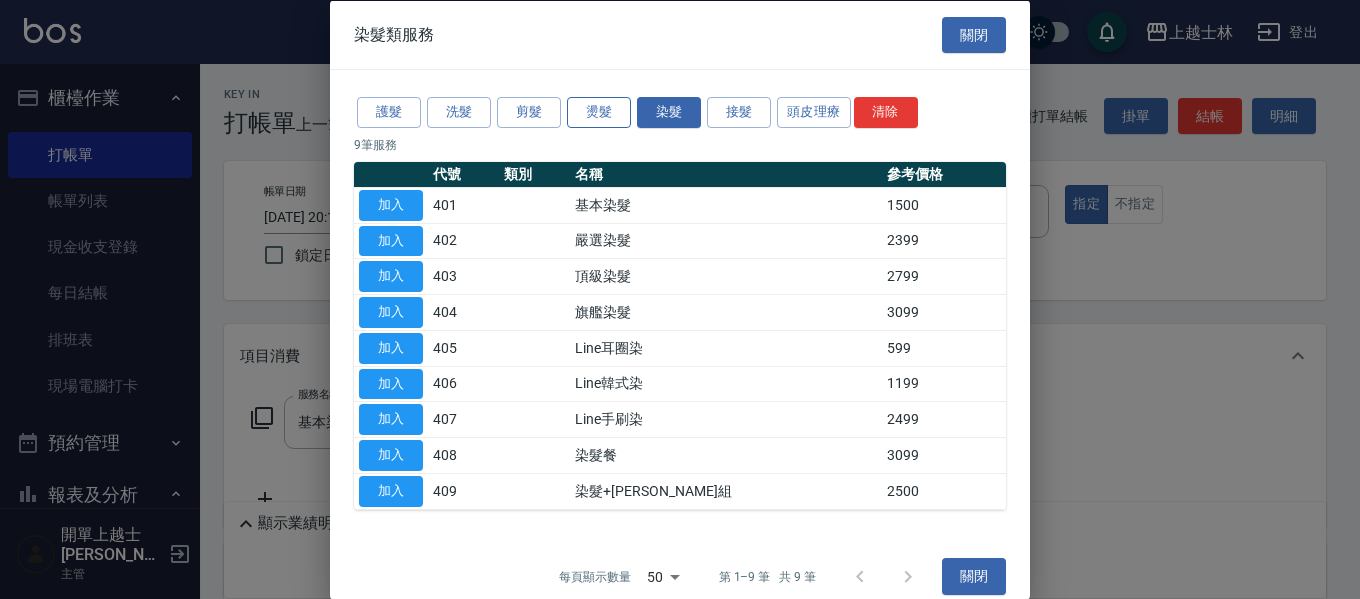 click on "燙髮" at bounding box center [599, 112] 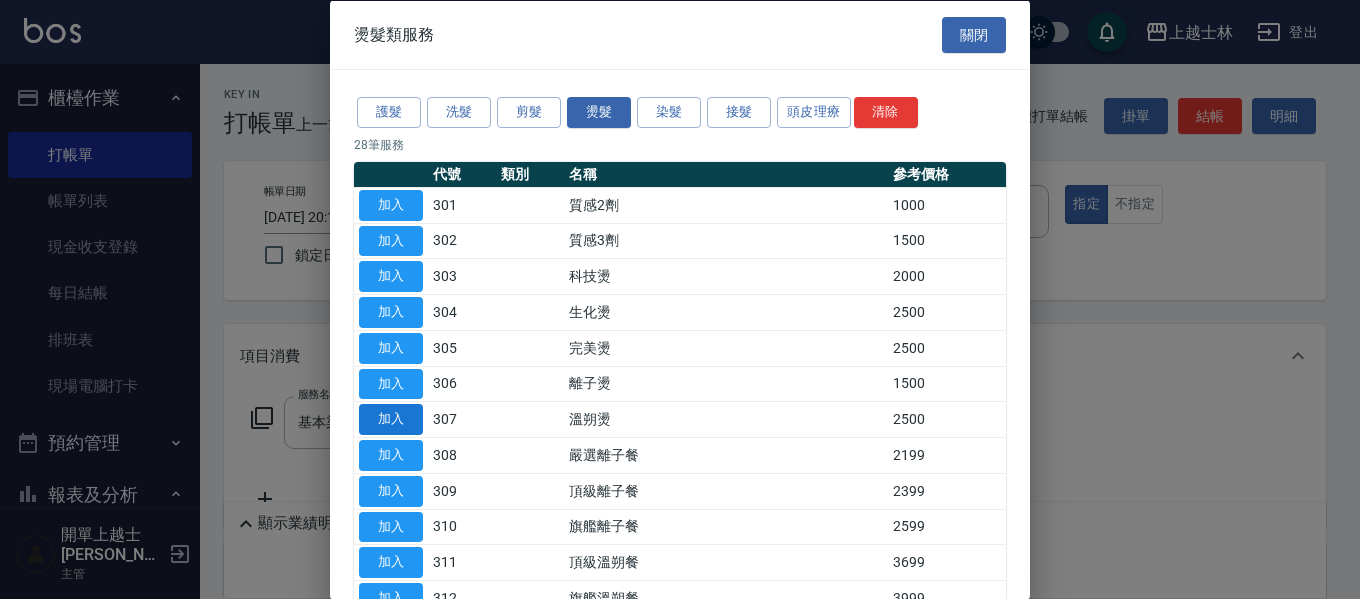 click on "加入" at bounding box center [391, 419] 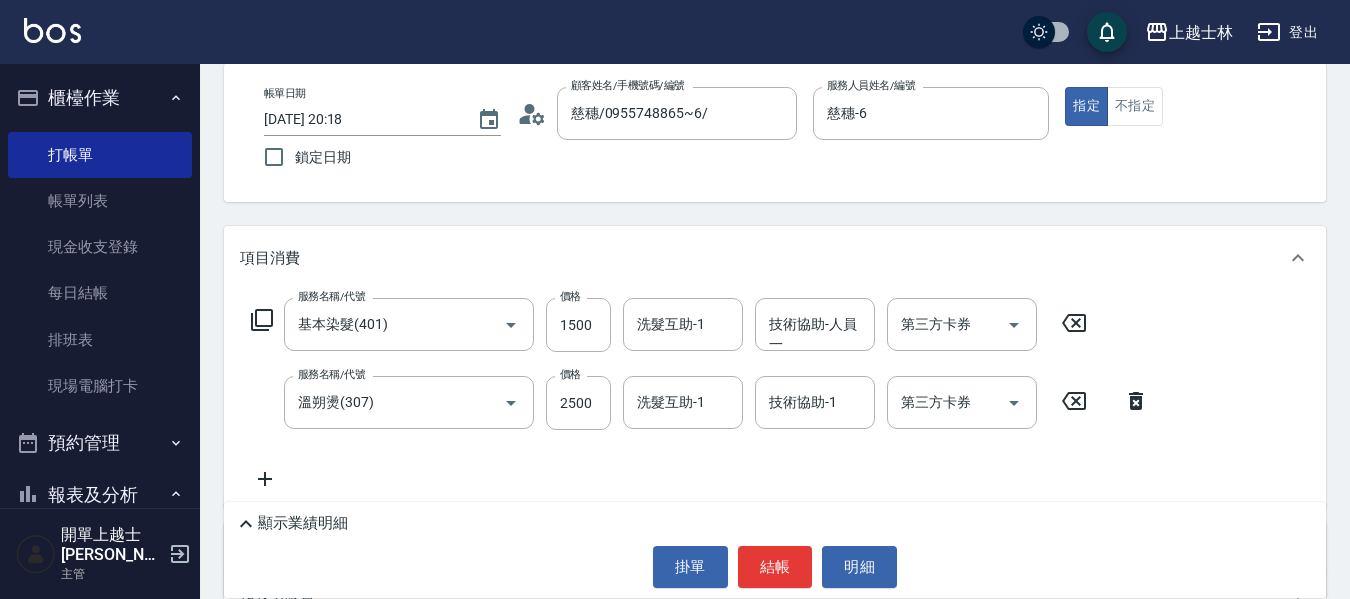 scroll, scrollTop: 200, scrollLeft: 0, axis: vertical 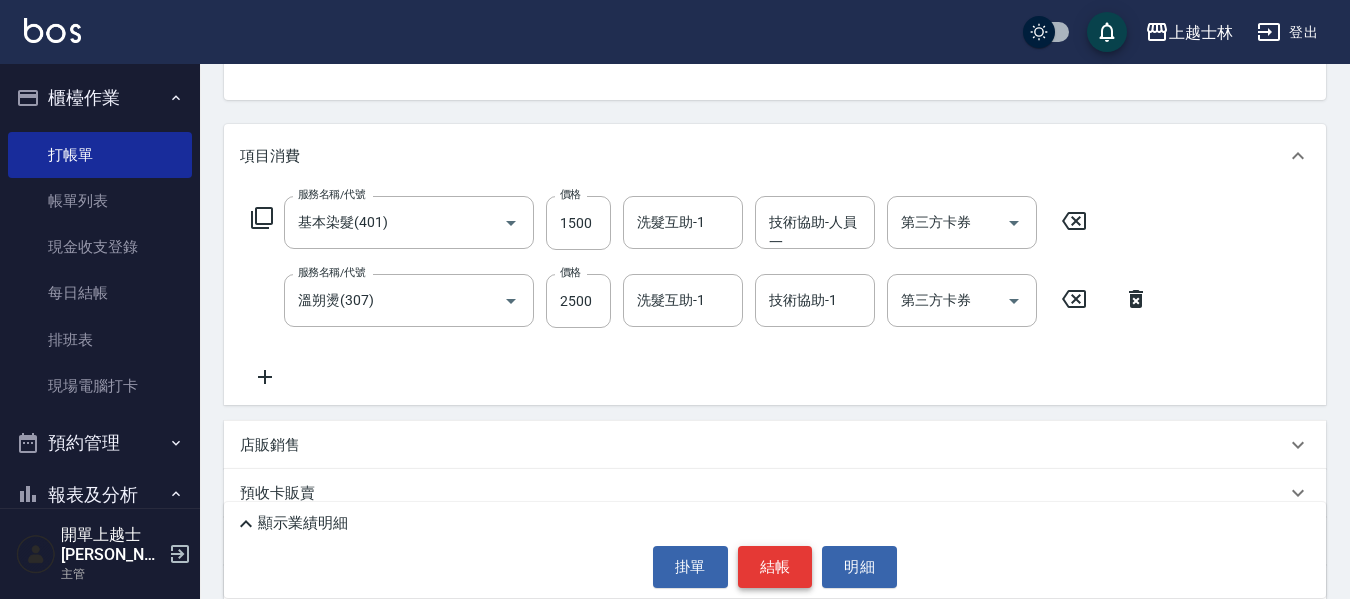 click on "結帳" at bounding box center (775, 567) 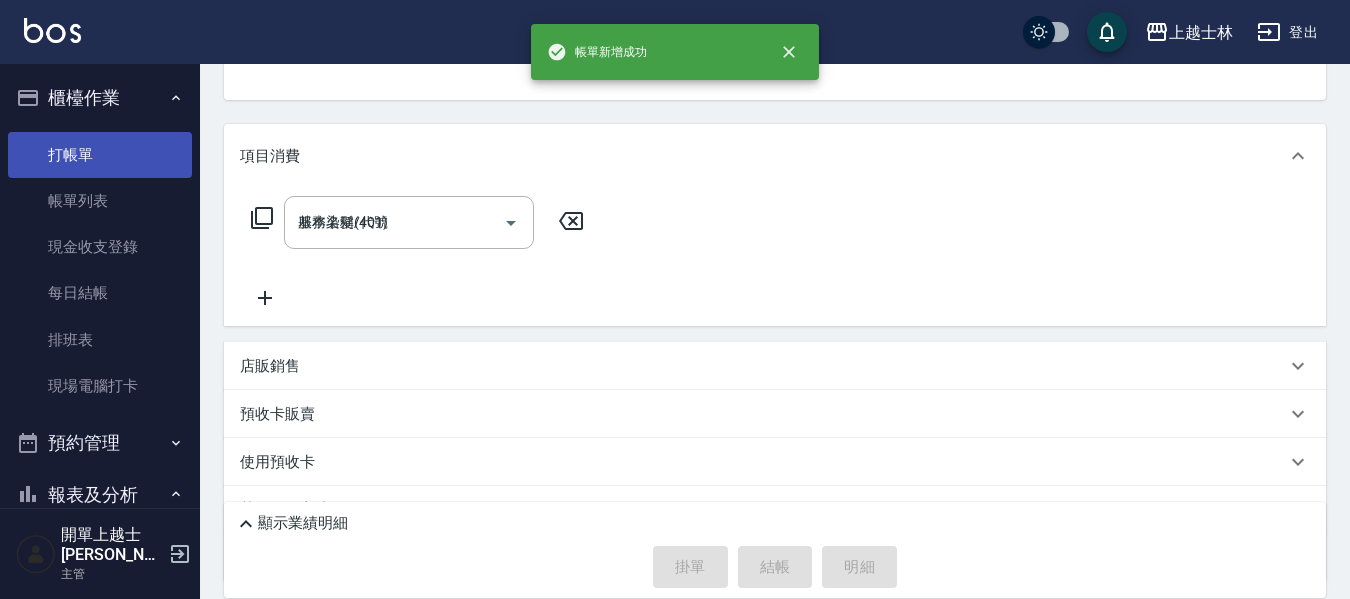 type 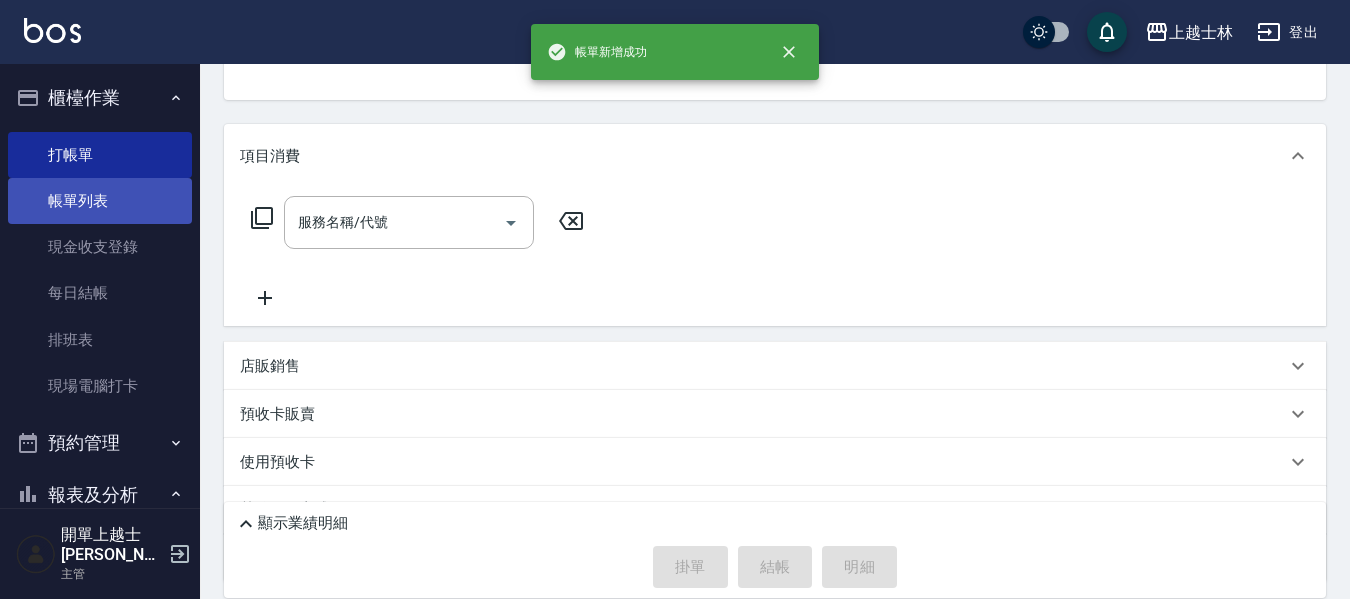 scroll, scrollTop: 194, scrollLeft: 0, axis: vertical 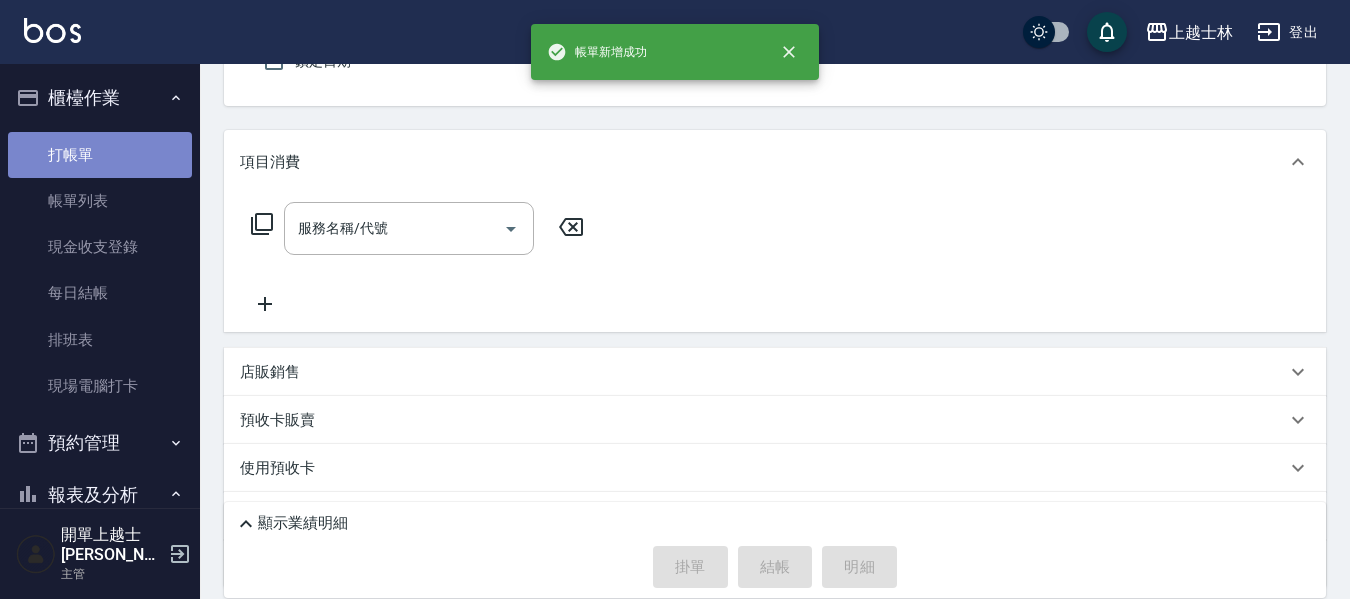 click on "打帳單" at bounding box center [100, 155] 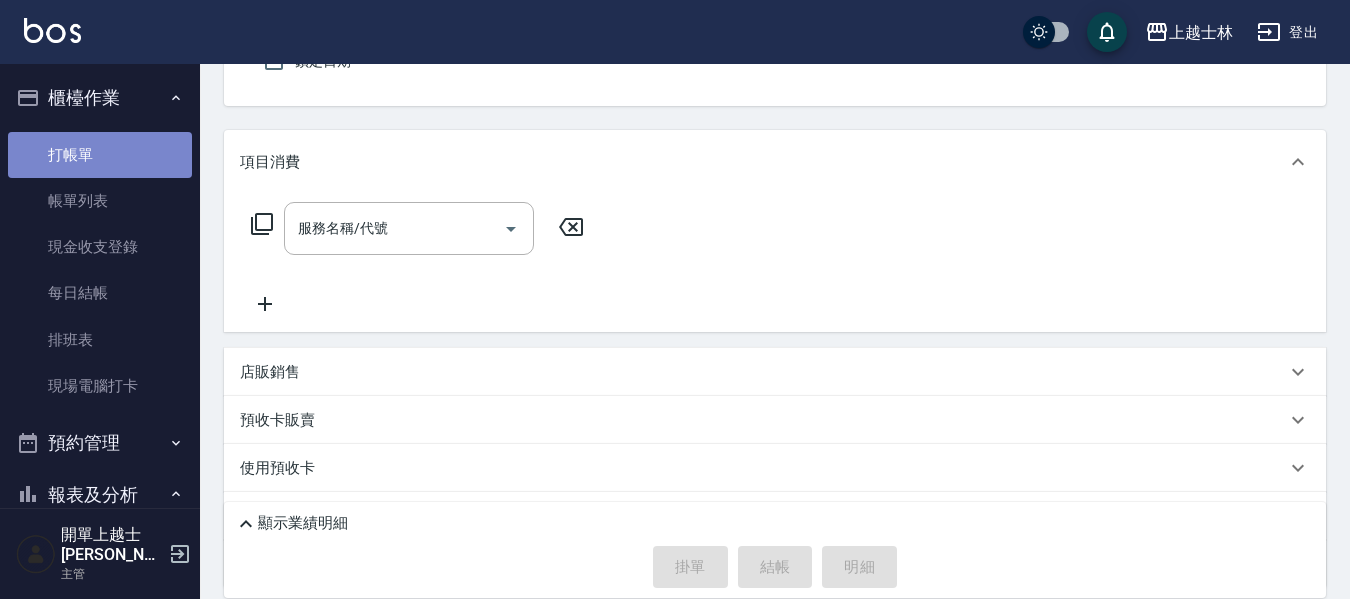 click on "打帳單" at bounding box center [100, 155] 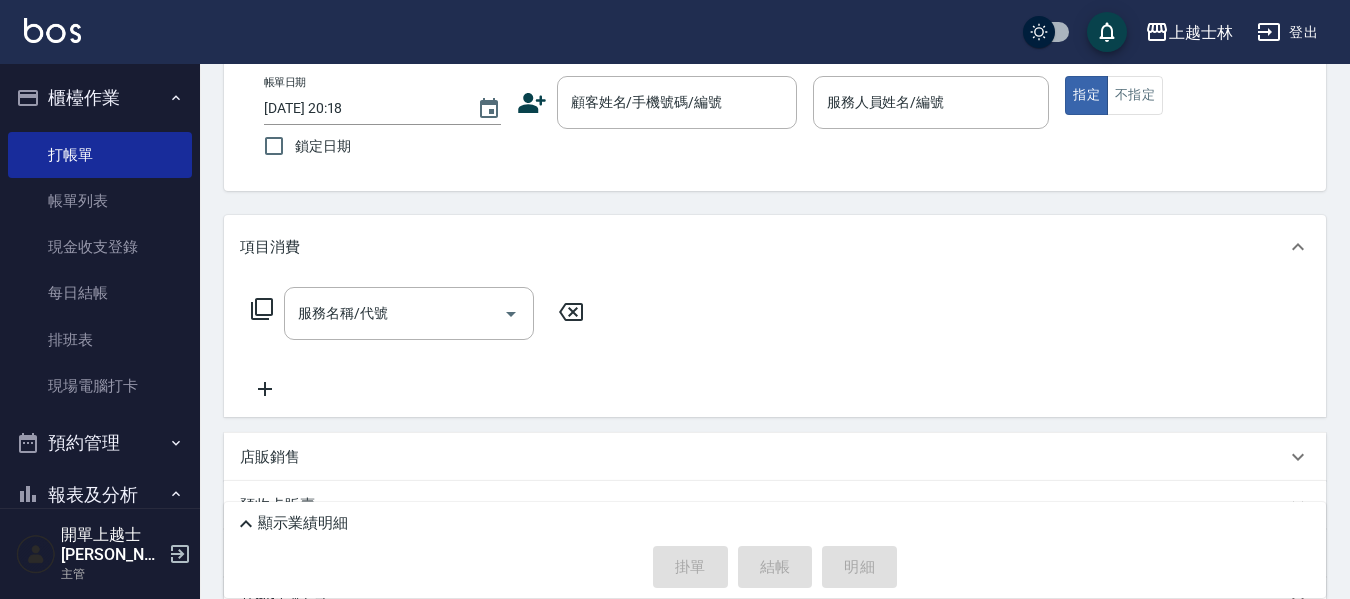 scroll, scrollTop: 0, scrollLeft: 0, axis: both 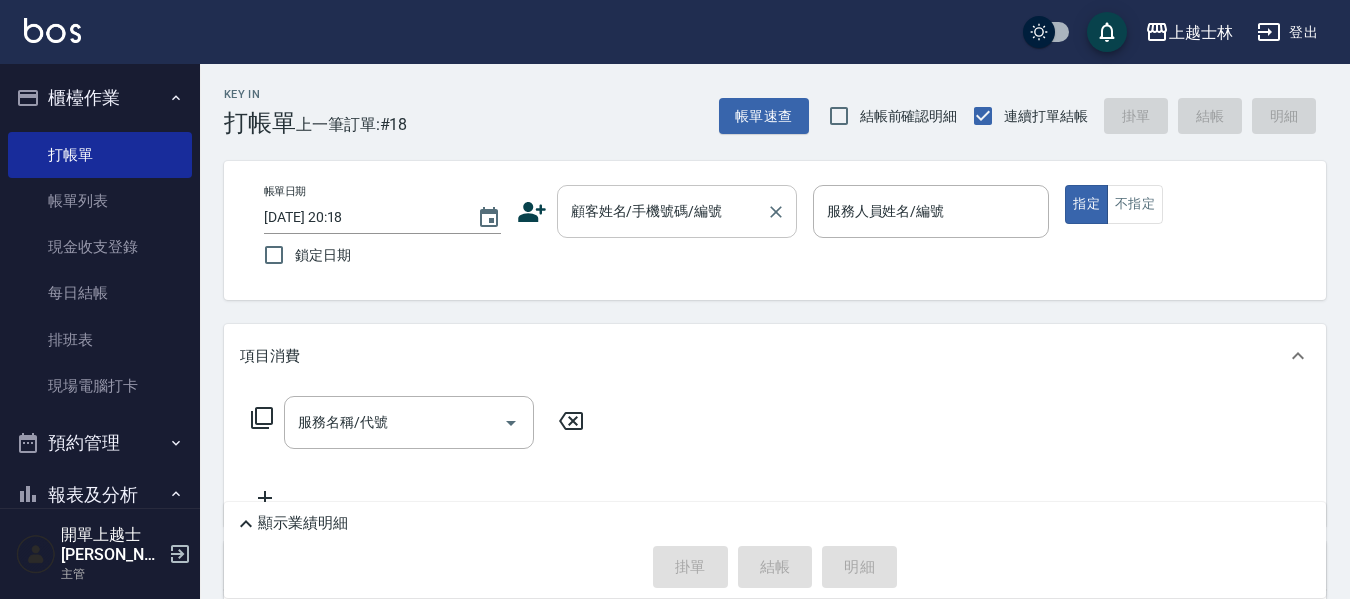 click on "顧客姓名/手機號碼/編號" at bounding box center [677, 211] 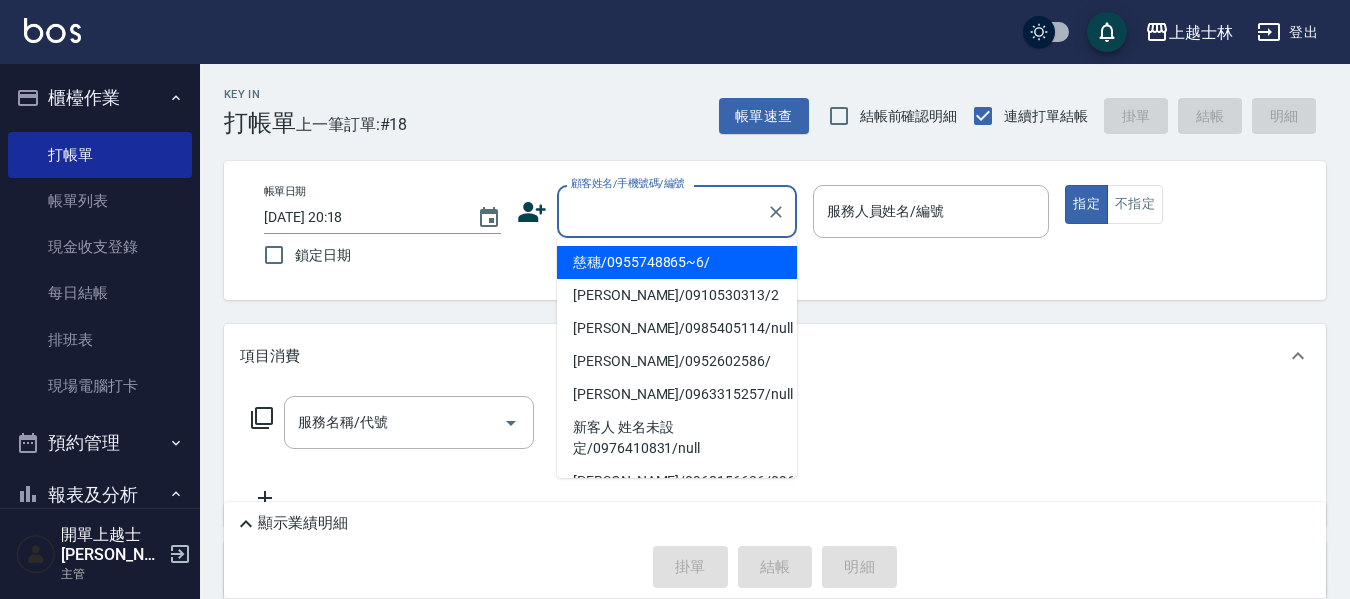 click on "慈穗/0955748865~6/" at bounding box center (677, 262) 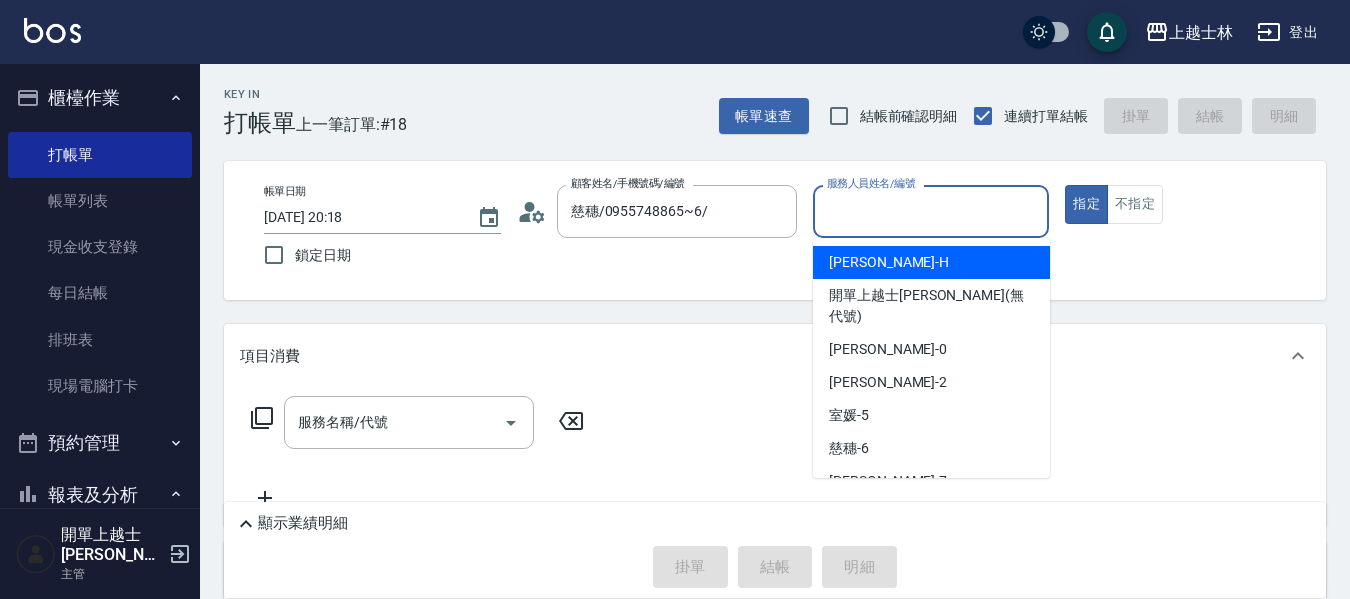 click on "服務人員姓名/編號" at bounding box center (931, 211) 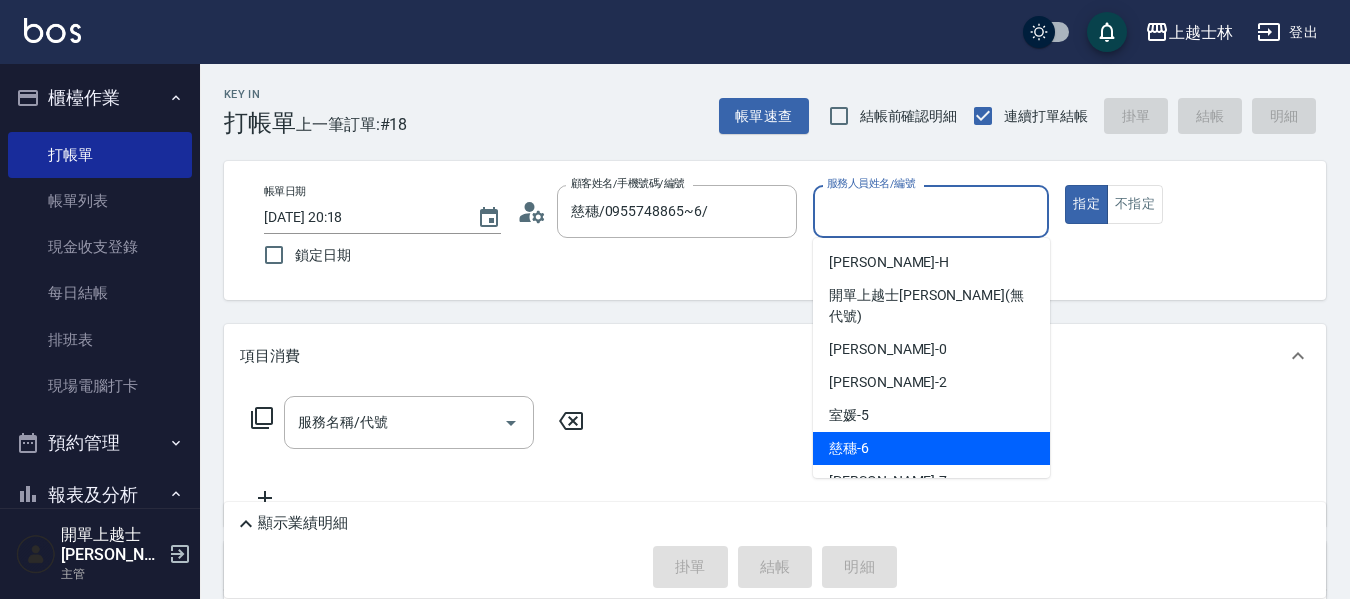 click on "慈穗 -6" at bounding box center [931, 448] 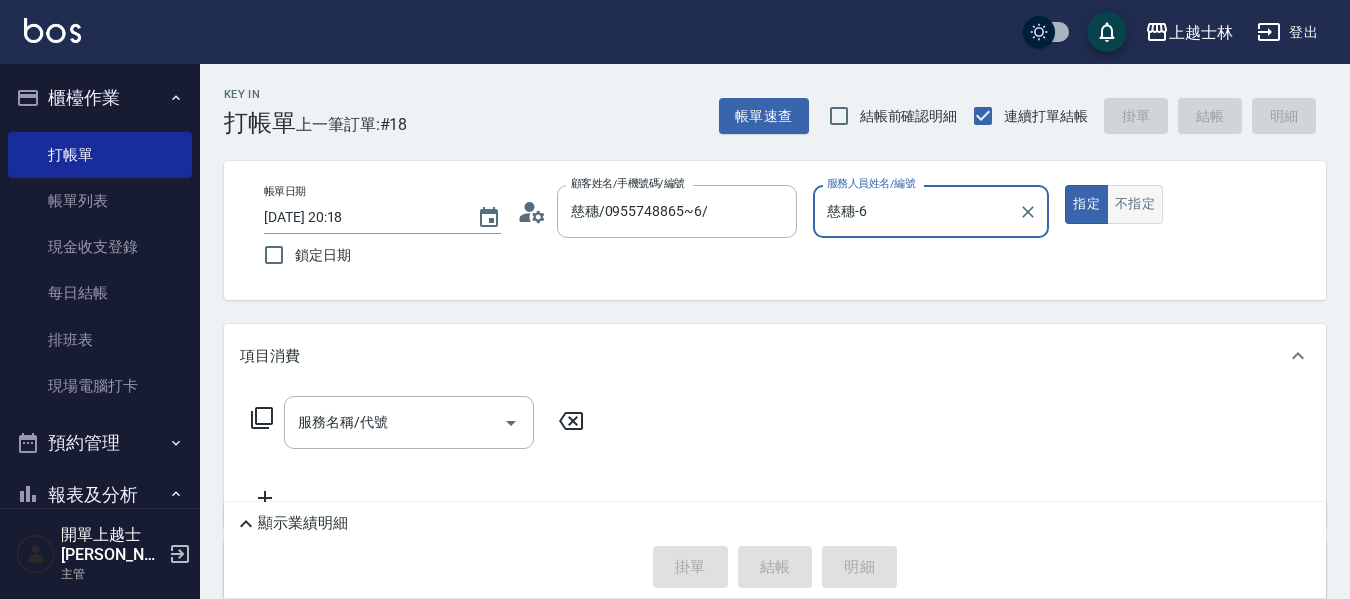 click on "不指定" at bounding box center [1135, 204] 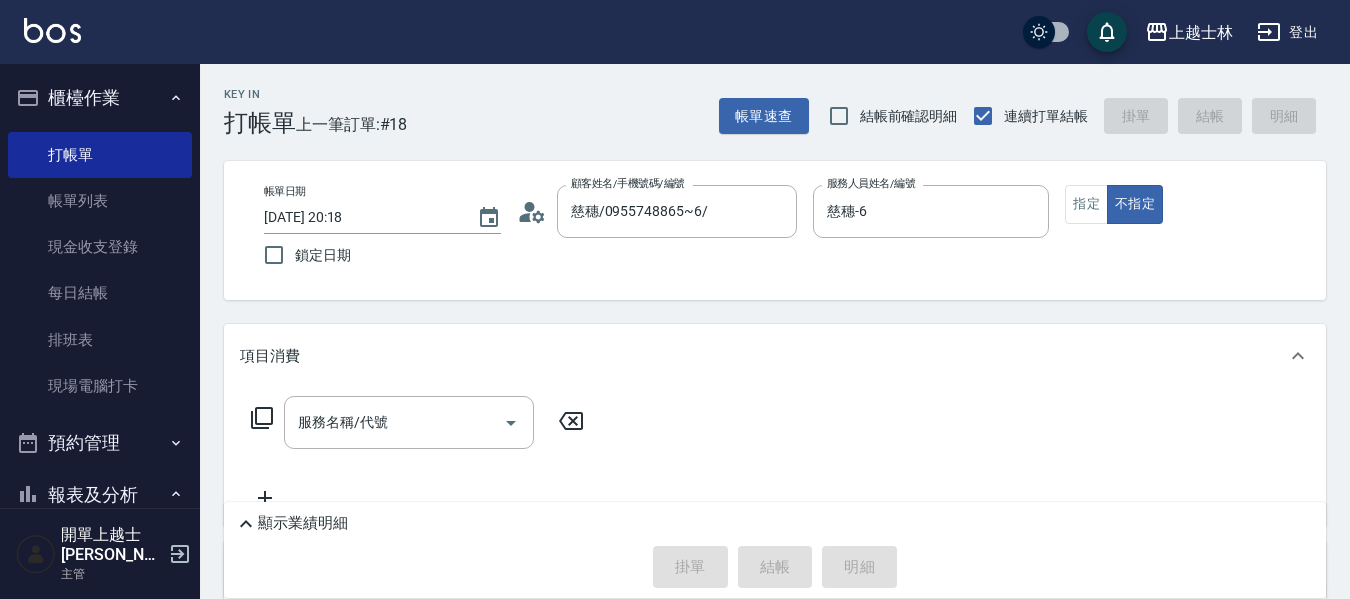 click 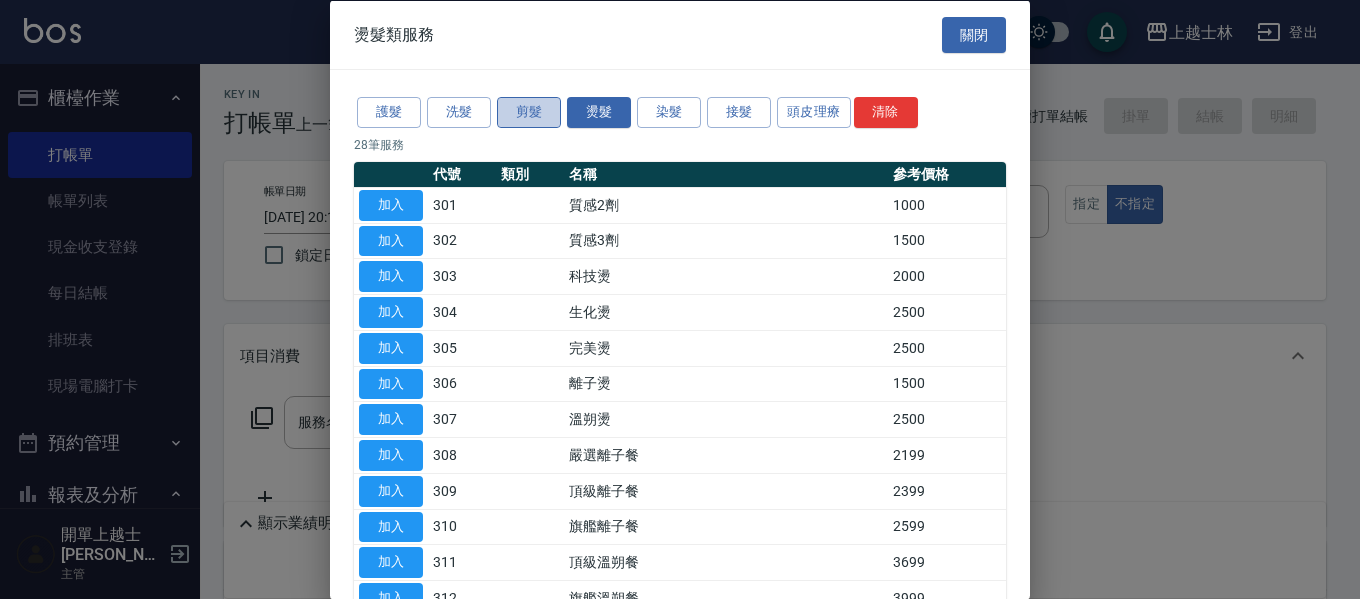 click on "剪髮" at bounding box center [529, 112] 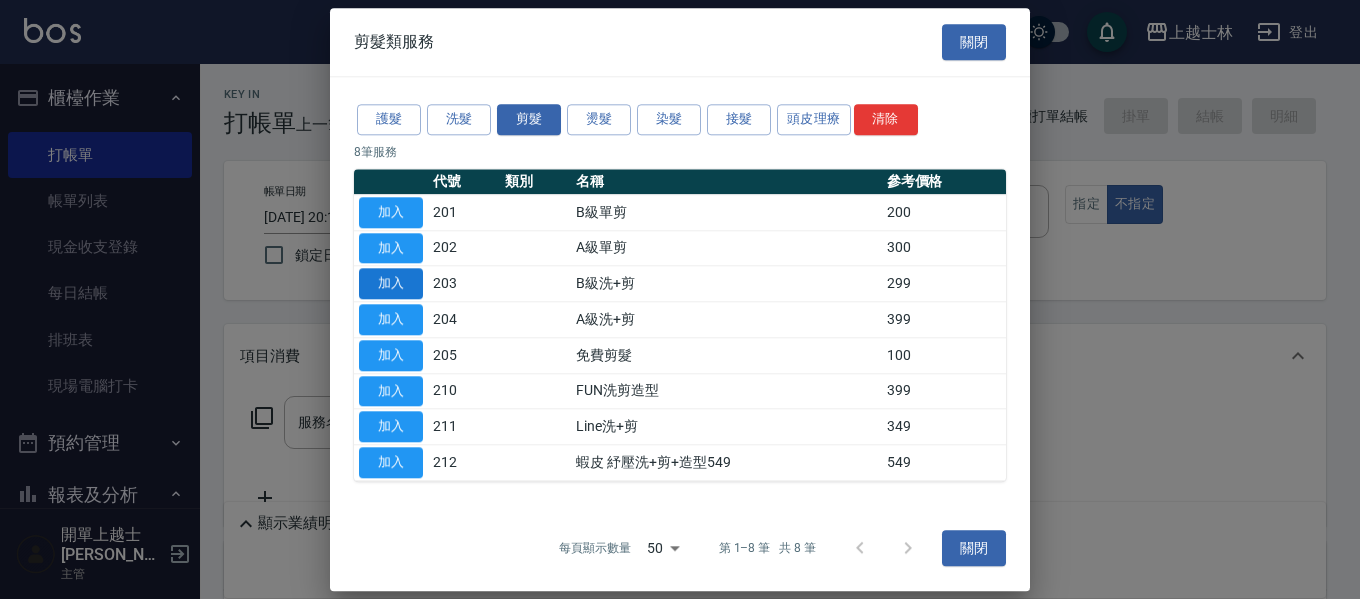 click on "加入" at bounding box center (391, 284) 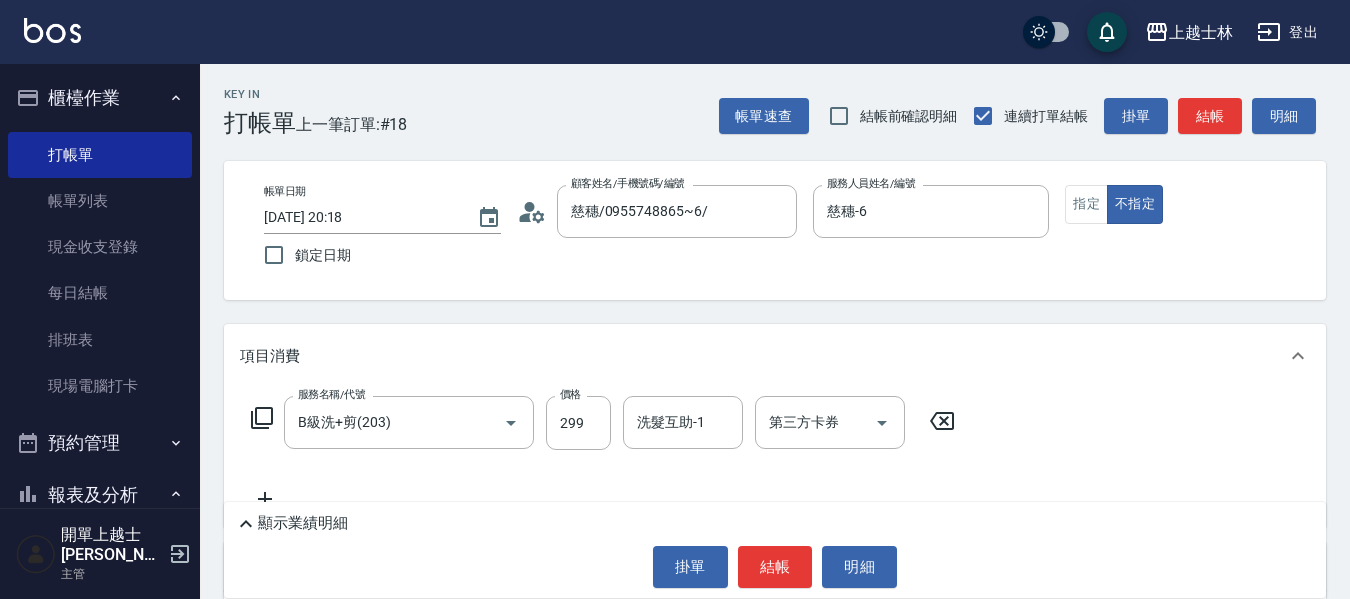 click 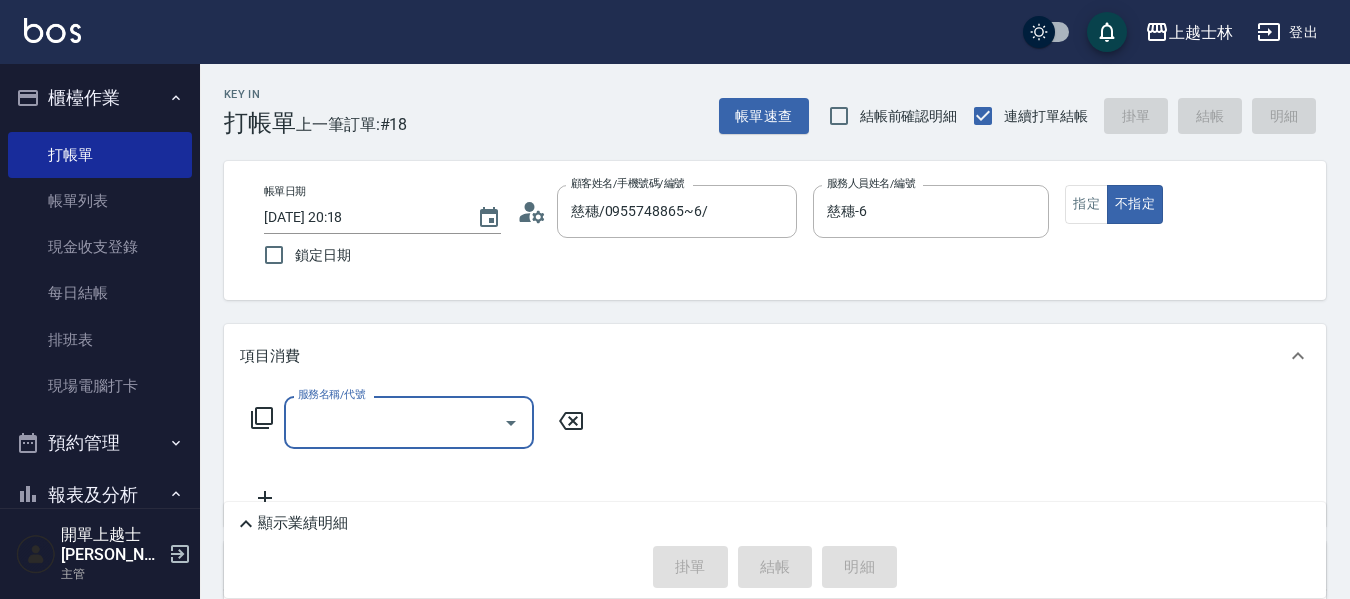 click 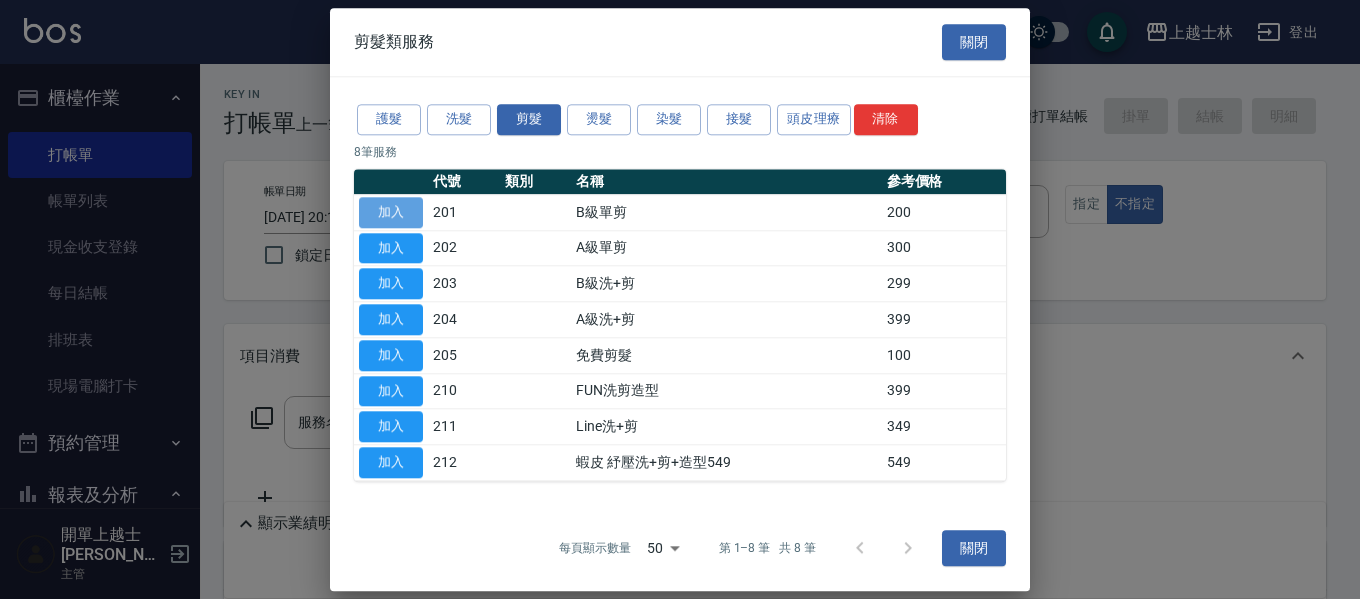 click on "加入" at bounding box center (391, 212) 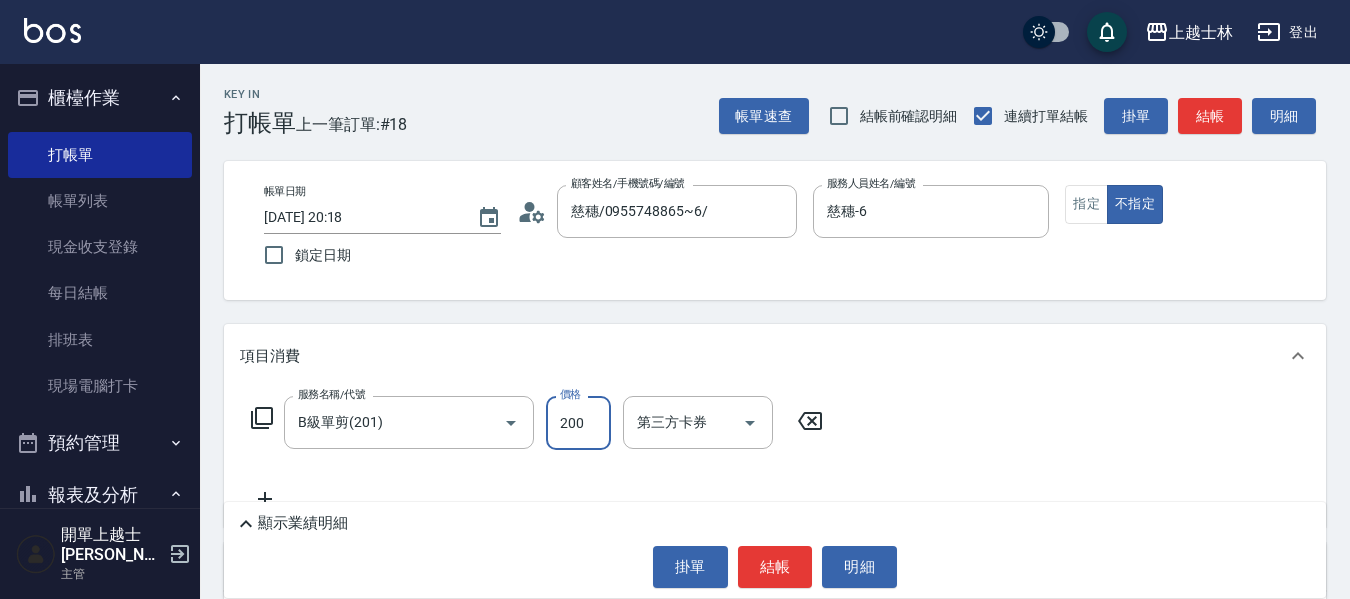 click on "200" at bounding box center [578, 423] 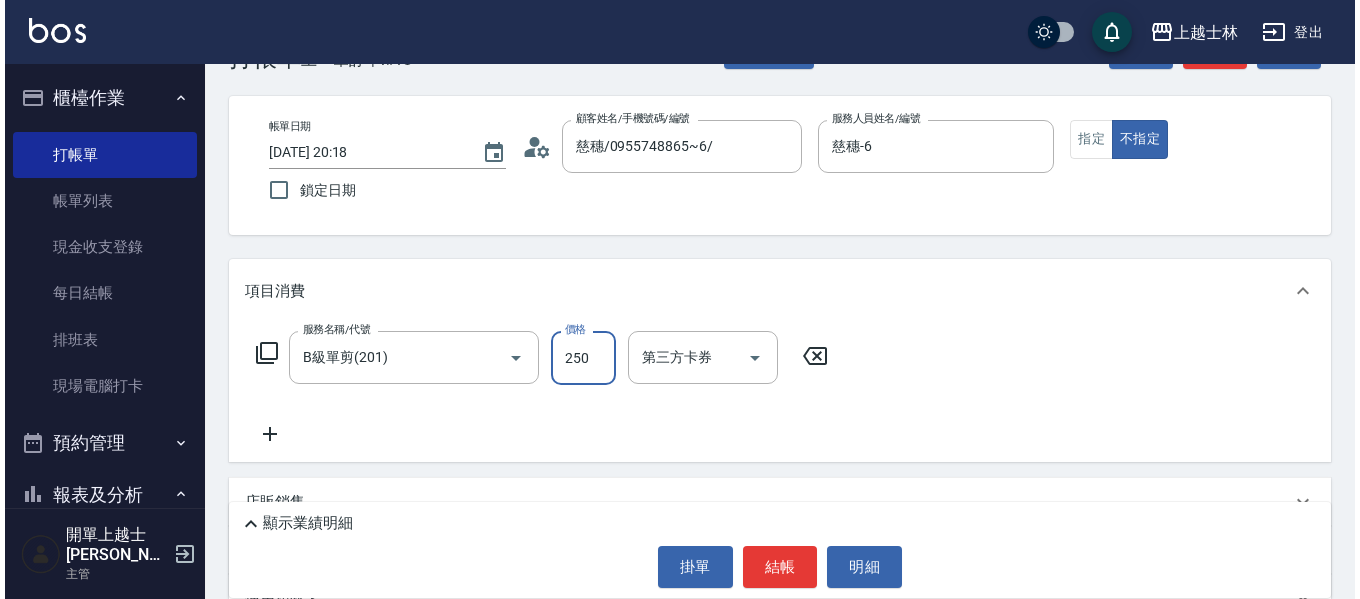 scroll, scrollTop: 100, scrollLeft: 0, axis: vertical 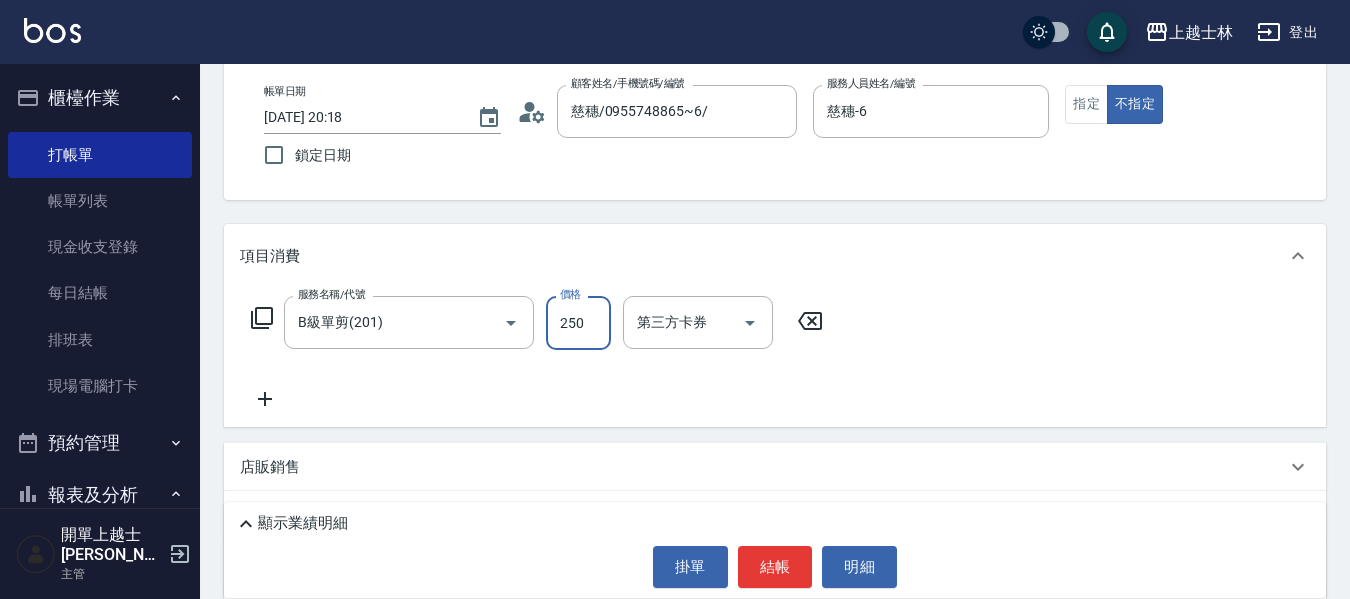click 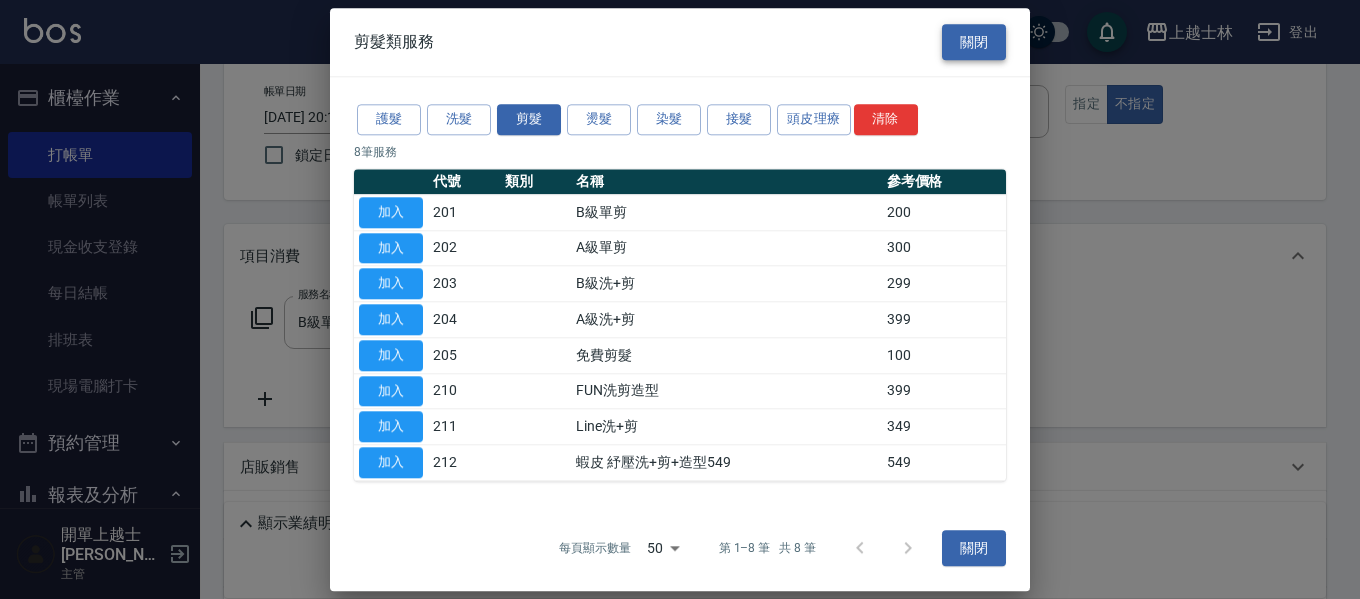 click on "關閉" at bounding box center [974, 42] 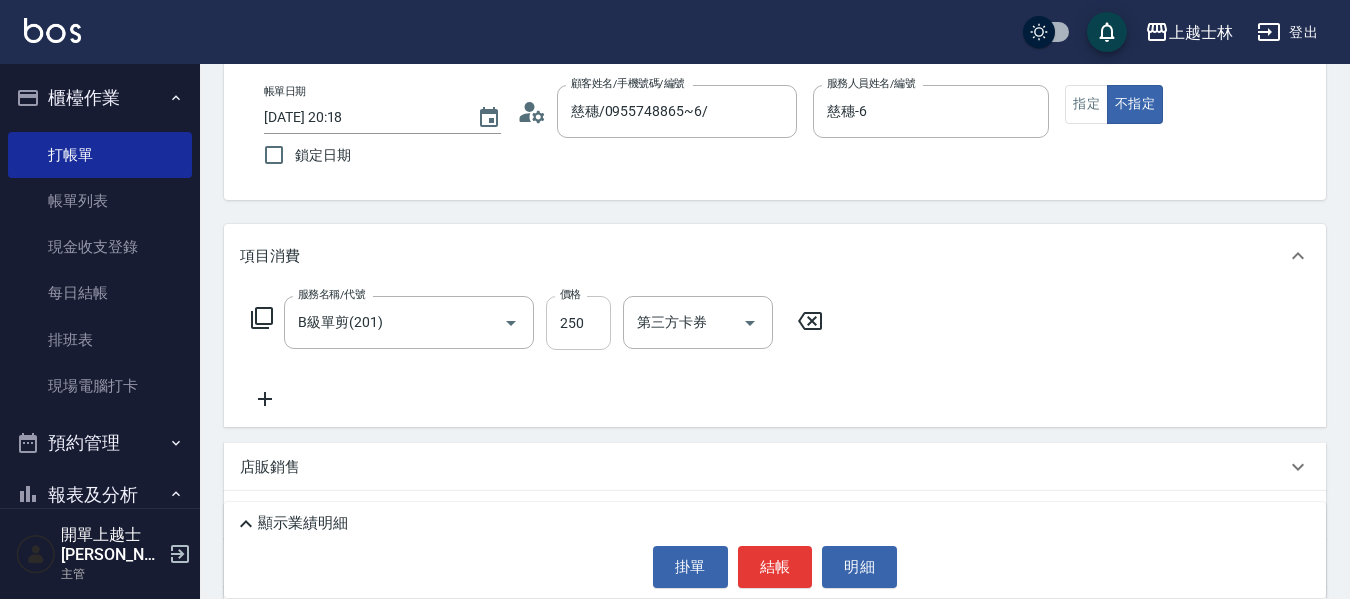 click on "250" at bounding box center [578, 323] 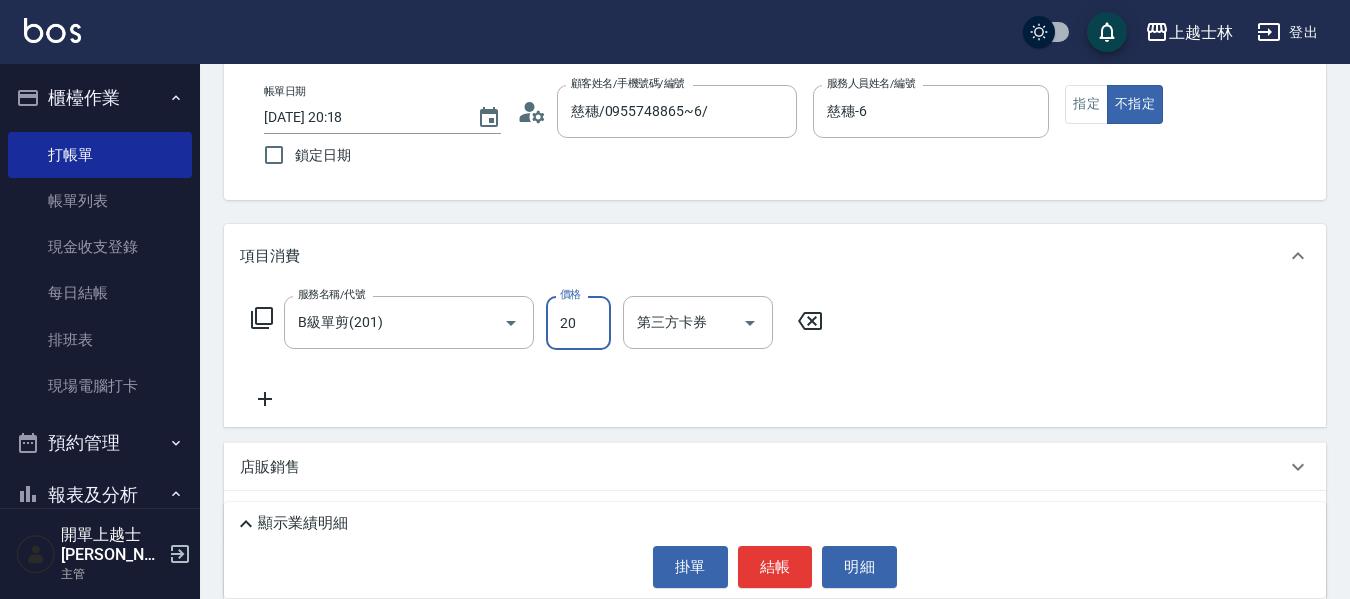 type on "200" 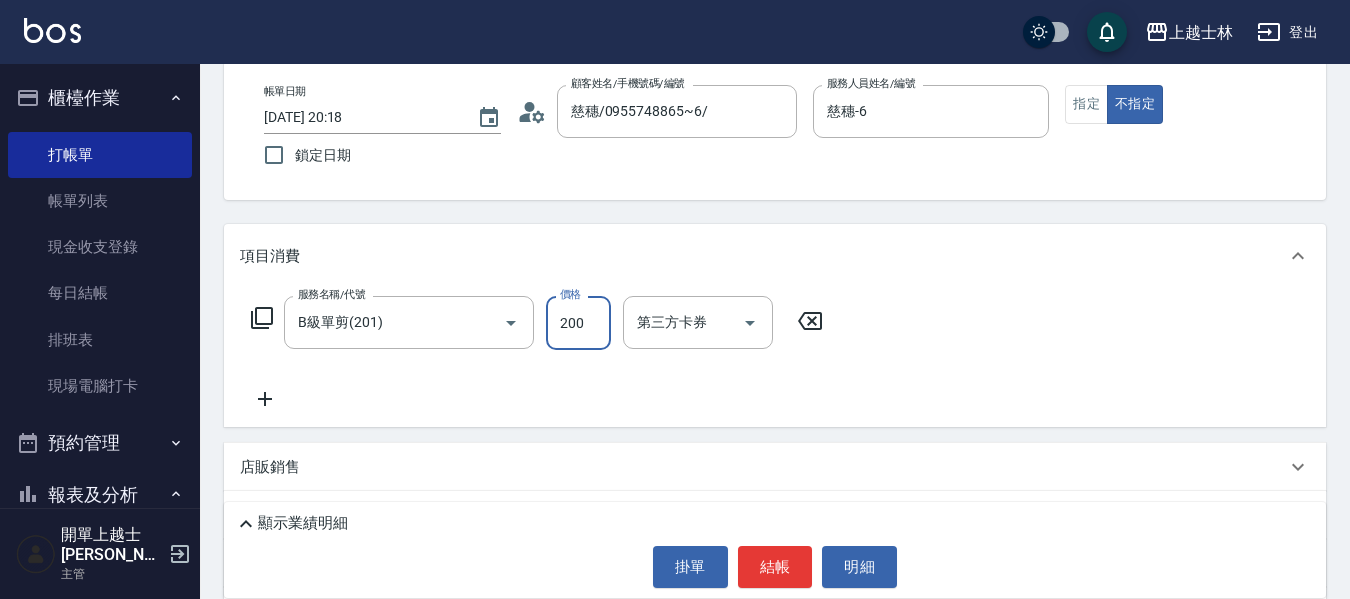 click 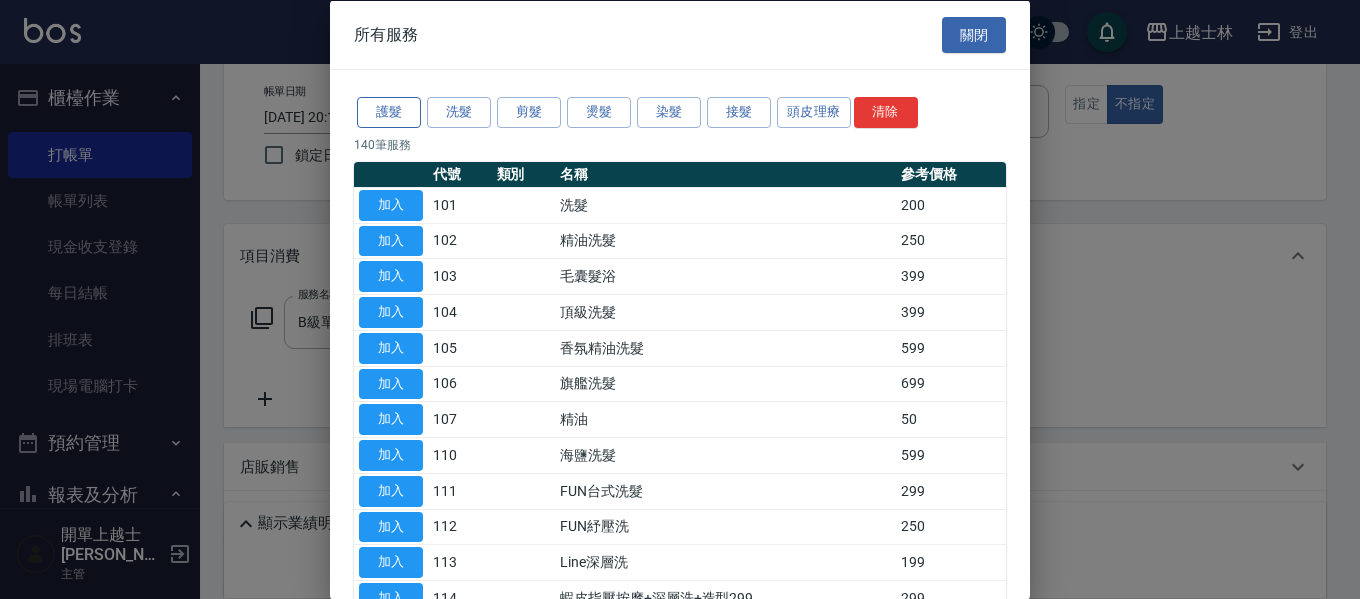 click on "護髮" at bounding box center (389, 112) 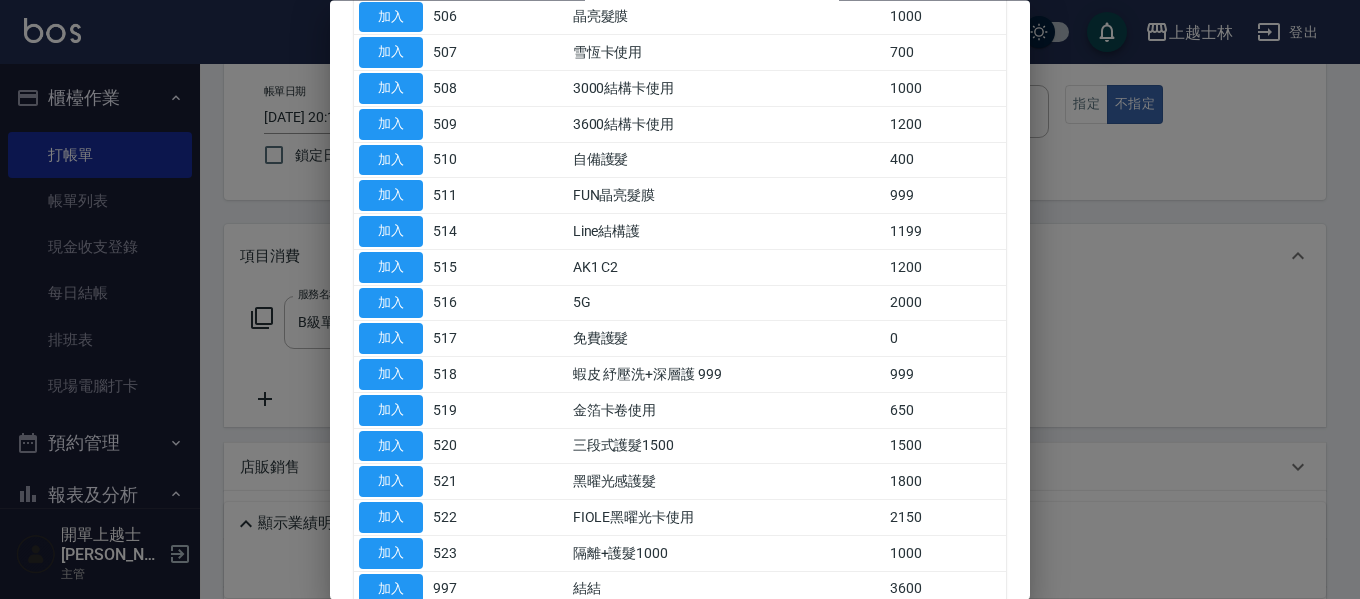 scroll, scrollTop: 400, scrollLeft: 0, axis: vertical 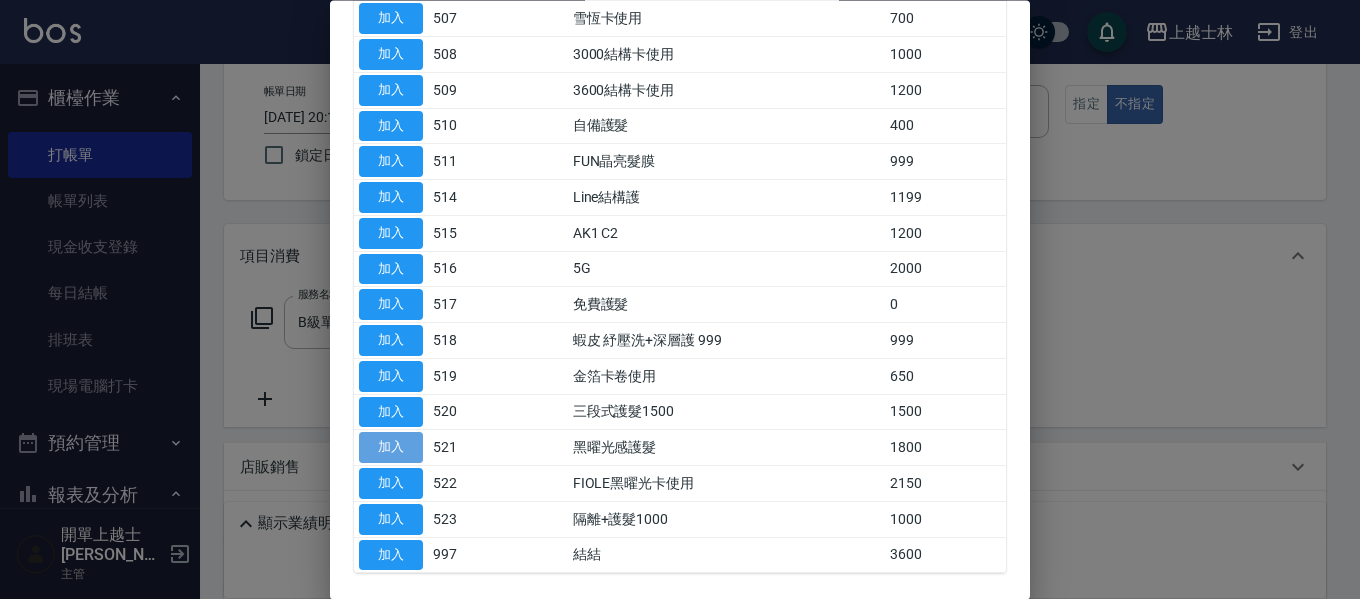 click on "加入" at bounding box center (391, 448) 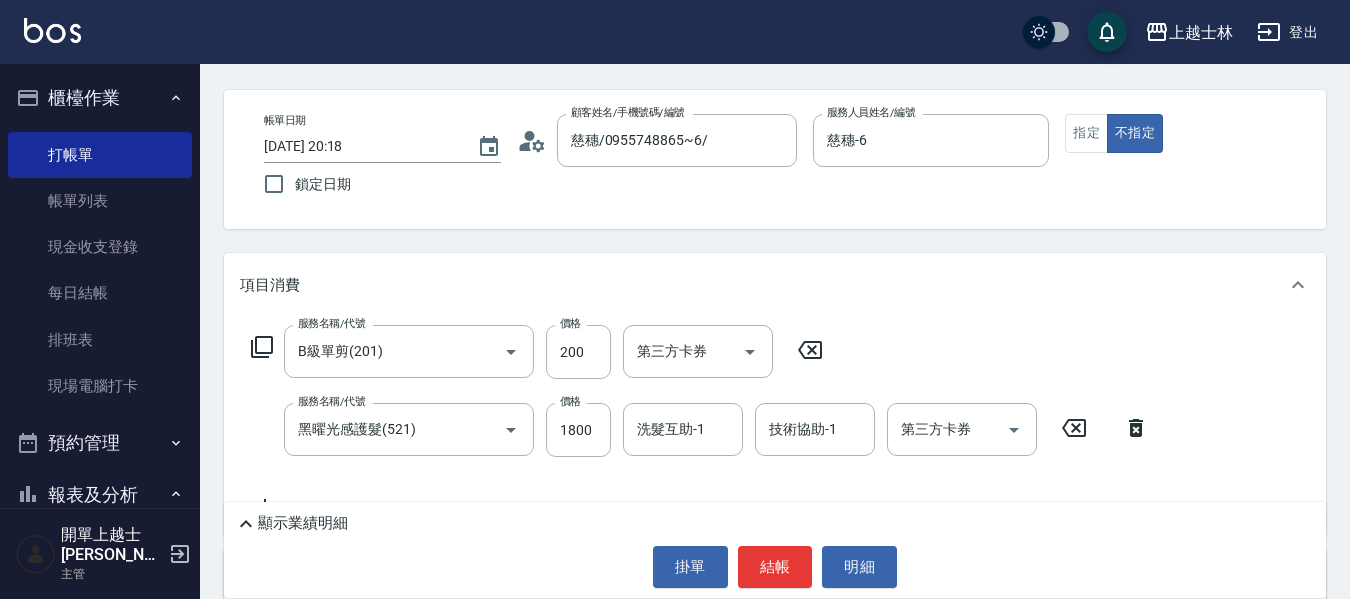 scroll, scrollTop: 100, scrollLeft: 0, axis: vertical 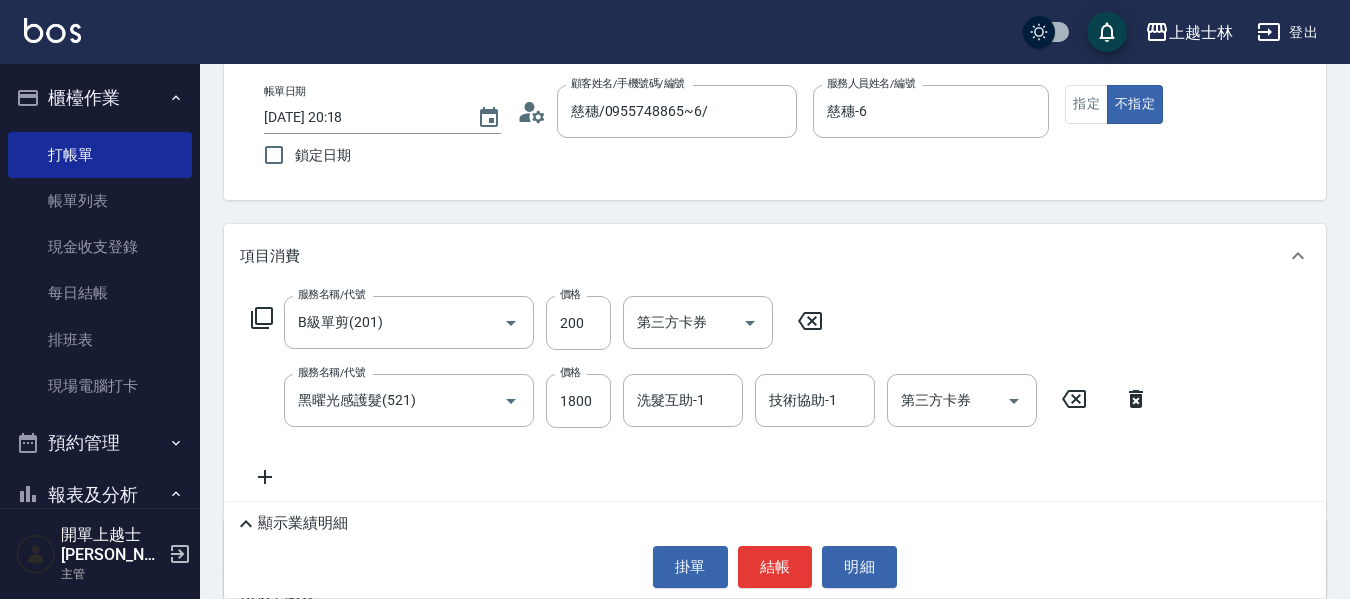 click on "結帳" at bounding box center (775, 567) 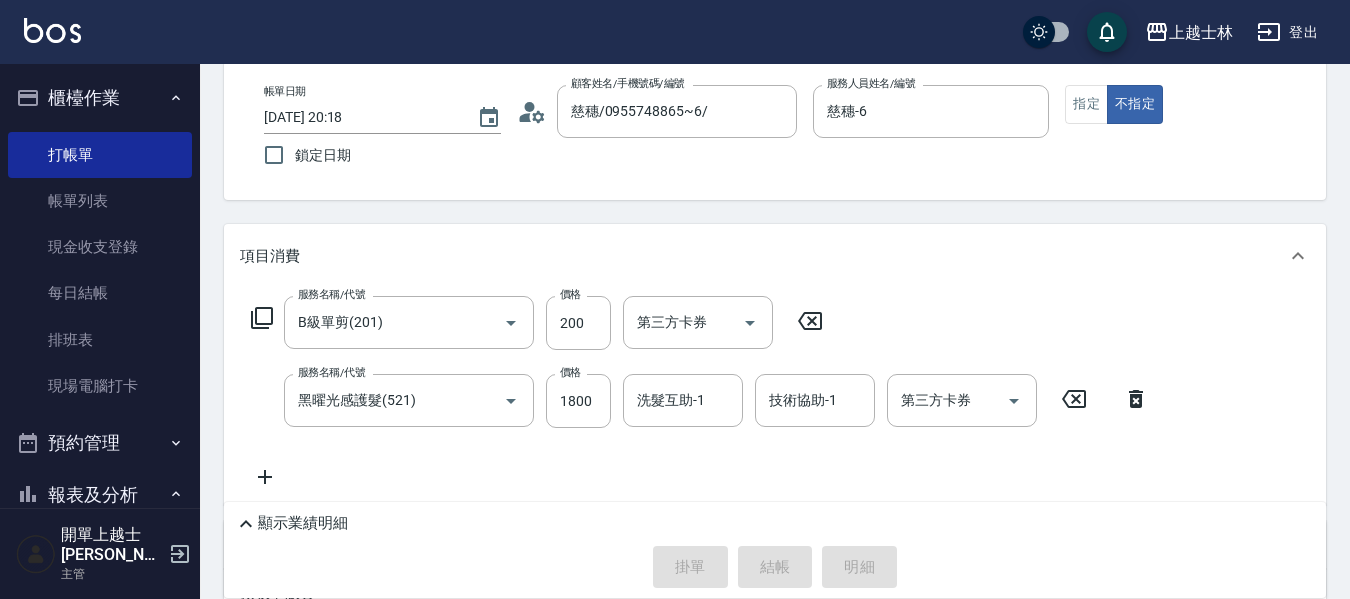 type on "[DATE] 20:19" 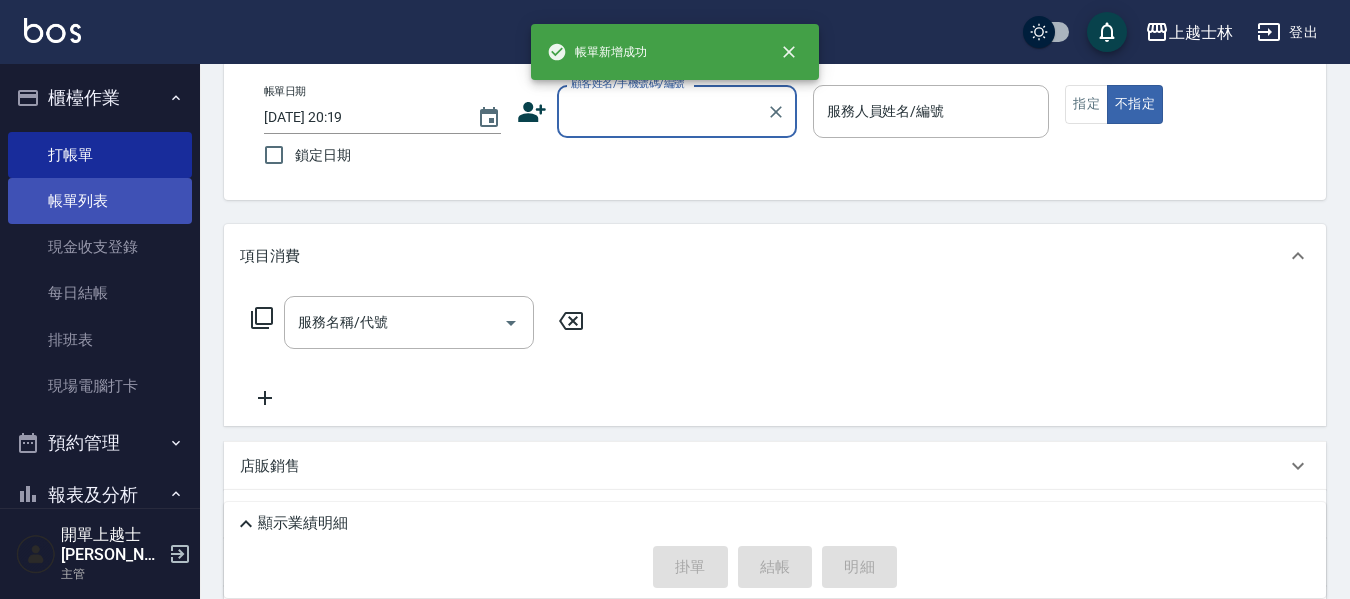 click on "帳單列表" at bounding box center (100, 201) 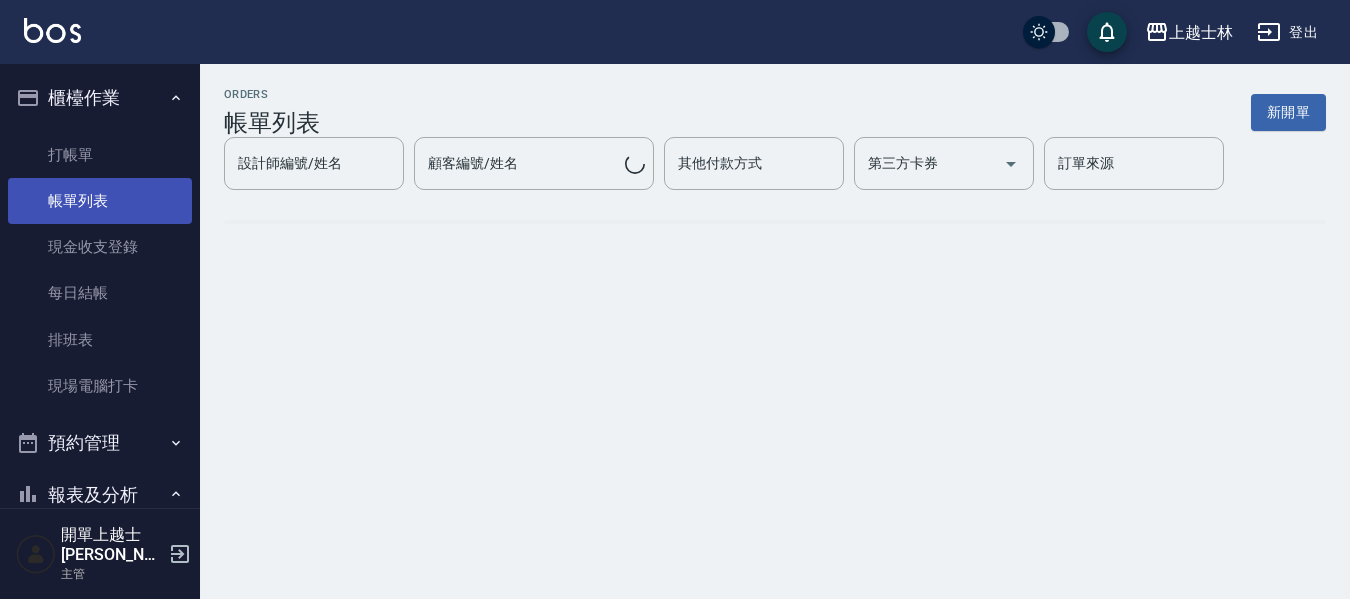 scroll, scrollTop: 0, scrollLeft: 0, axis: both 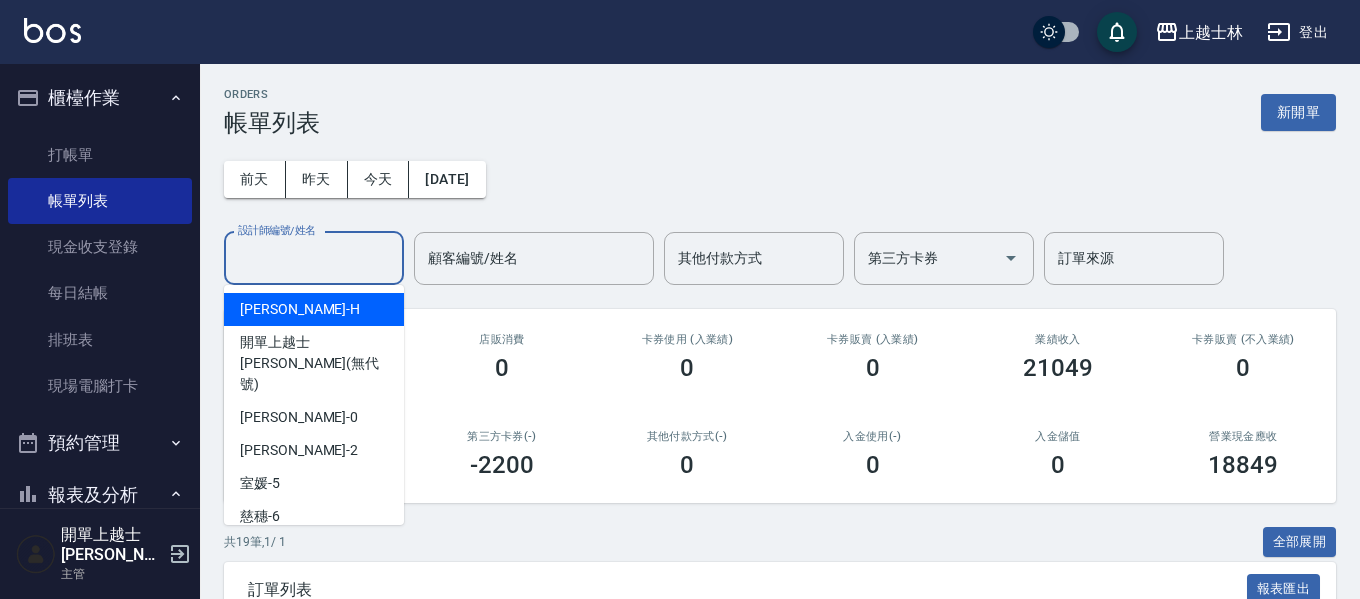 click on "設計師編號/姓名" at bounding box center [314, 258] 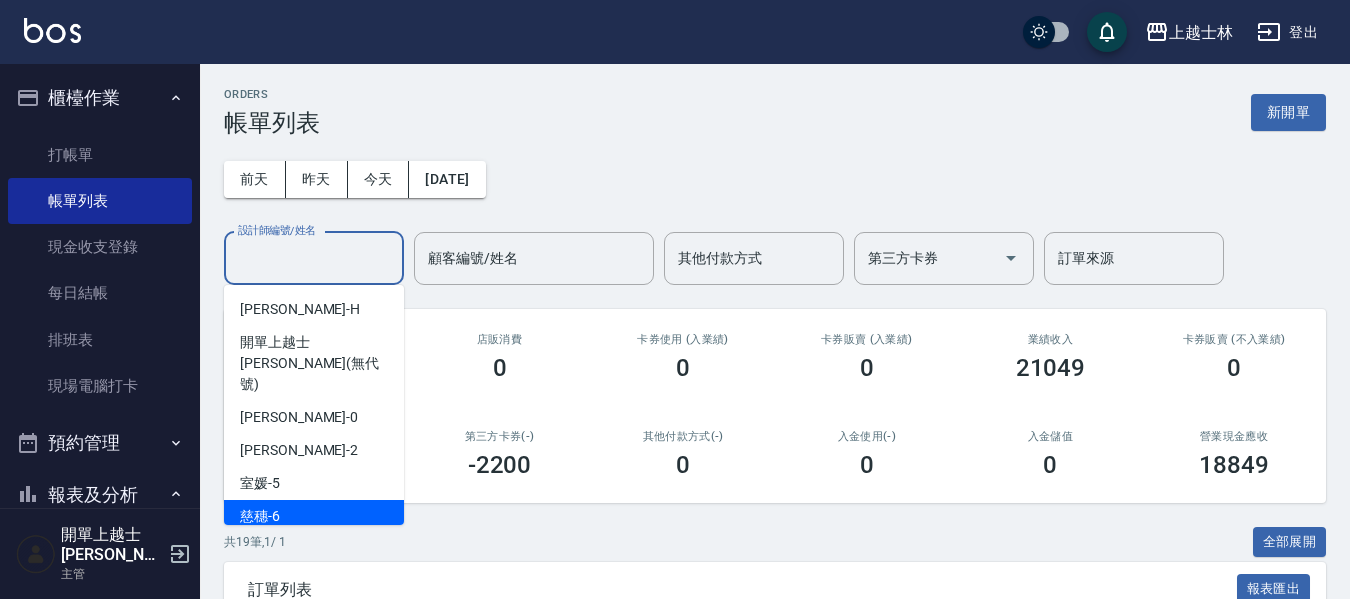 click on "慈穗 -6" at bounding box center [314, 516] 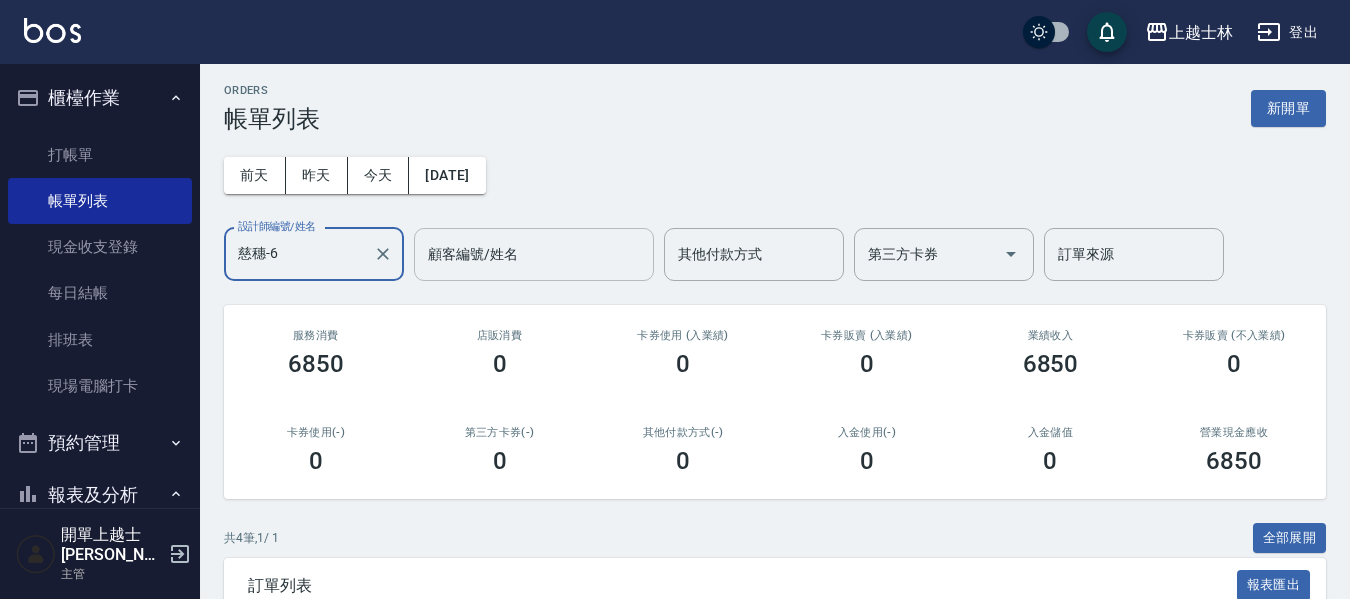 scroll, scrollTop: 0, scrollLeft: 0, axis: both 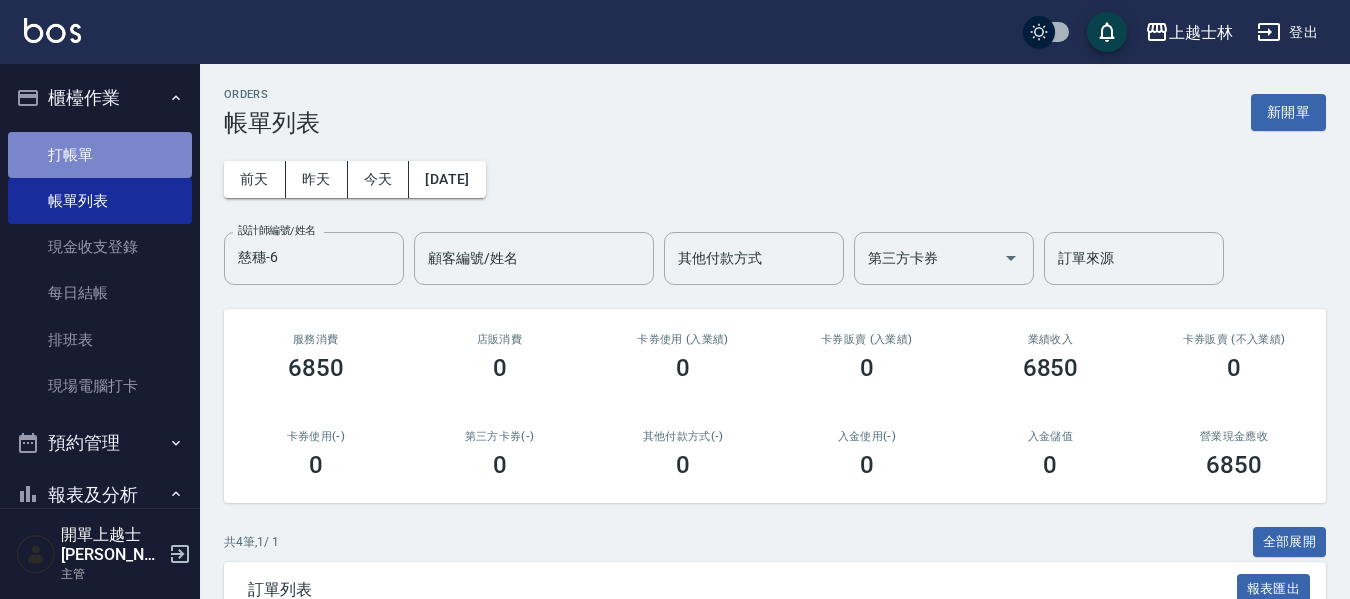 click on "打帳單" at bounding box center (100, 155) 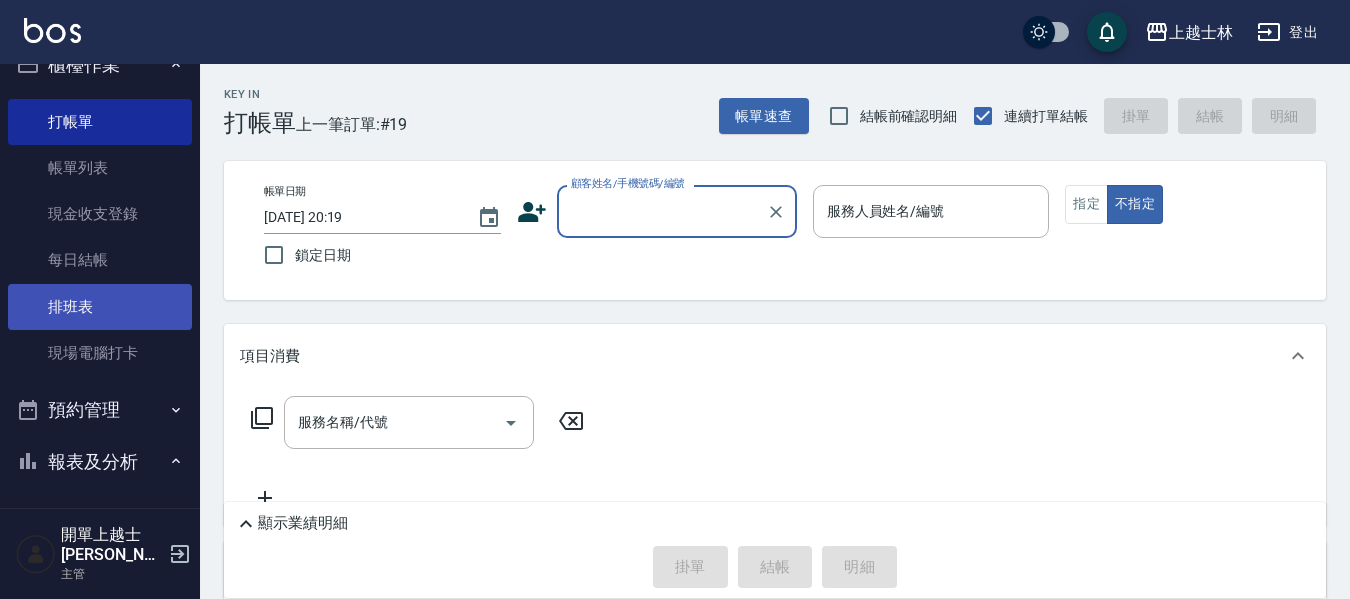 scroll, scrollTop: 0, scrollLeft: 0, axis: both 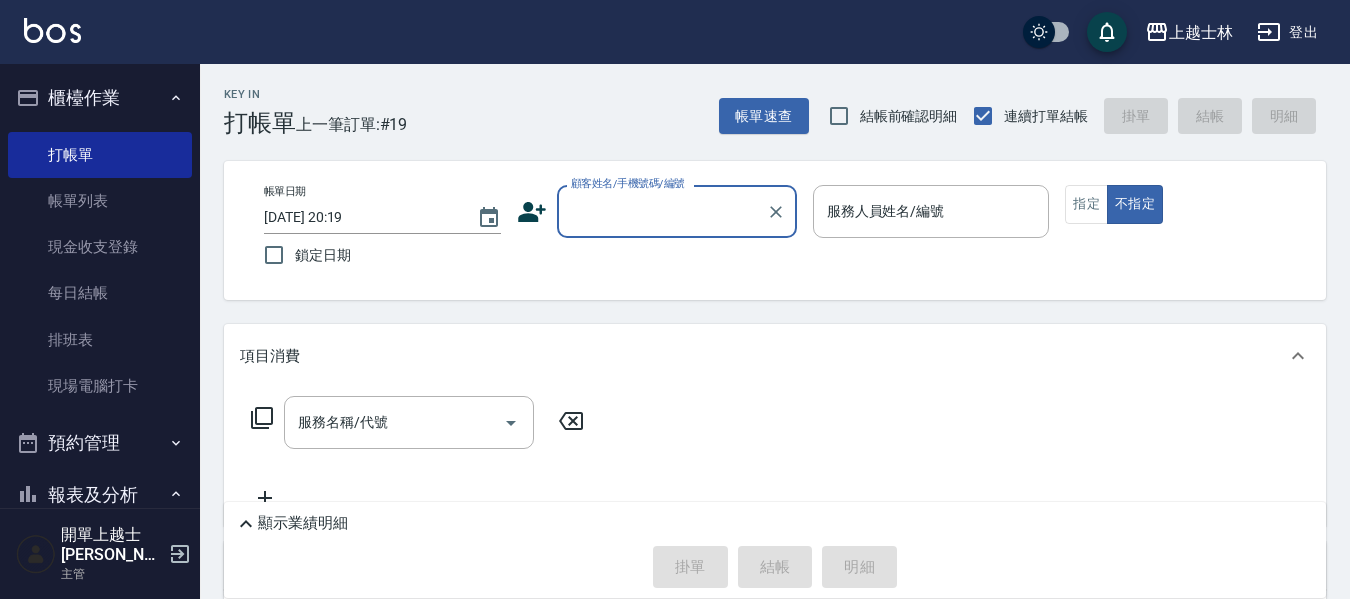drag, startPoint x: 91, startPoint y: 213, endPoint x: 377, endPoint y: 423, distance: 354.81827 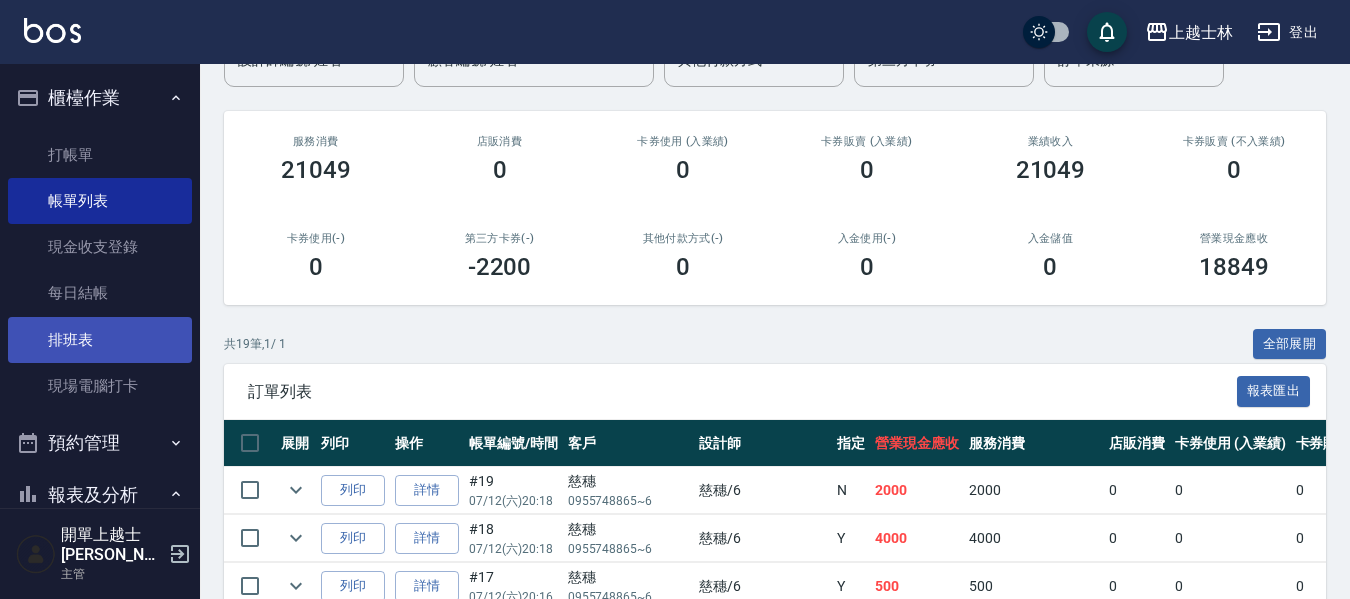 scroll, scrollTop: 200, scrollLeft: 0, axis: vertical 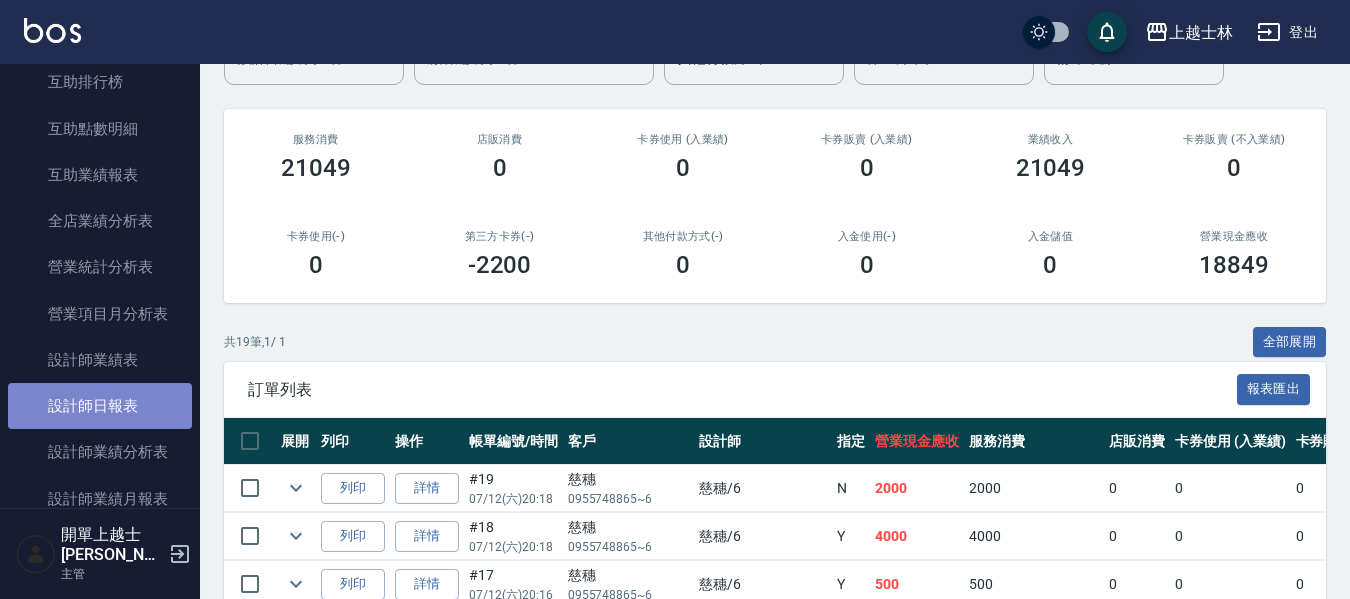 click on "設計師日報表" at bounding box center (100, 406) 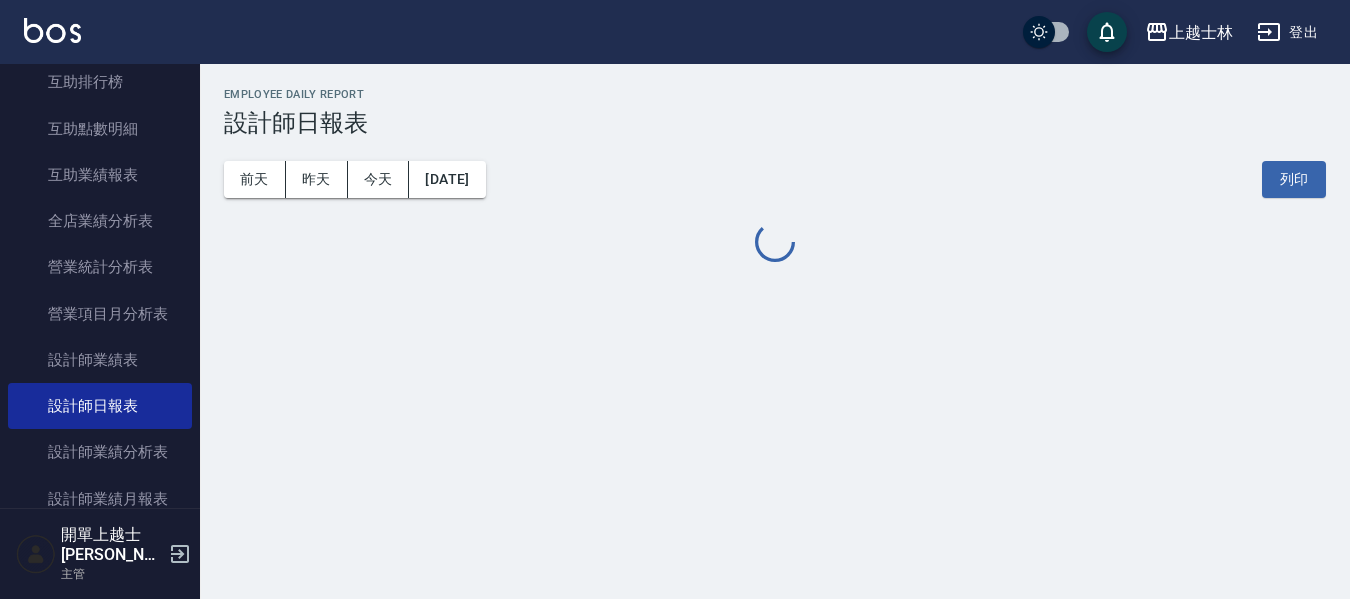 scroll, scrollTop: 0, scrollLeft: 0, axis: both 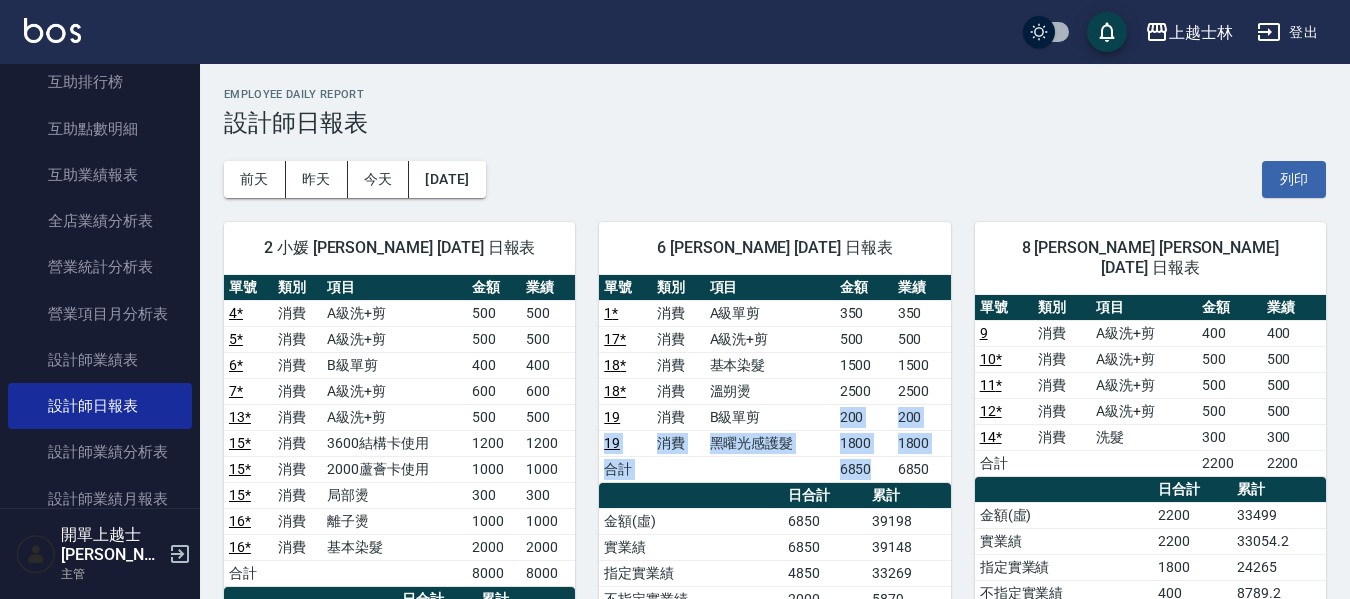 drag, startPoint x: 835, startPoint y: 423, endPoint x: 887, endPoint y: 461, distance: 64.40497 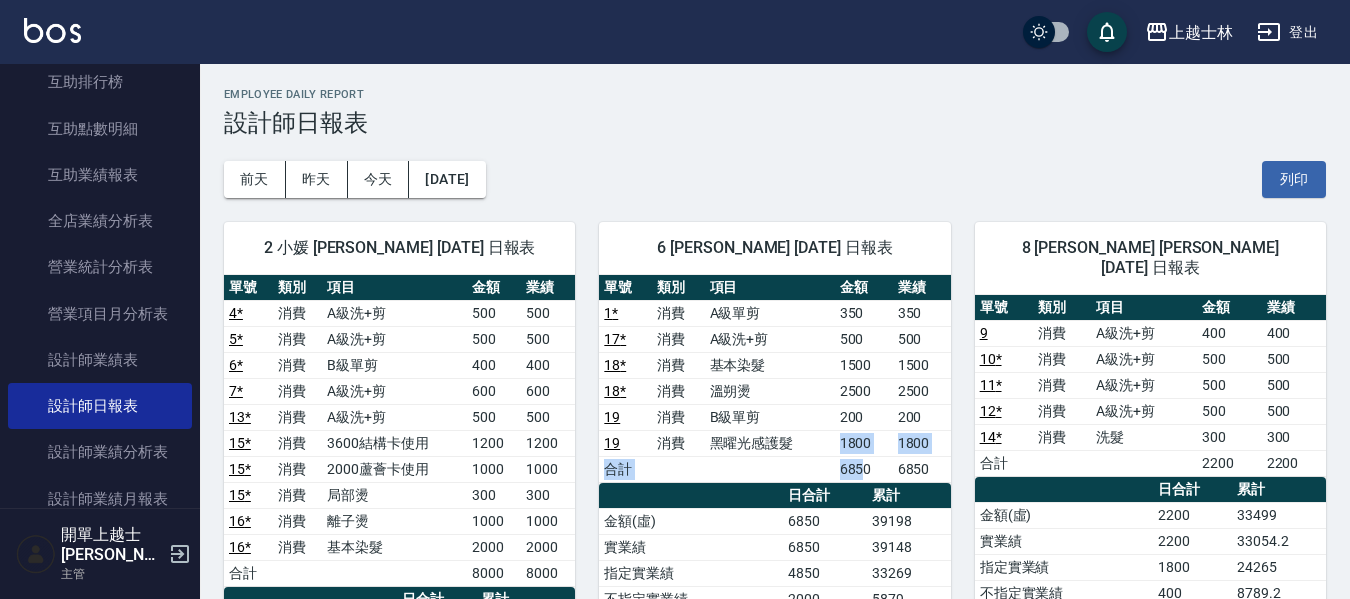 drag, startPoint x: 811, startPoint y: 446, endPoint x: 869, endPoint y: 479, distance: 66.730804 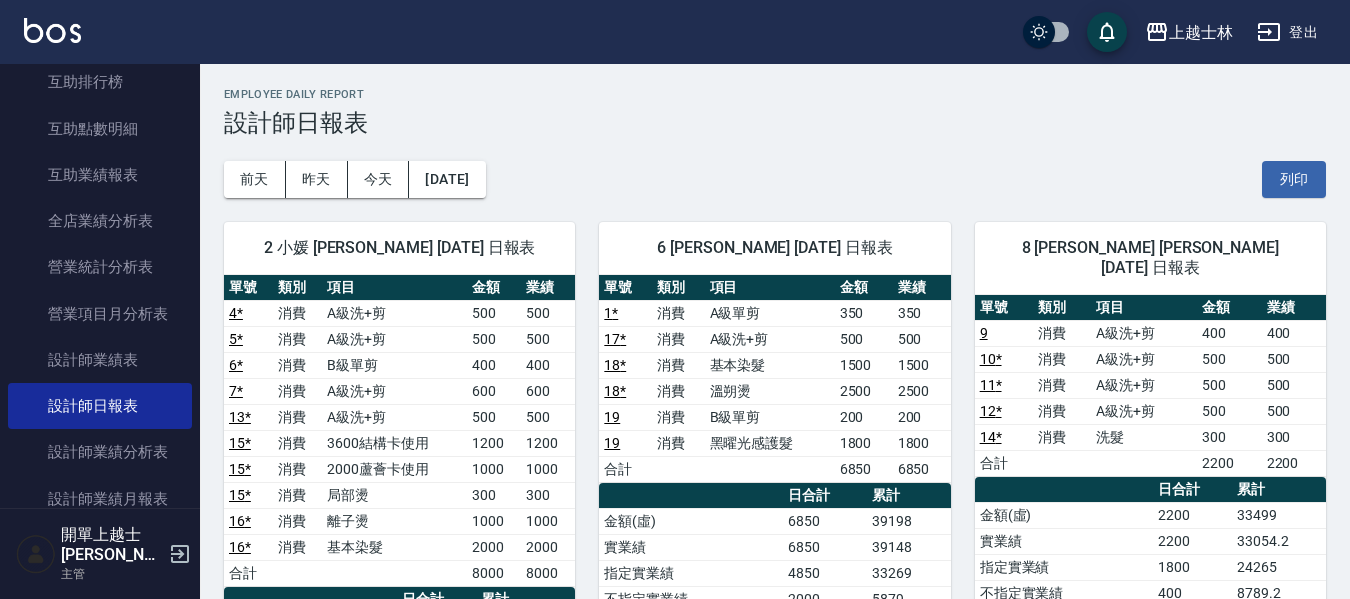 click on "日合計" at bounding box center (825, 496) 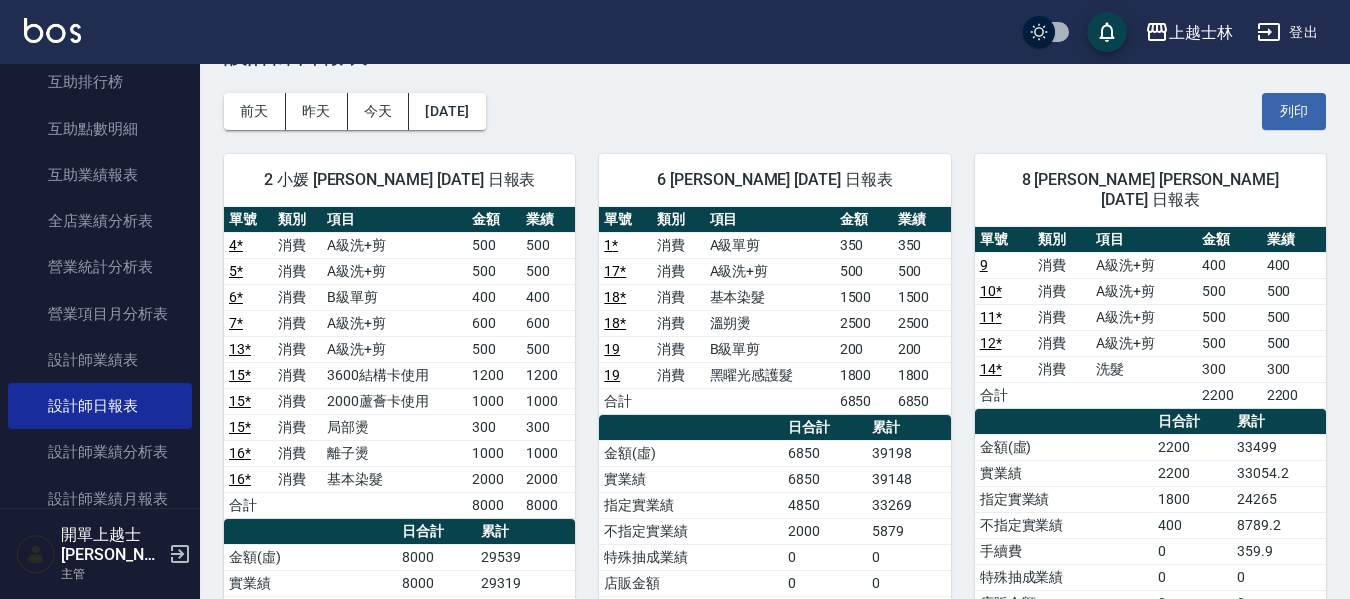 scroll, scrollTop: 100, scrollLeft: 0, axis: vertical 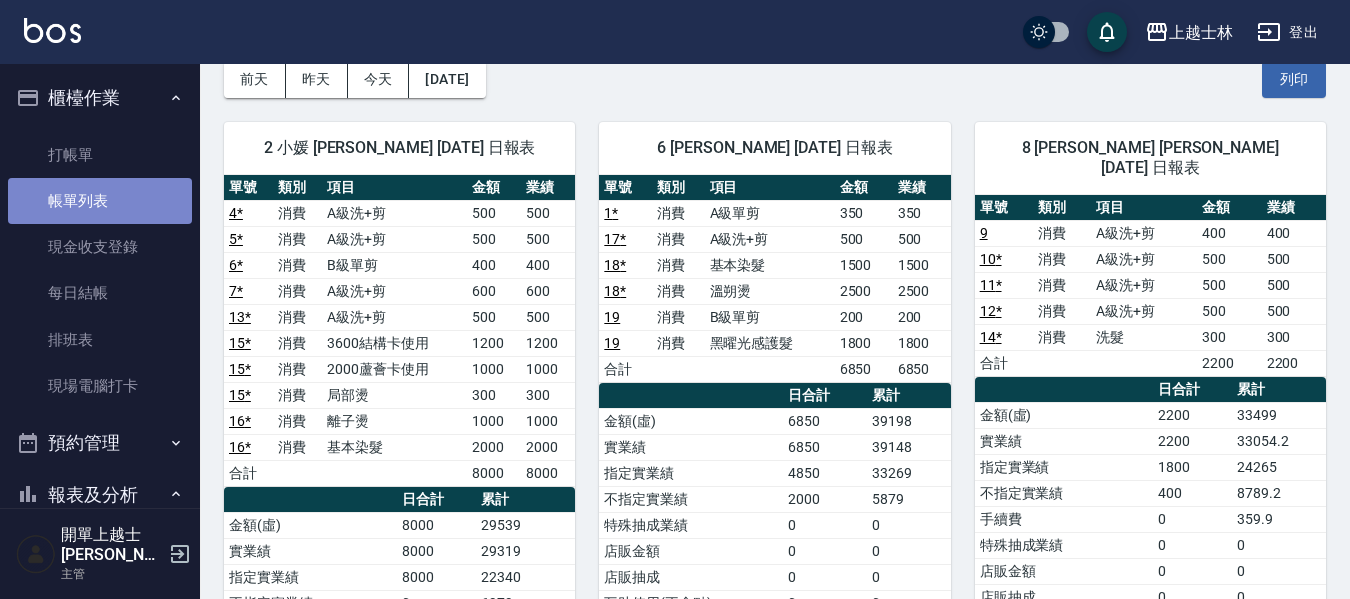 click on "帳單列表" at bounding box center [100, 201] 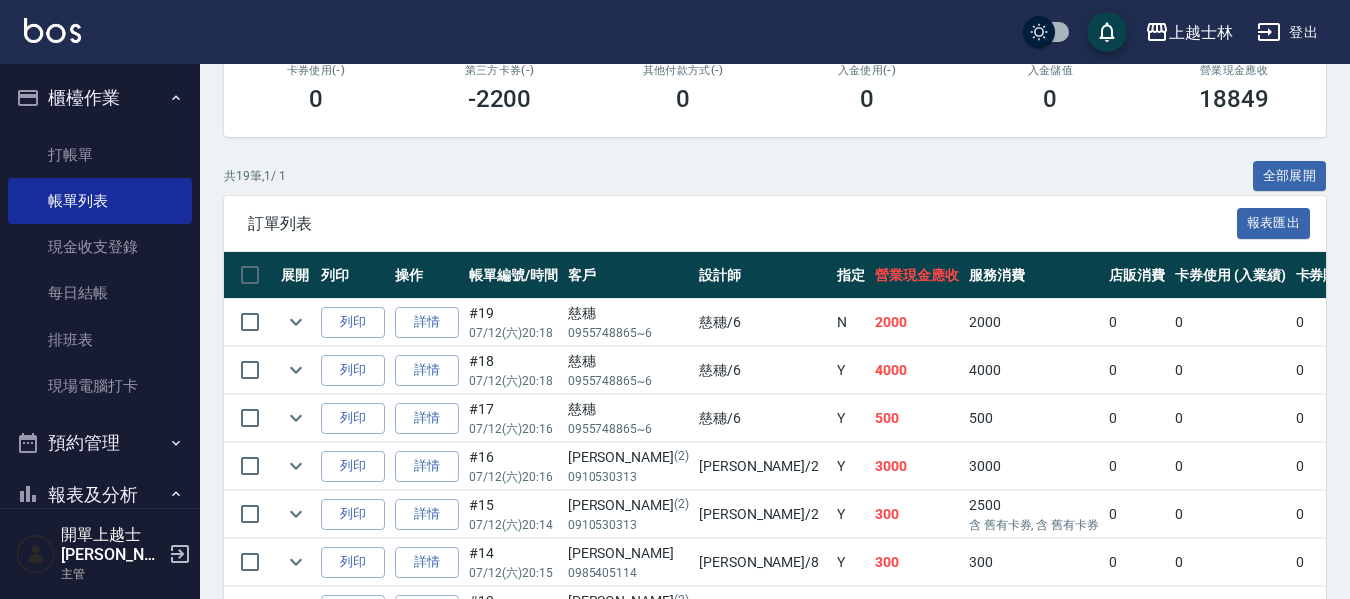 scroll, scrollTop: 400, scrollLeft: 0, axis: vertical 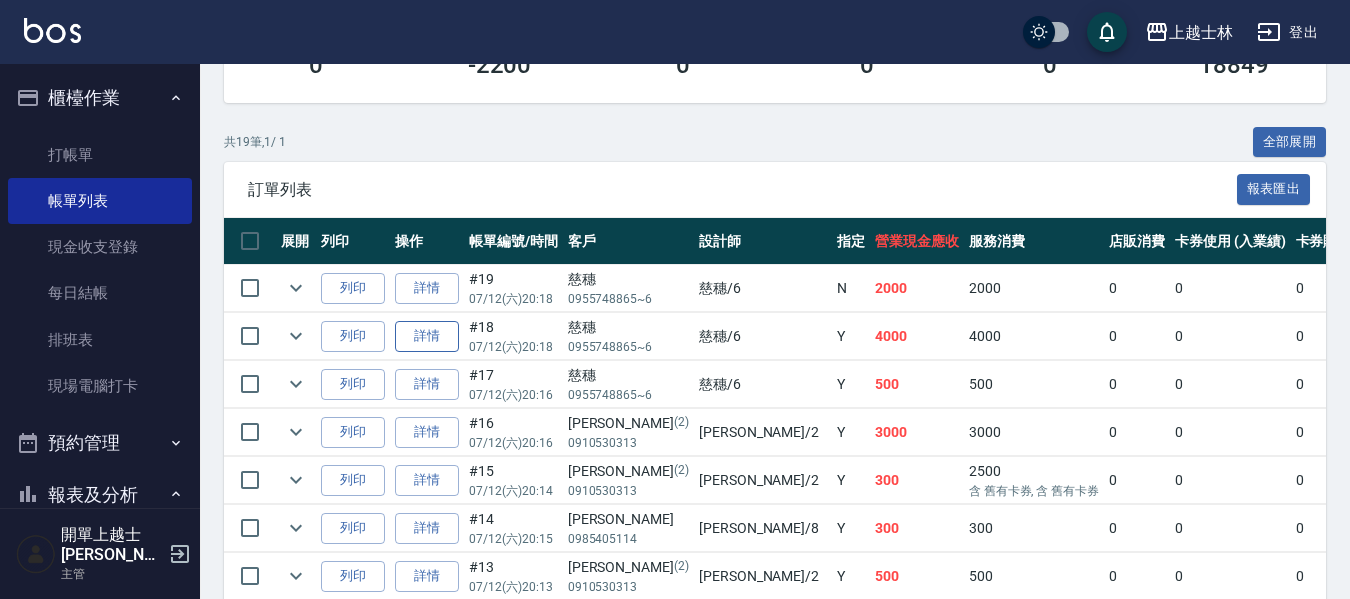 click on "詳情" at bounding box center (427, 336) 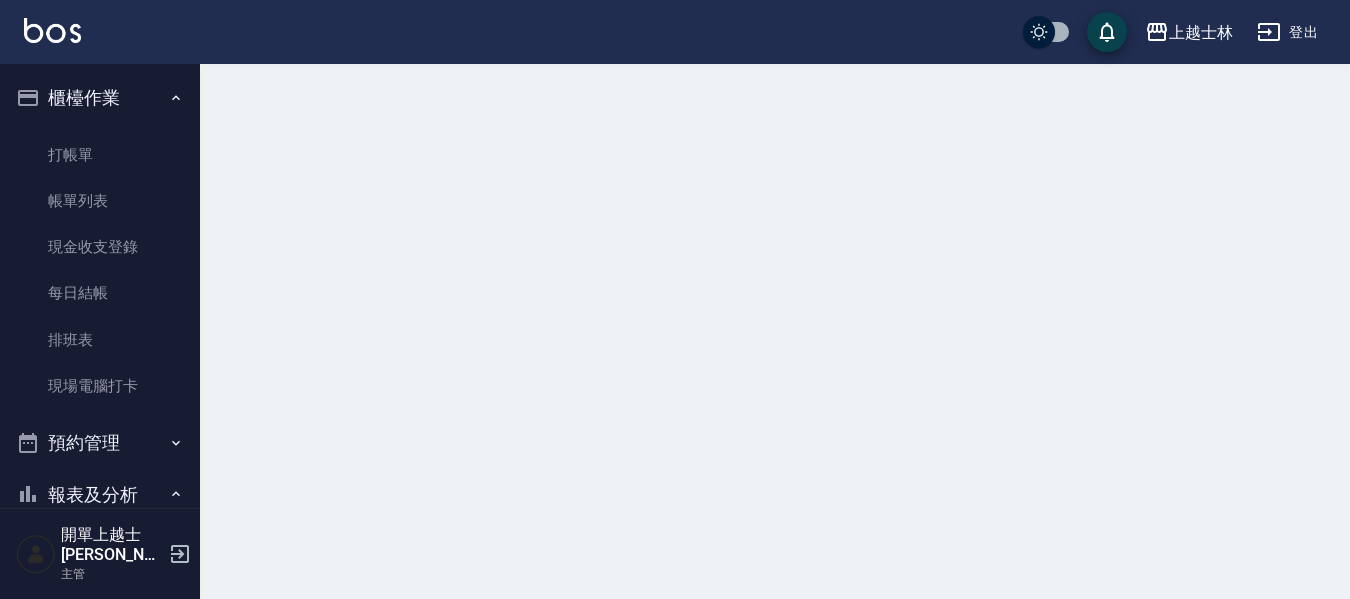 scroll, scrollTop: 0, scrollLeft: 0, axis: both 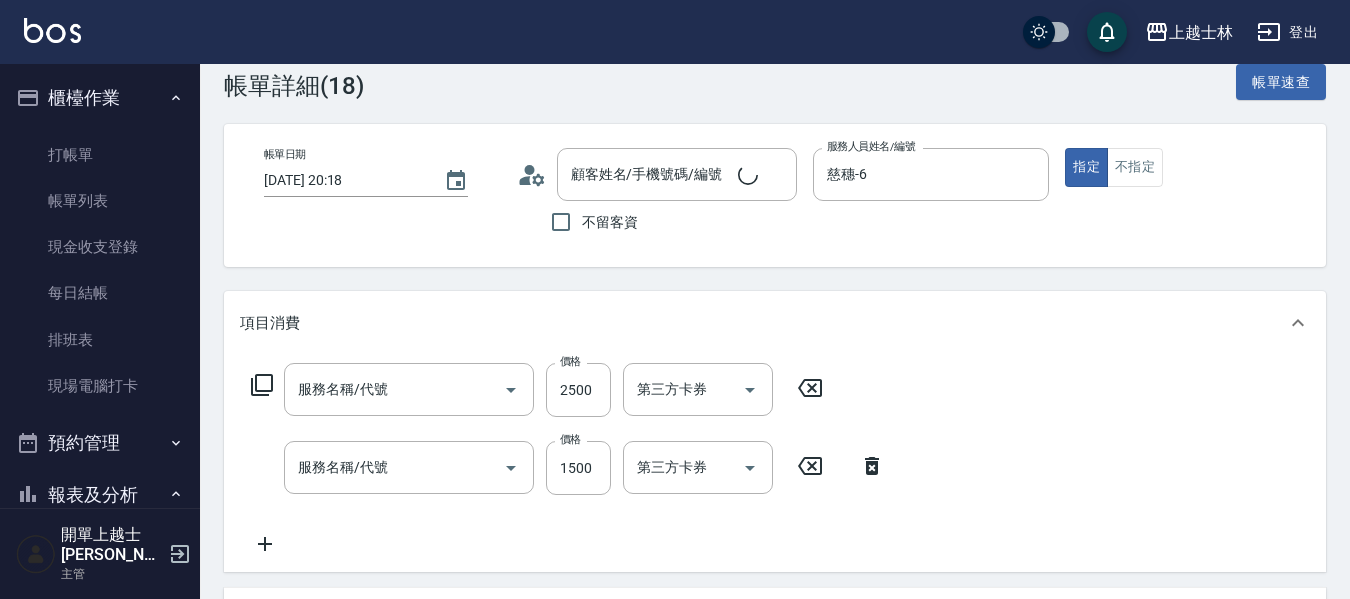 type on "[DATE] 20:18" 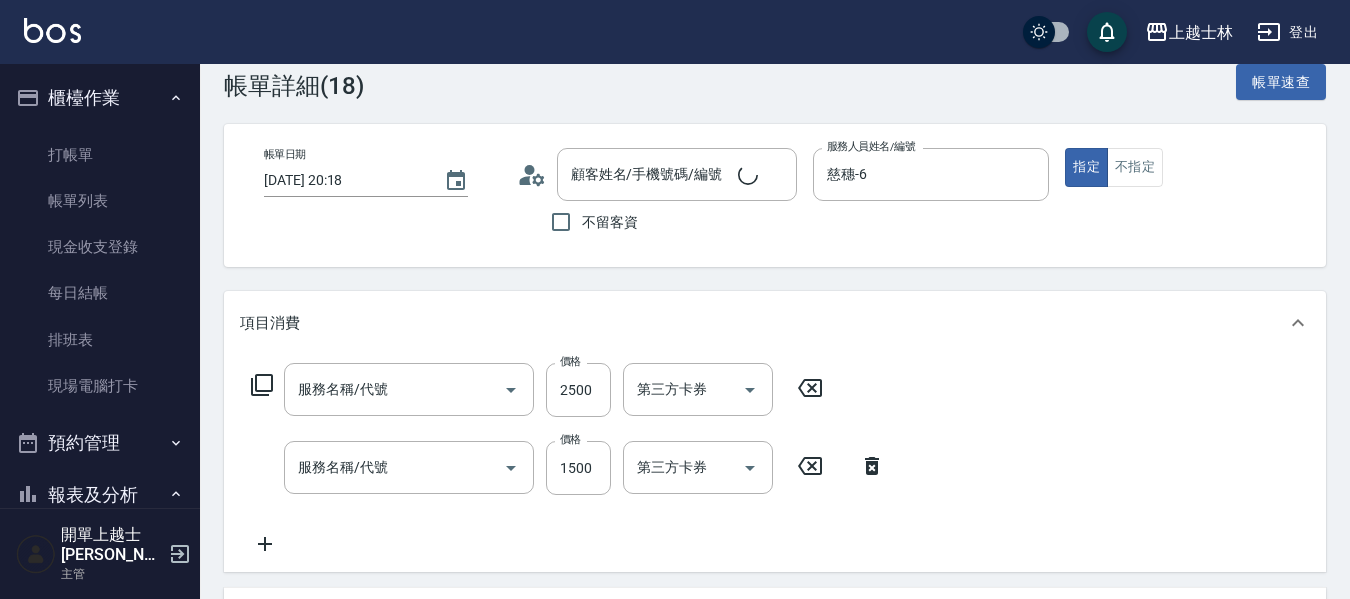 type on "慈穗-6" 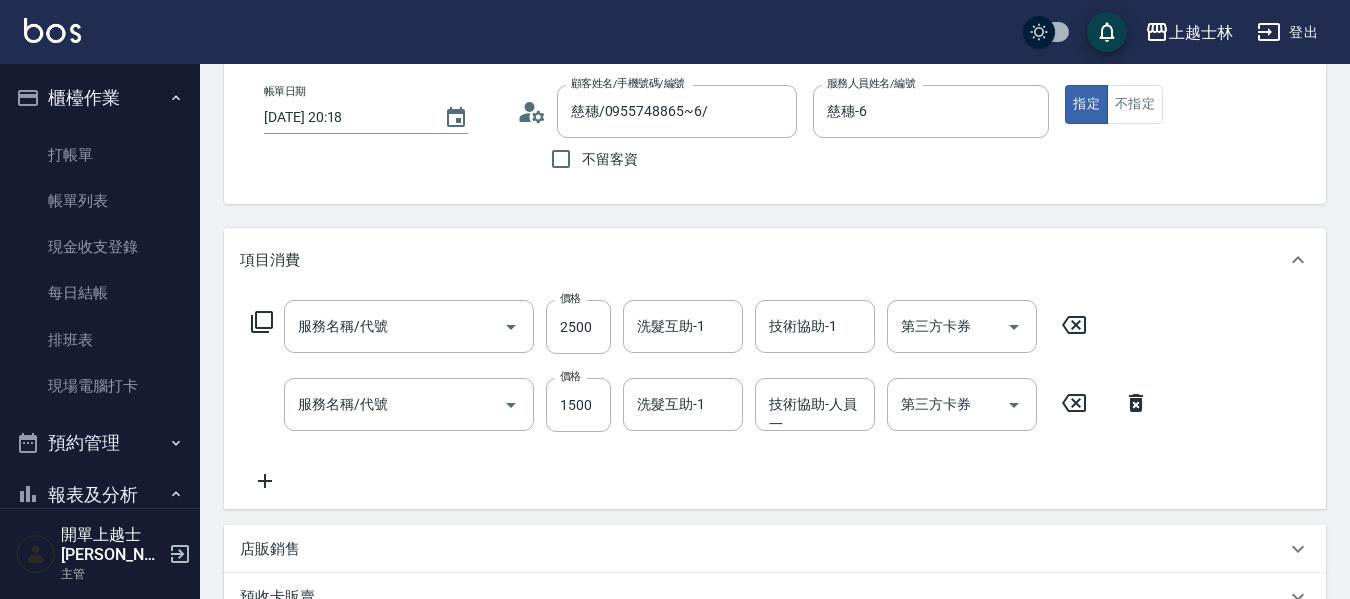 type on "慈穗/0955748865~6/" 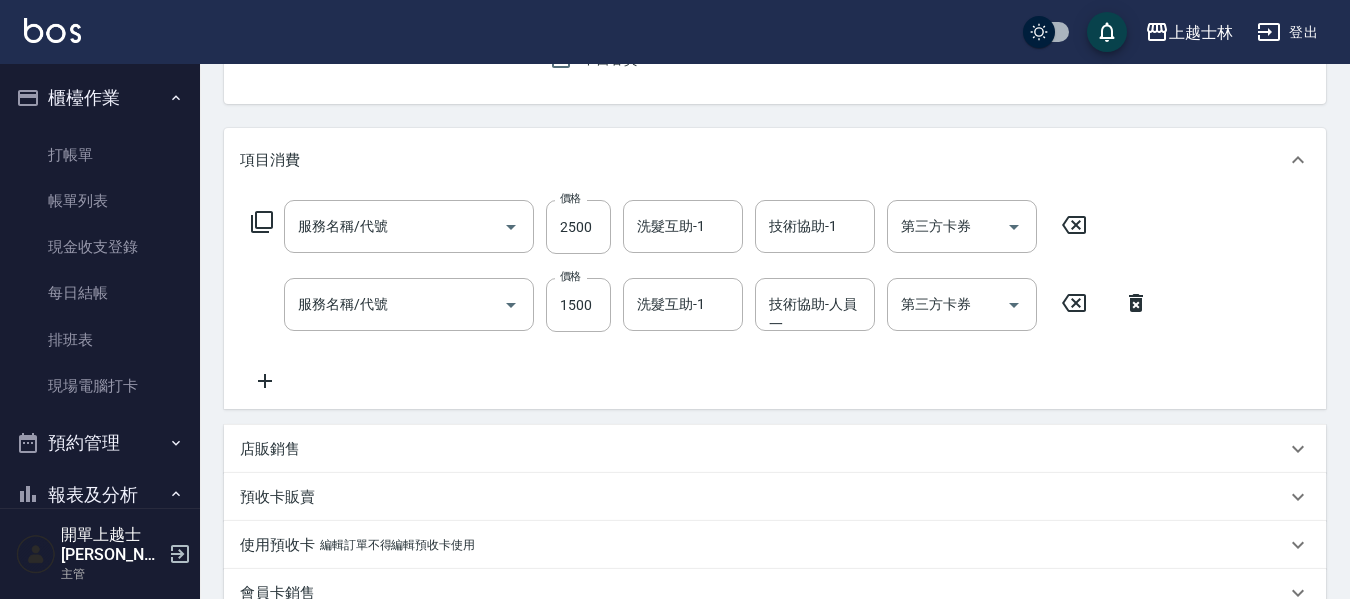 type on "溫朔燙(307)" 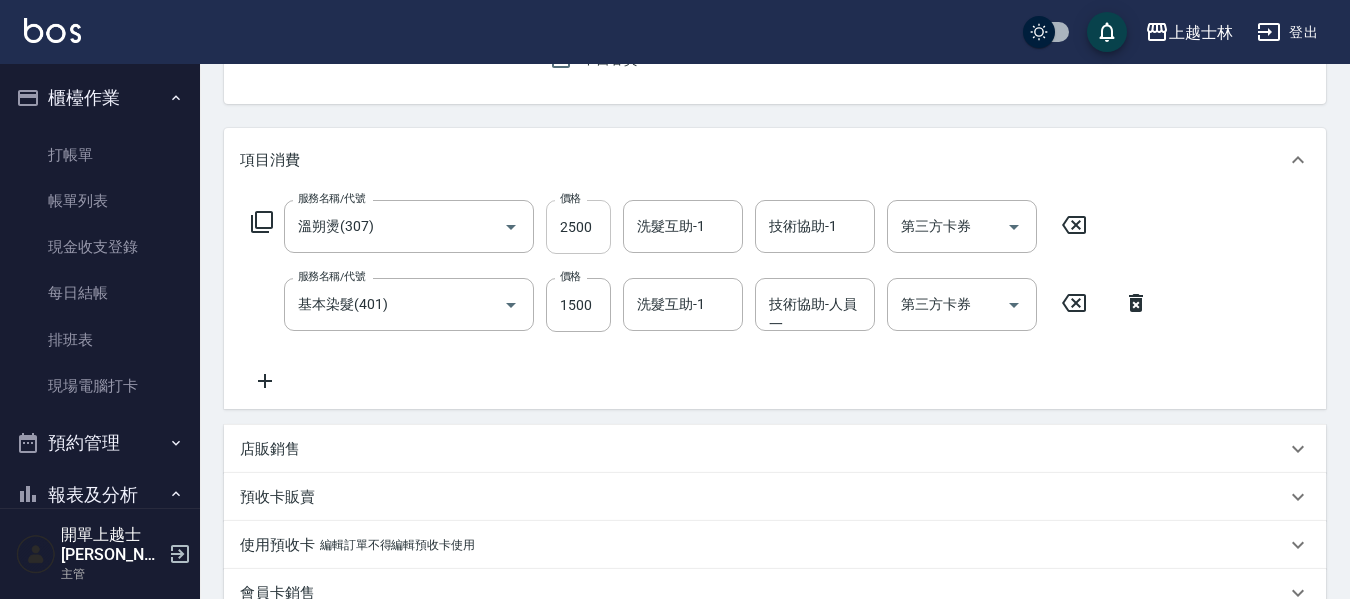 click on "2500" at bounding box center (578, 227) 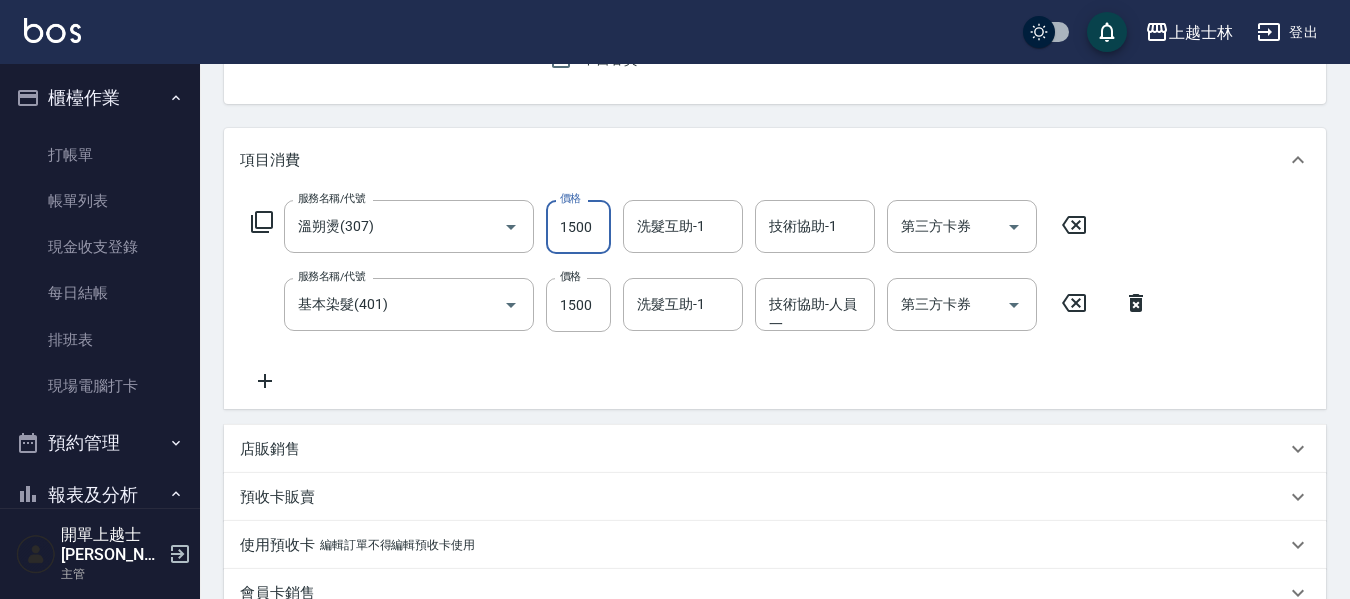 type on "1500" 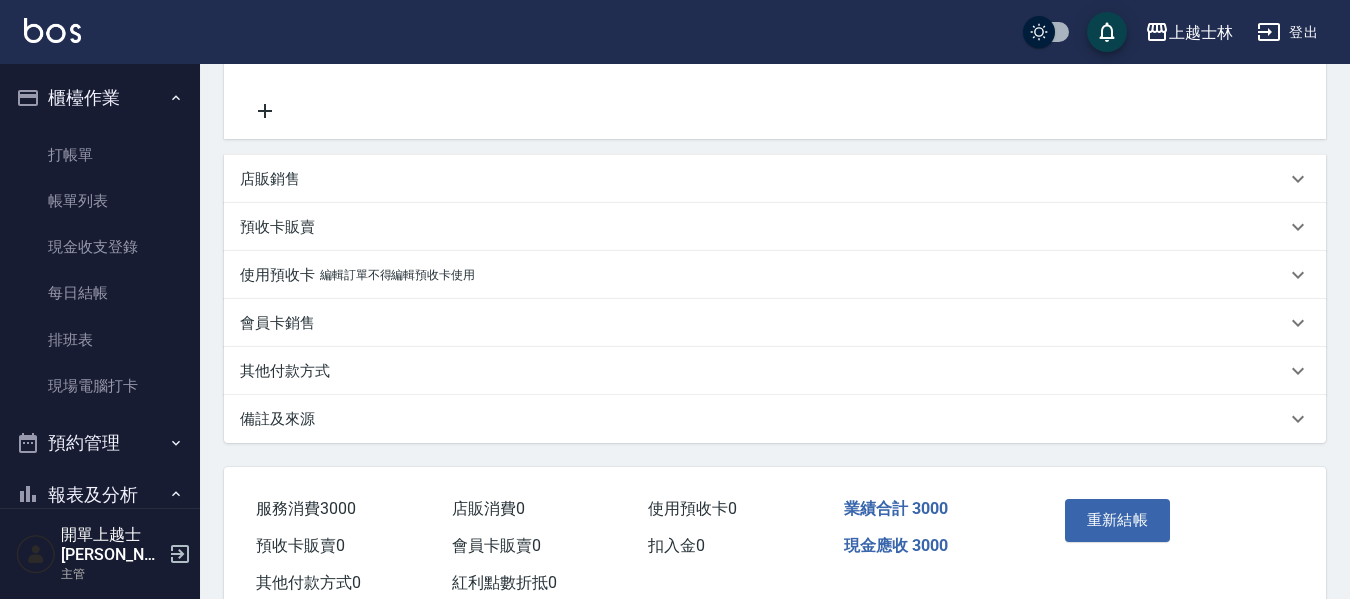 scroll, scrollTop: 530, scrollLeft: 0, axis: vertical 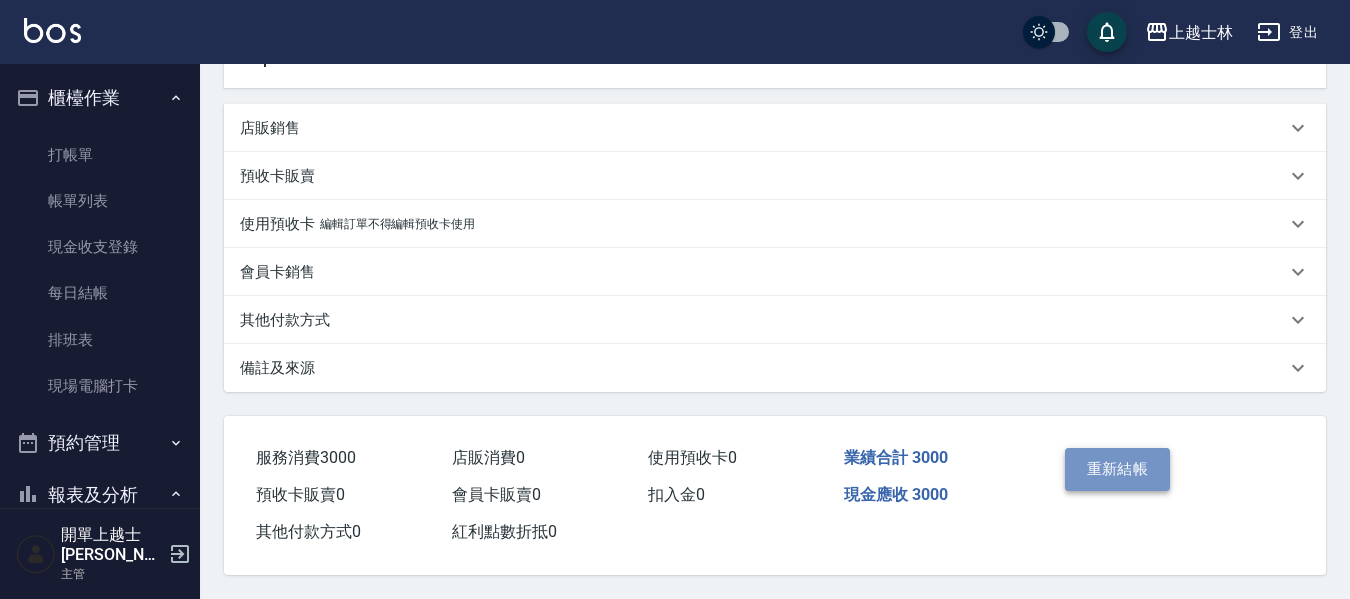 click on "重新結帳" at bounding box center (1118, 469) 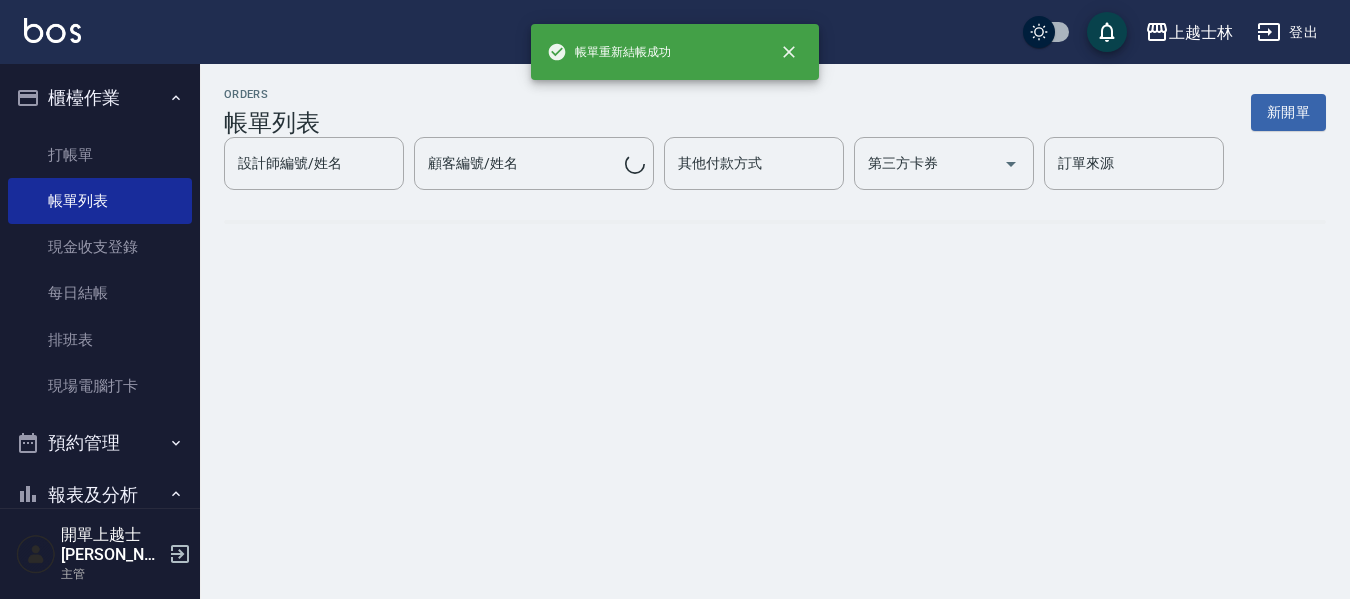 scroll, scrollTop: 0, scrollLeft: 0, axis: both 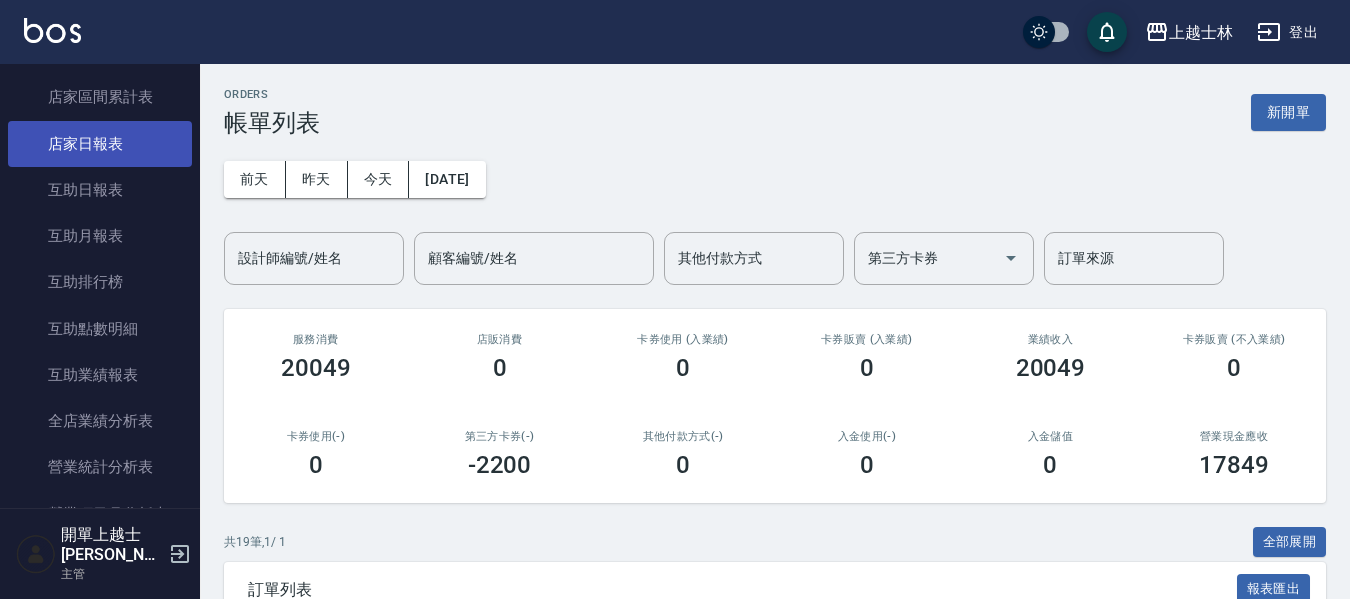 click on "店家日報表" at bounding box center (100, 144) 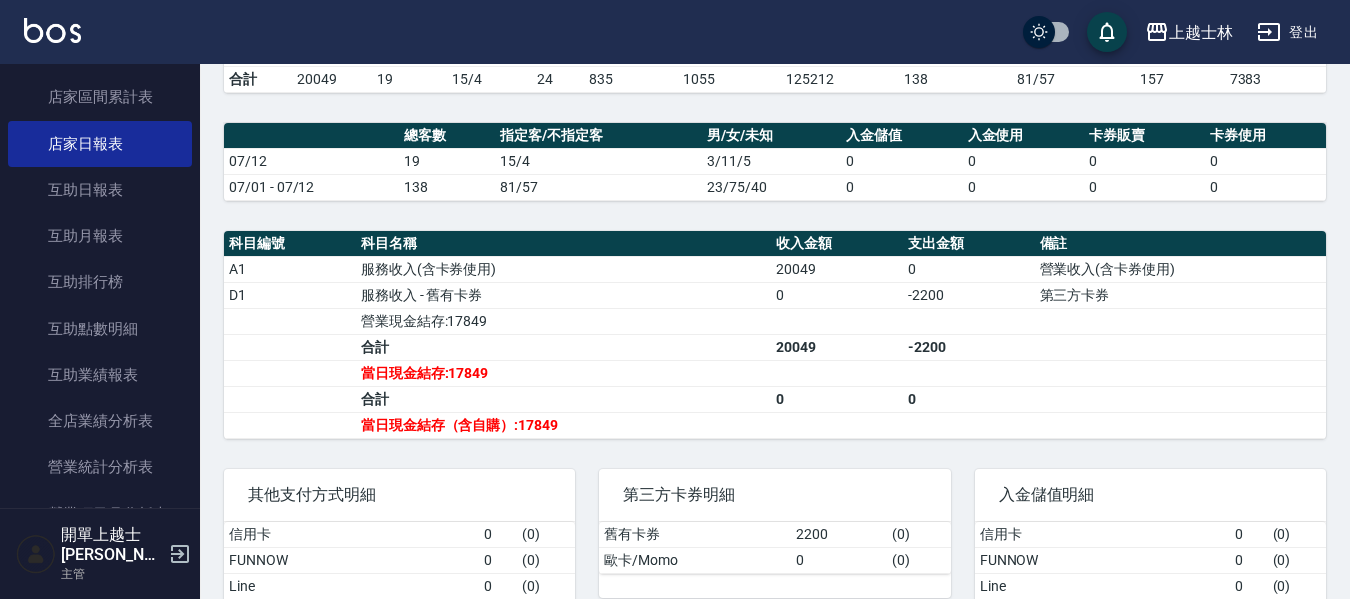 scroll, scrollTop: 500, scrollLeft: 0, axis: vertical 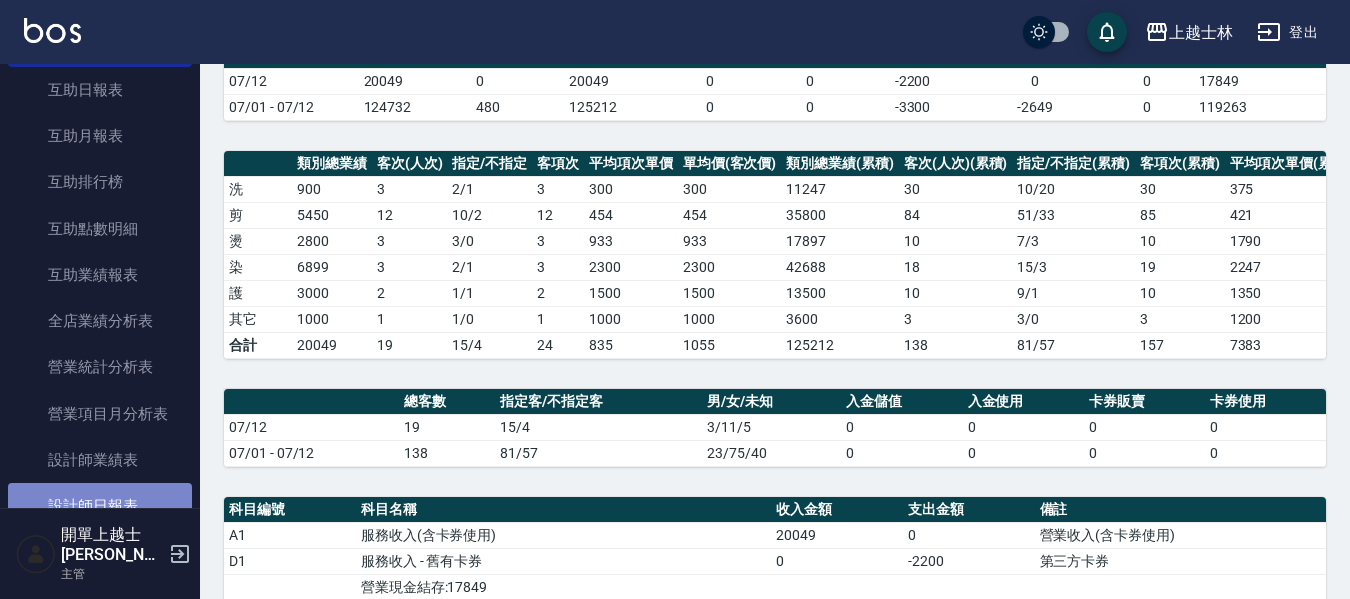 click on "設計師日報表" at bounding box center (100, 506) 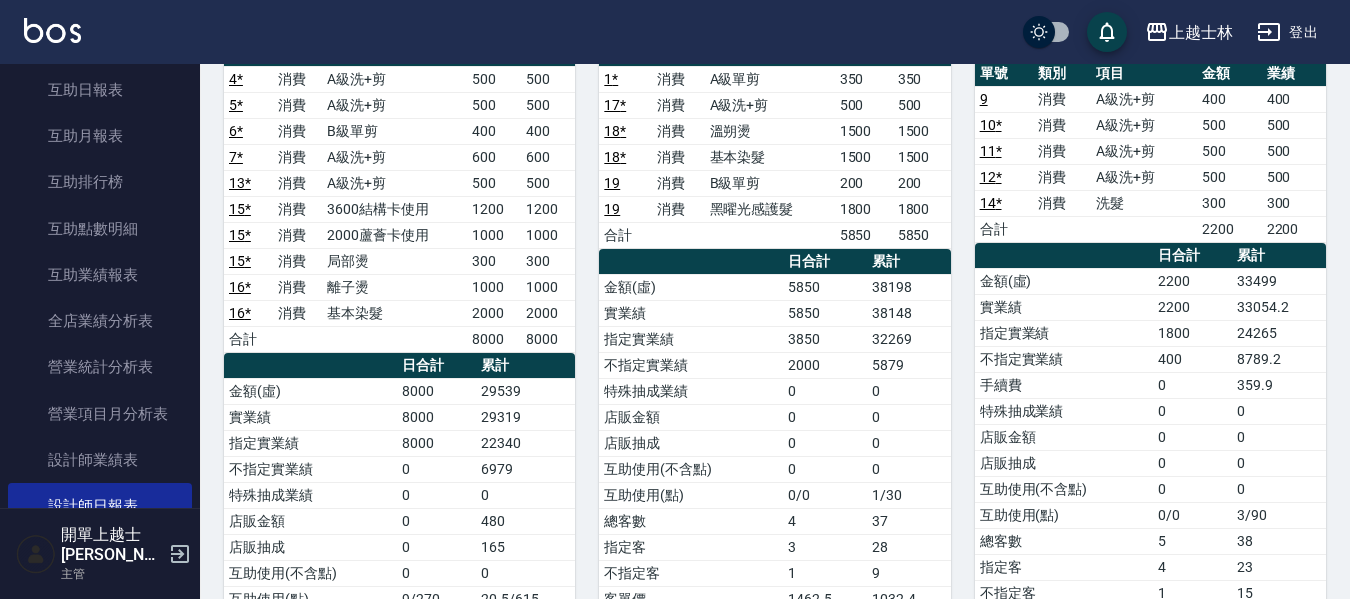 scroll, scrollTop: 200, scrollLeft: 0, axis: vertical 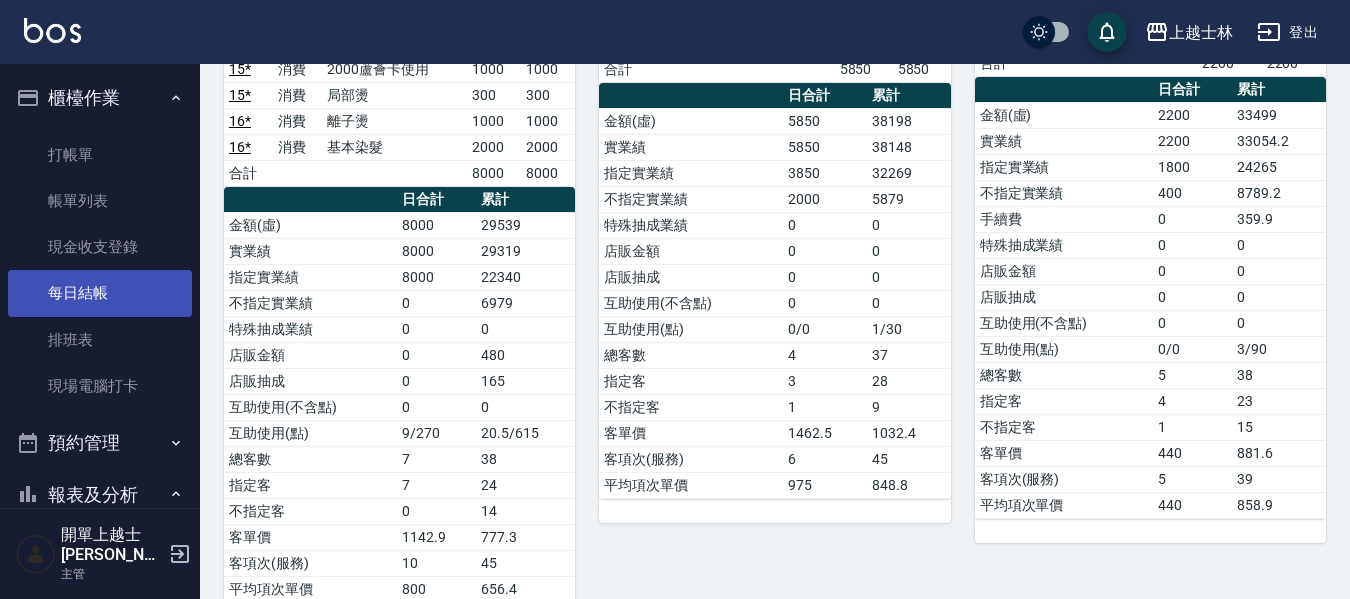 click on "每日結帳" at bounding box center (100, 293) 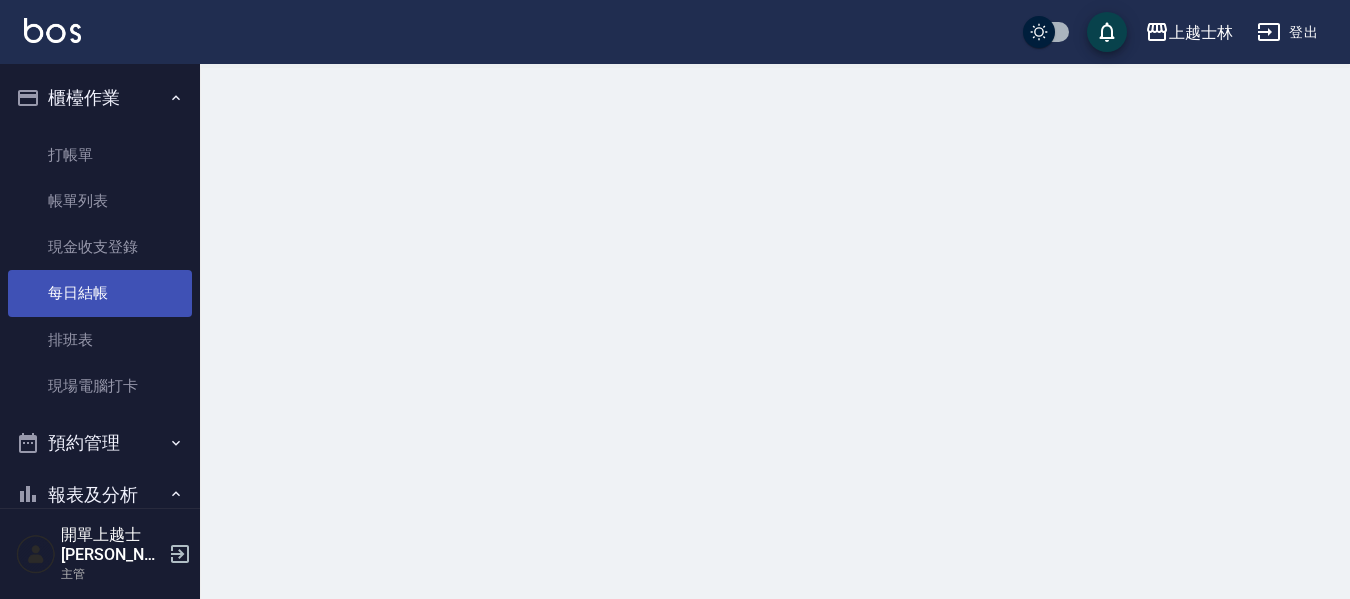 scroll, scrollTop: 0, scrollLeft: 0, axis: both 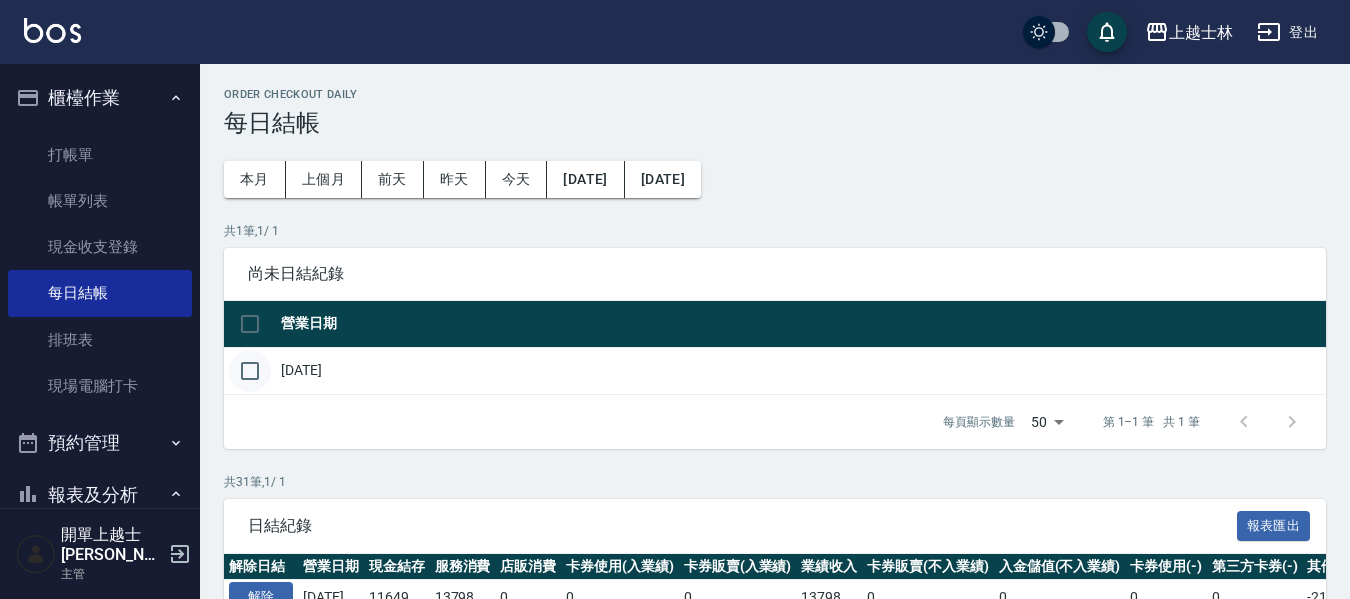 click at bounding box center (250, 371) 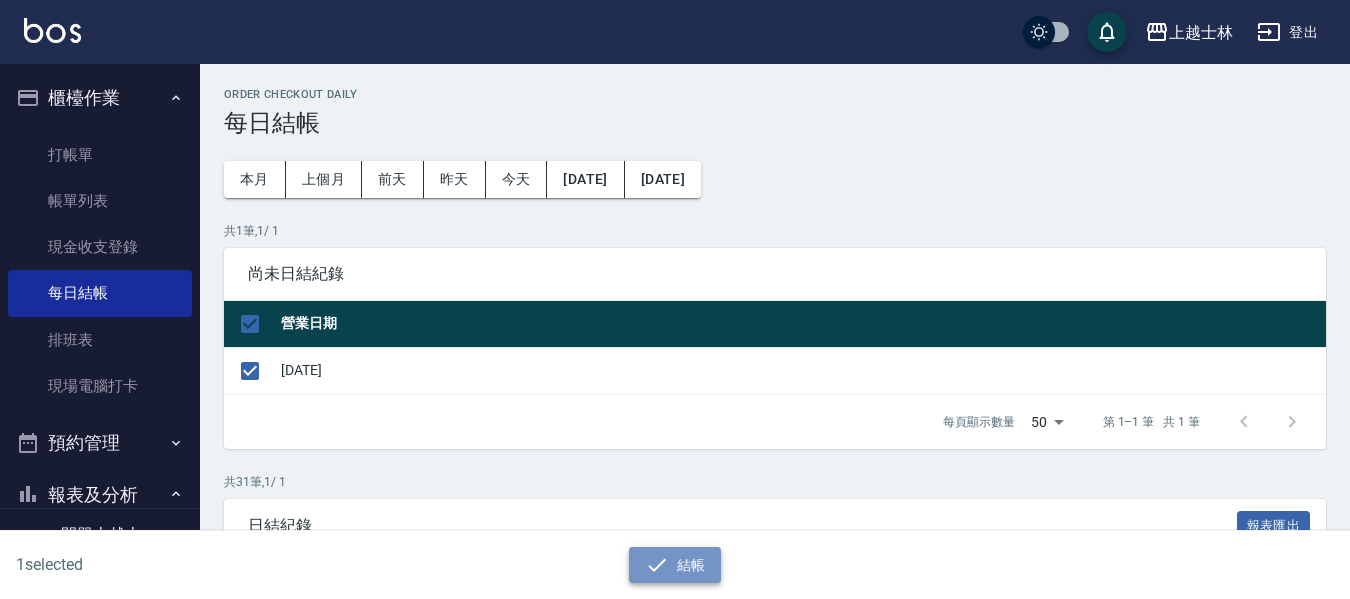 click on "結帳" at bounding box center (675, 565) 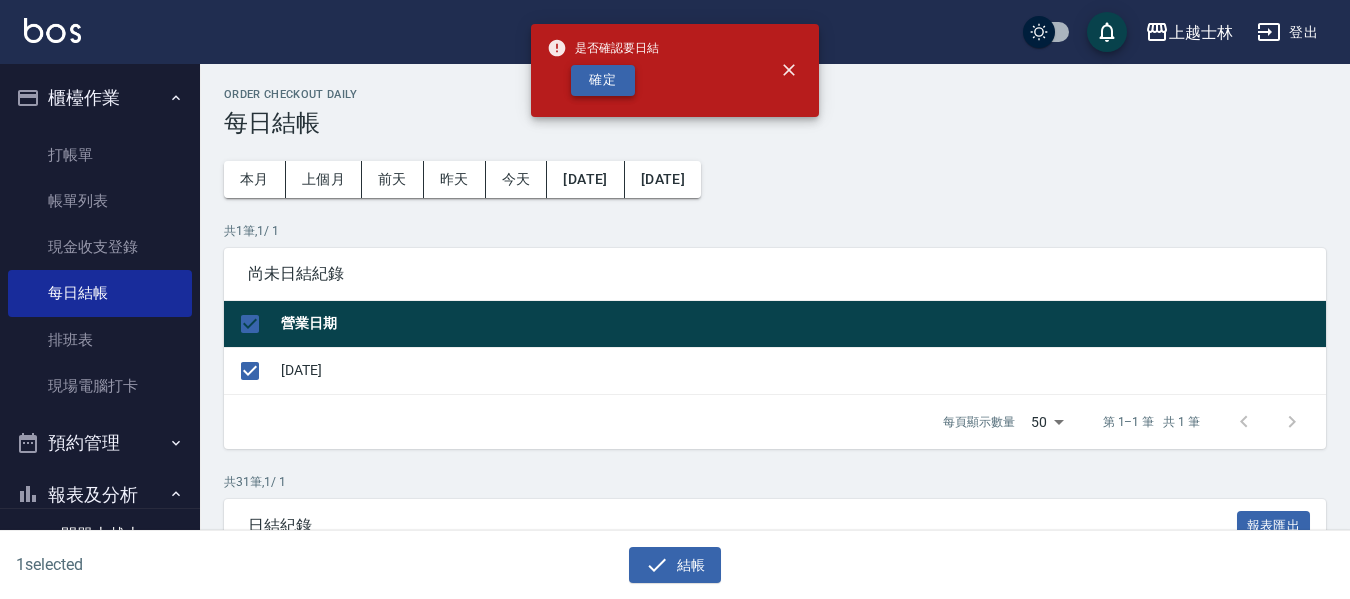 click on "確定" at bounding box center [603, 80] 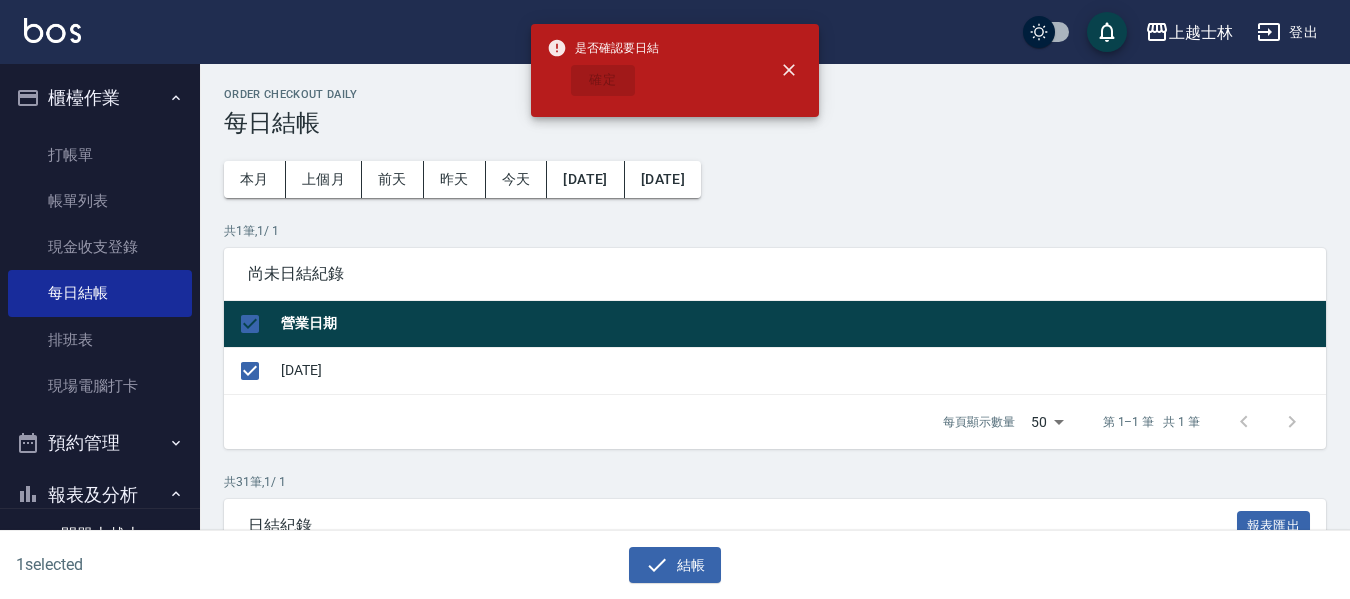 checkbox on "false" 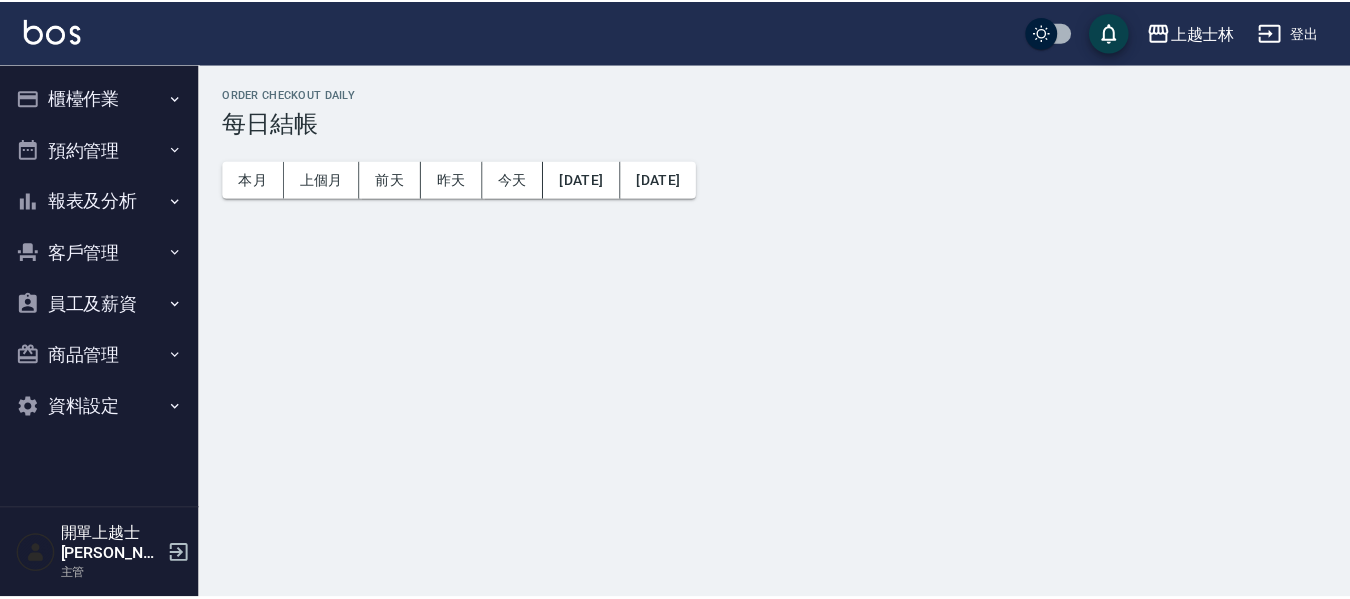 scroll, scrollTop: 0, scrollLeft: 0, axis: both 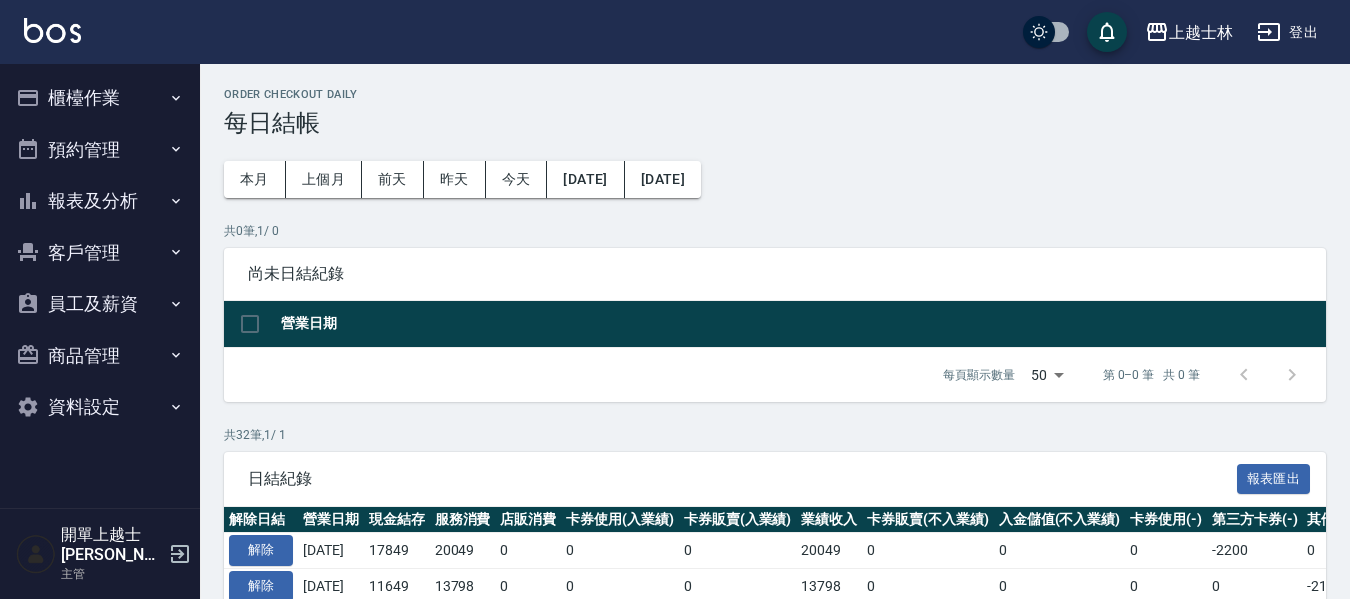 click on "櫃檯作業" at bounding box center [100, 98] 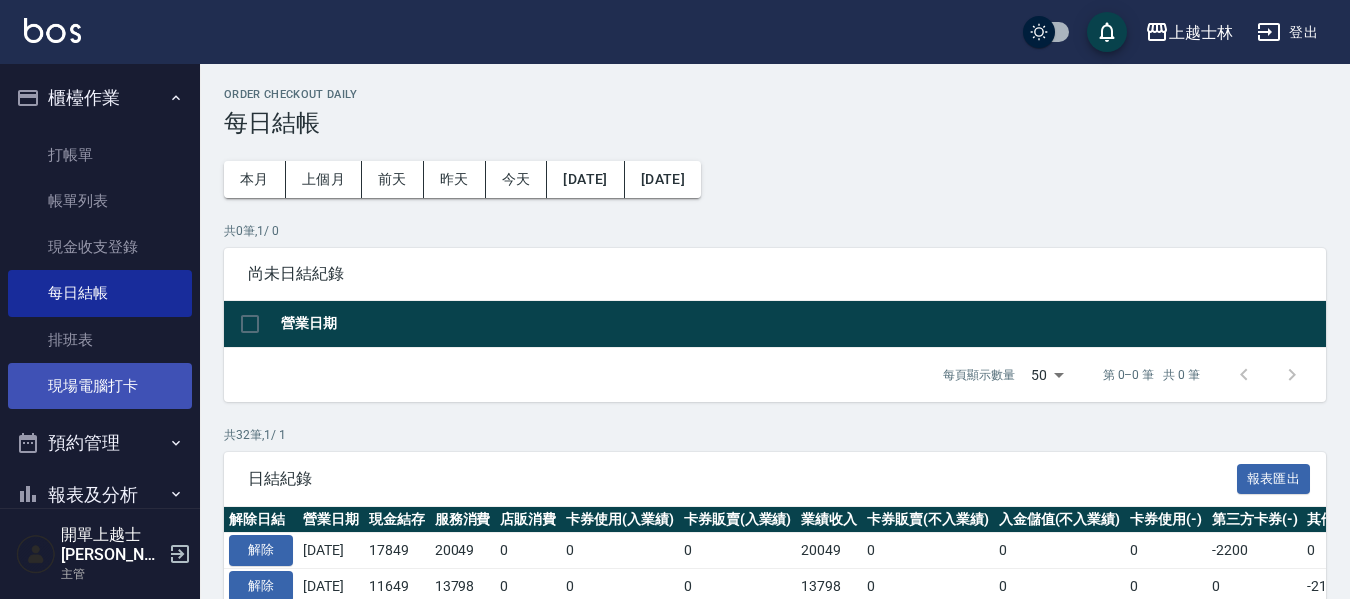 click on "現場電腦打卡" at bounding box center [100, 386] 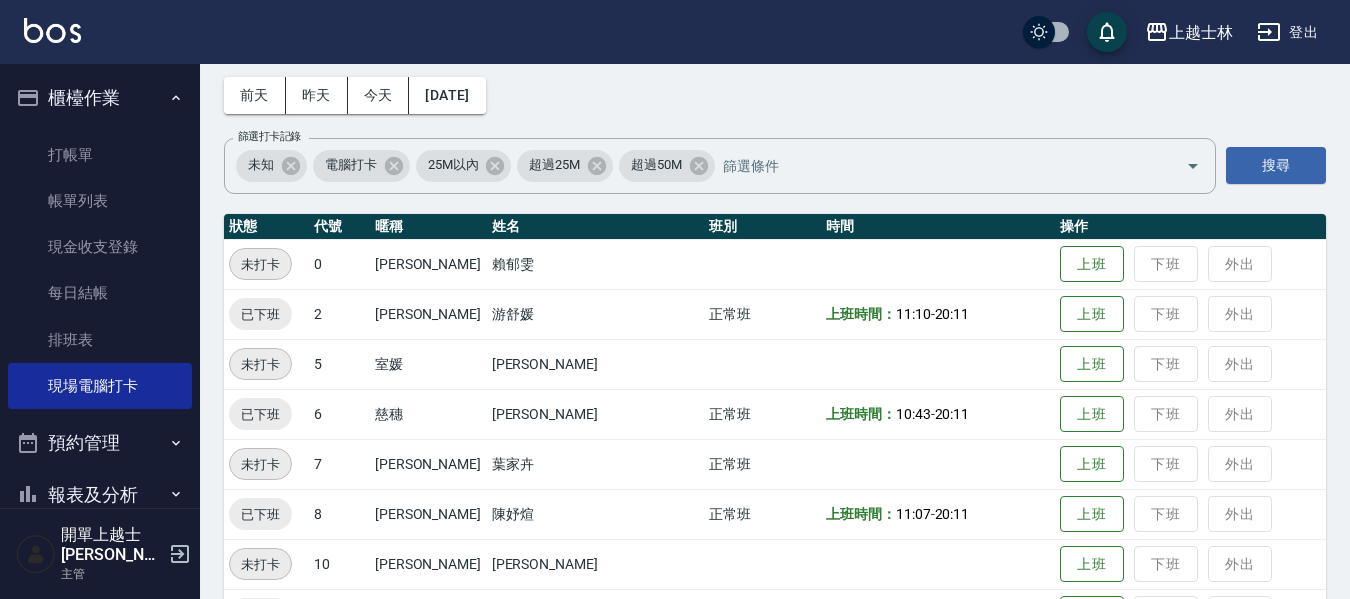 scroll, scrollTop: 200, scrollLeft: 0, axis: vertical 